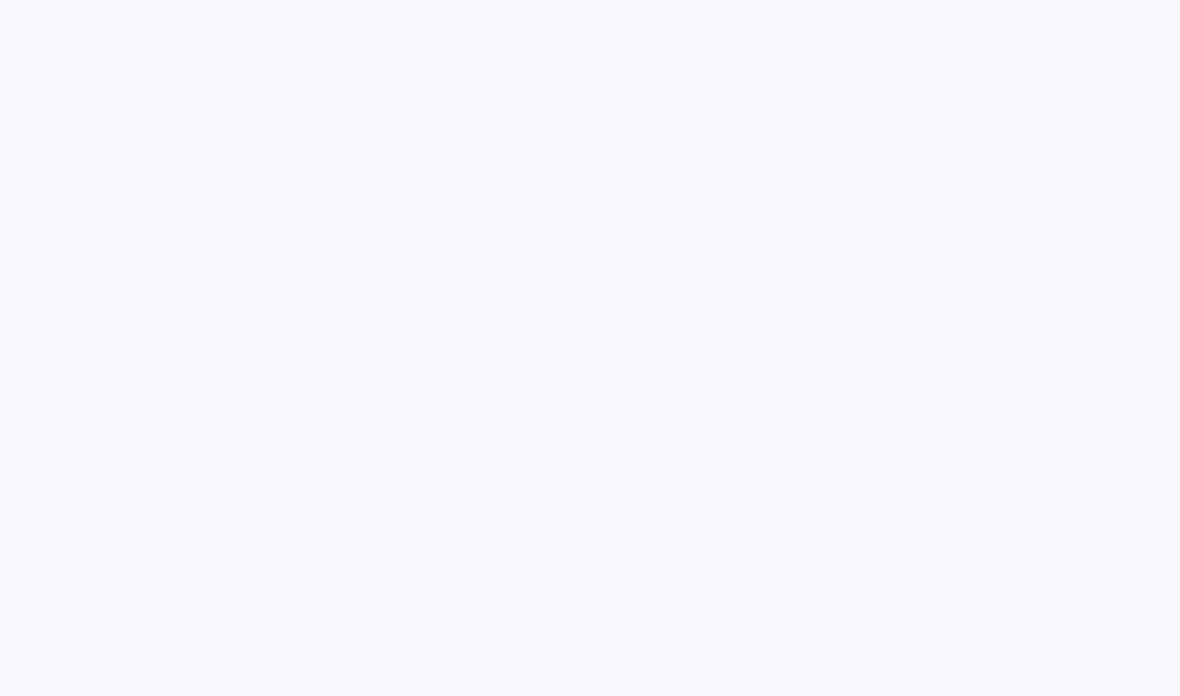 scroll, scrollTop: 0, scrollLeft: 0, axis: both 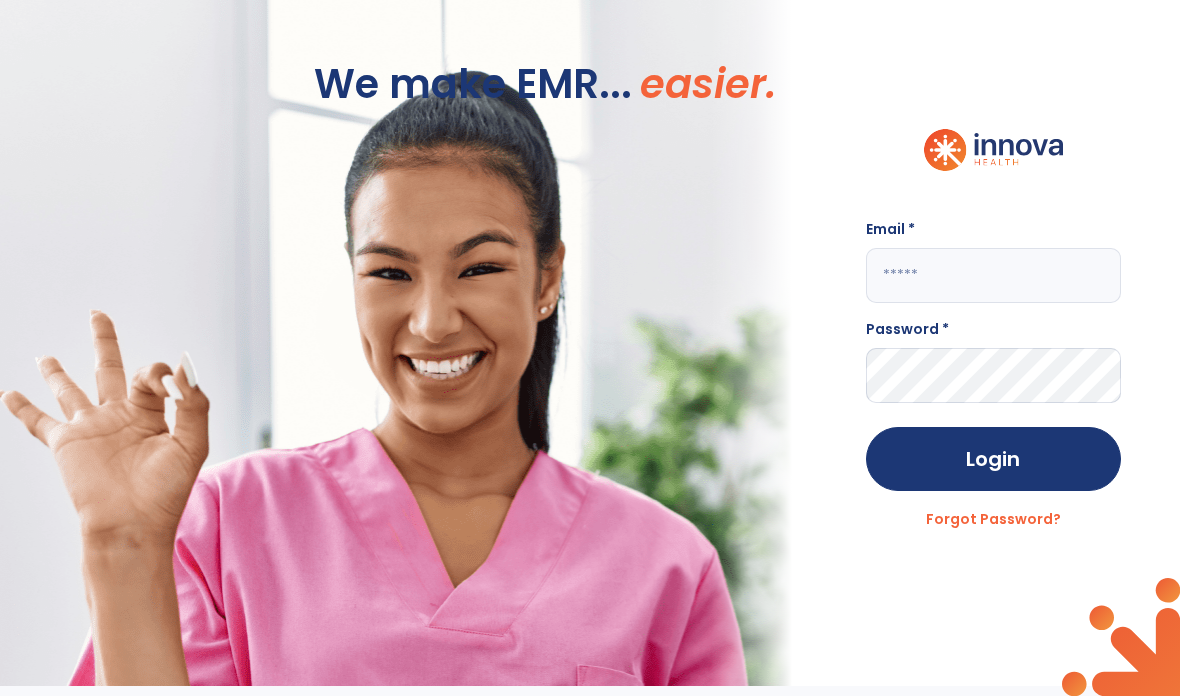 click 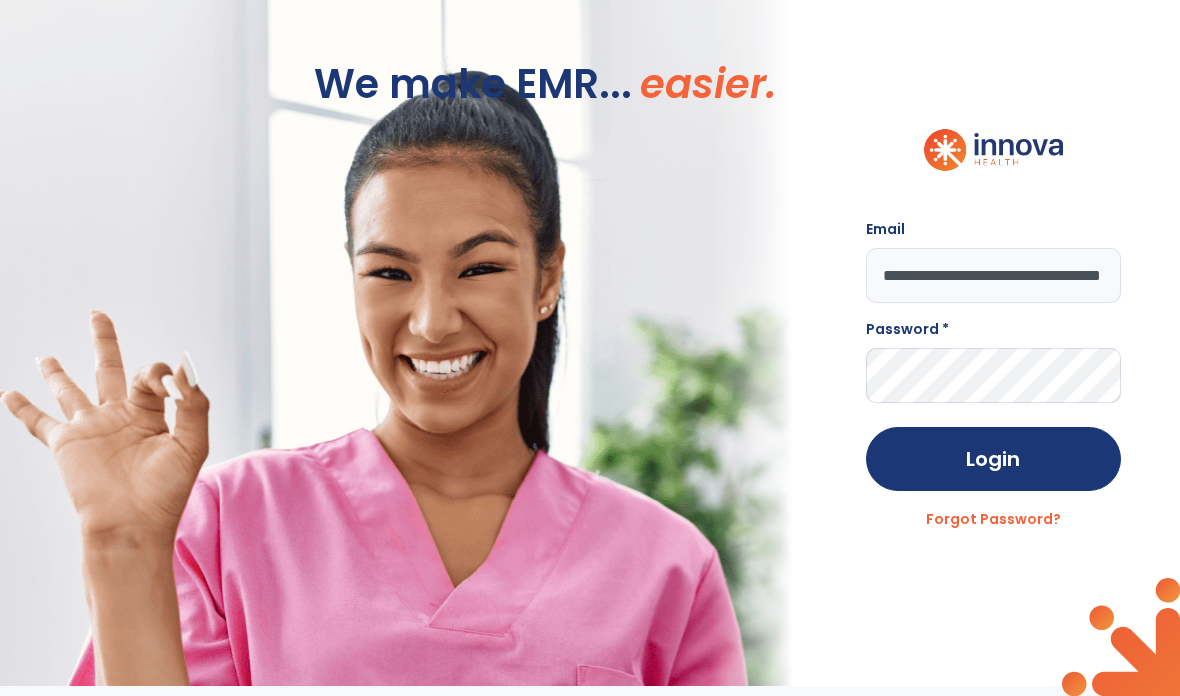 type on "**********" 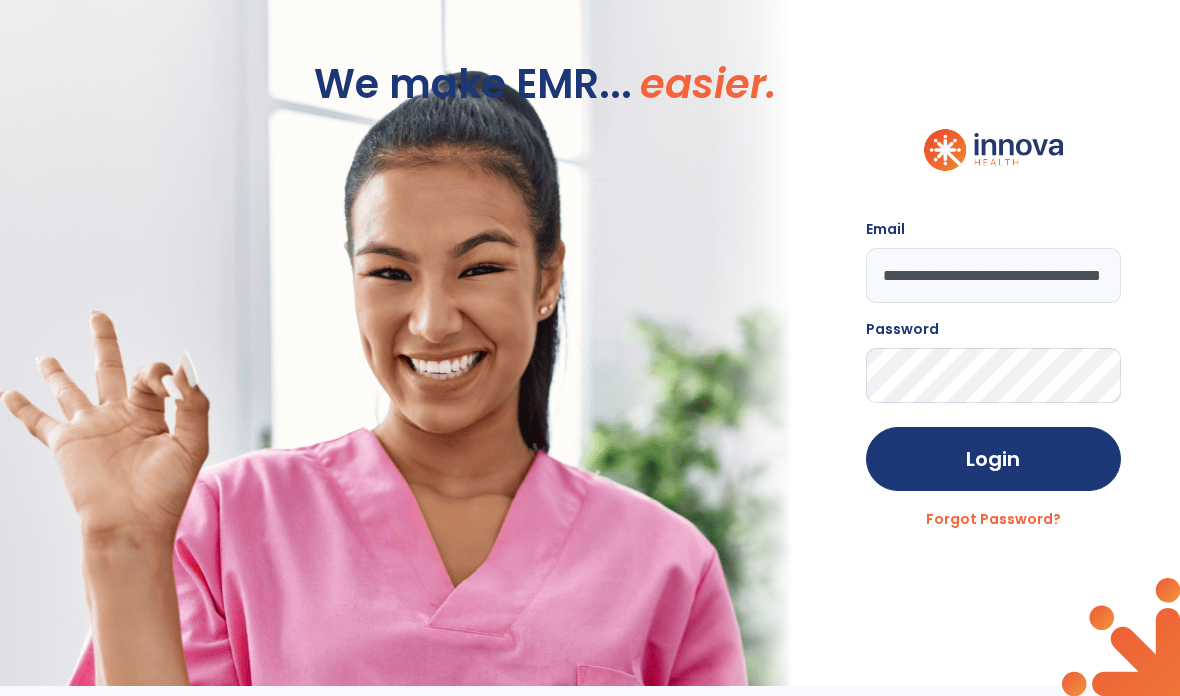 click on "Login" 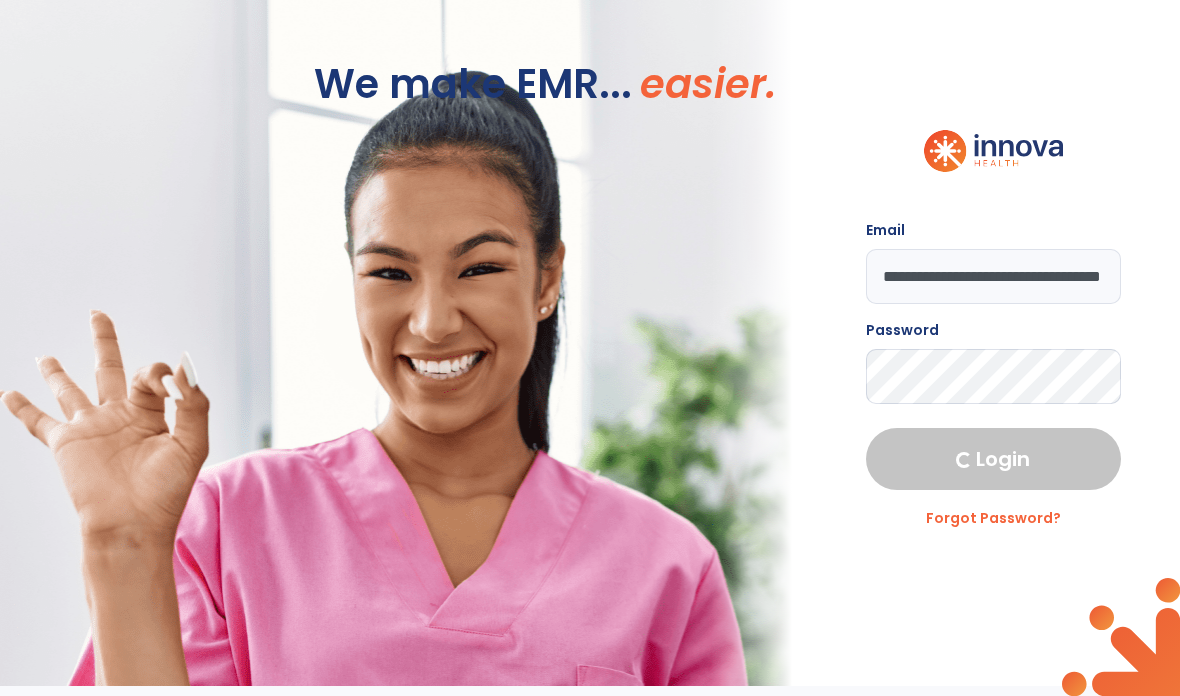 select on "****" 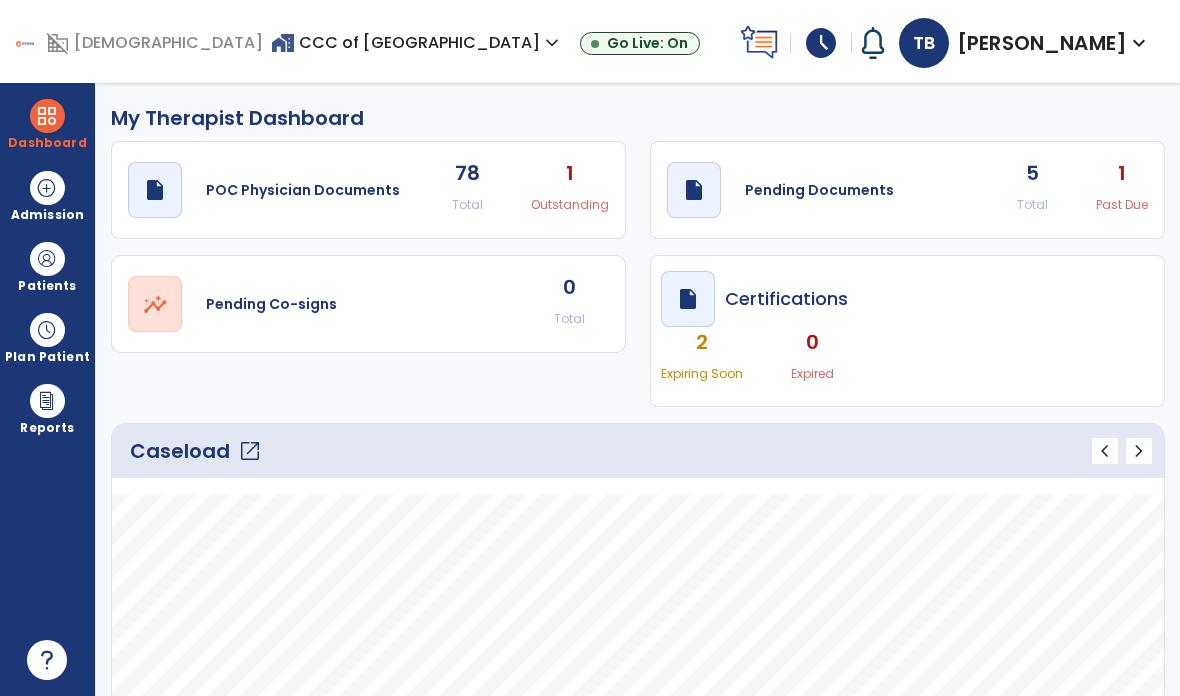 click on "open_in_new" 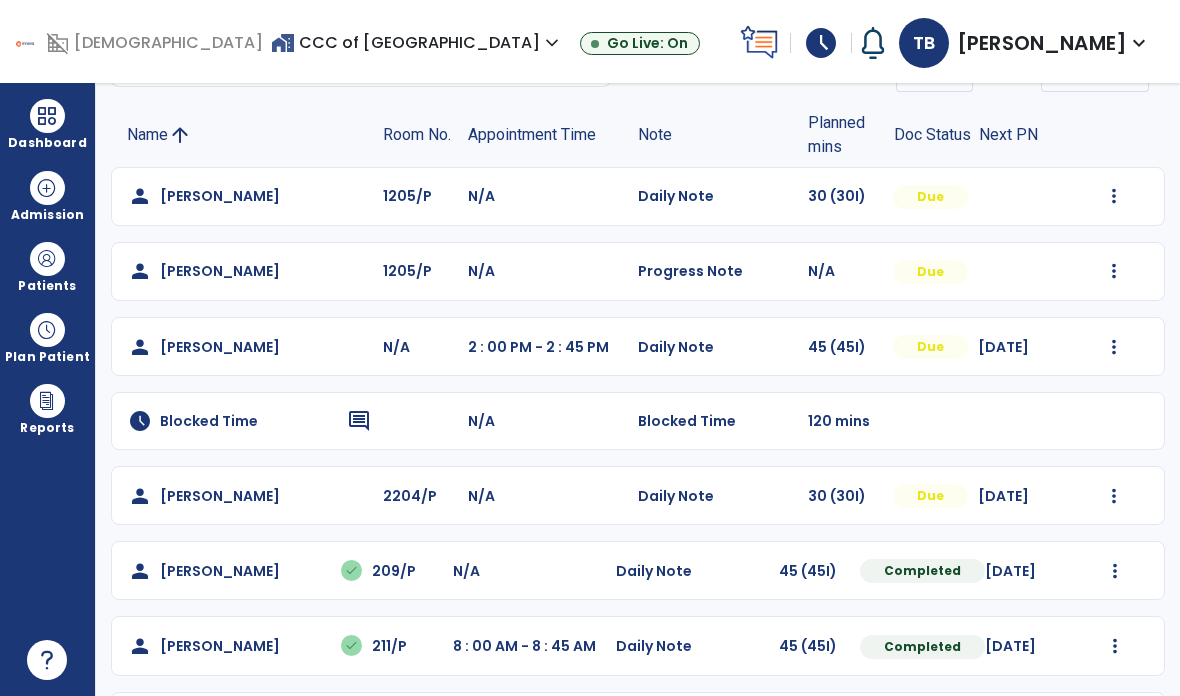 scroll, scrollTop: 115, scrollLeft: 0, axis: vertical 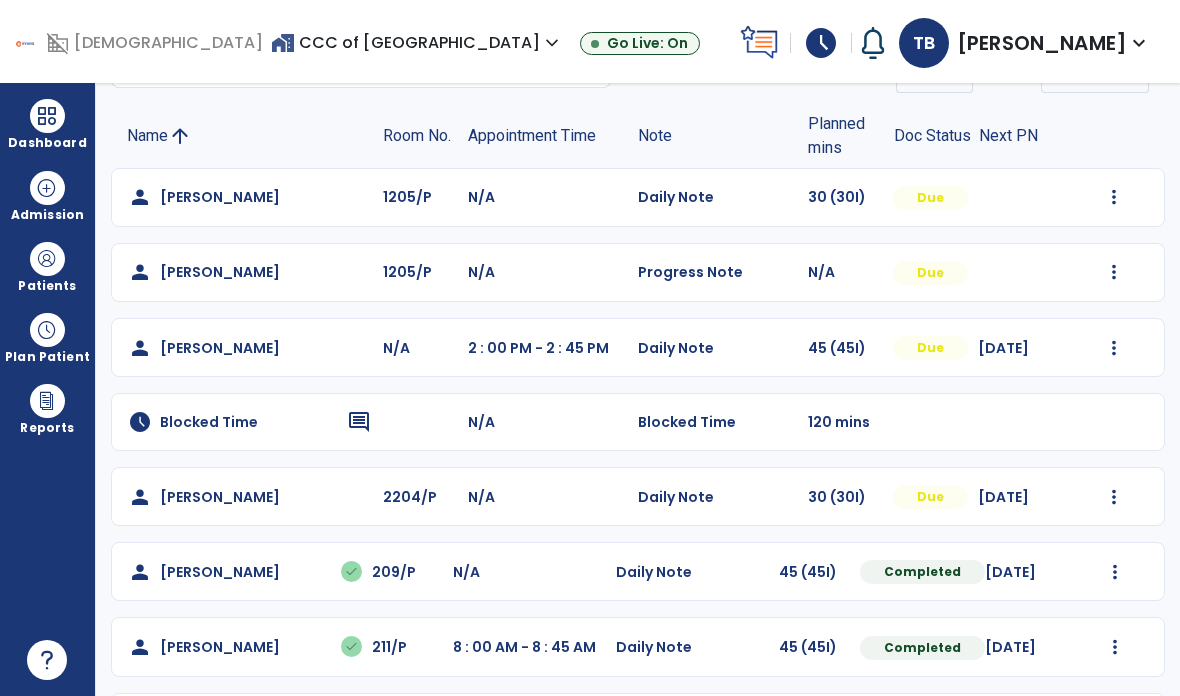 click at bounding box center (1114, 197) 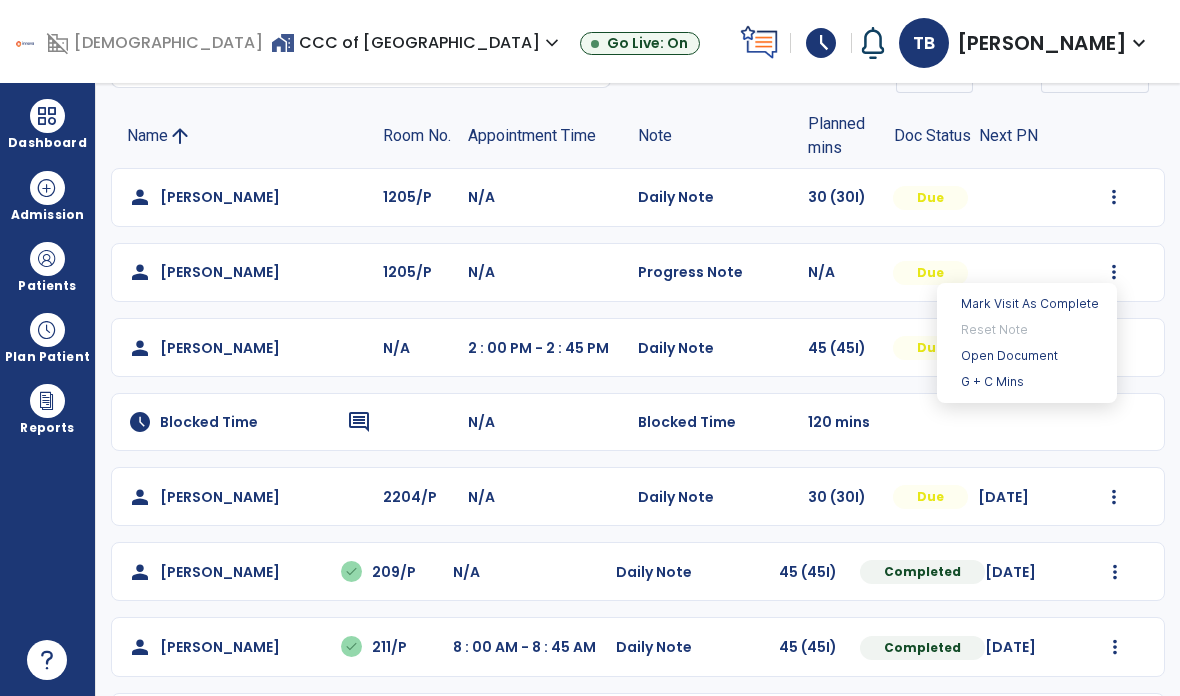 click on "Open Document" at bounding box center [1027, 356] 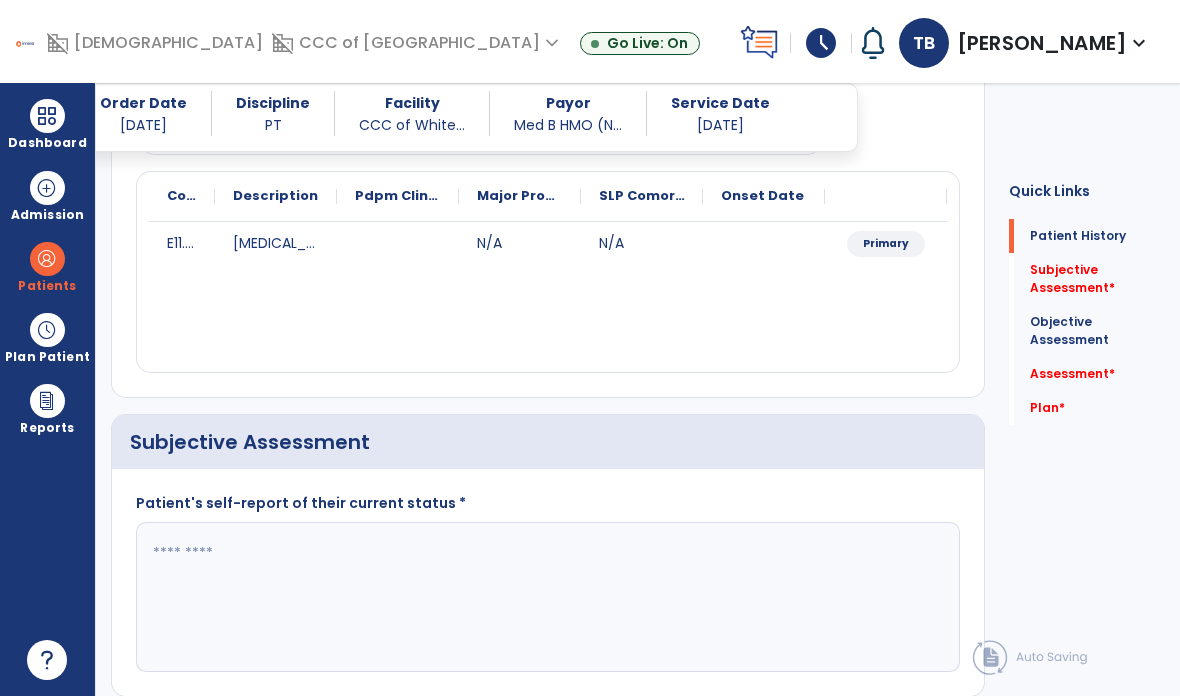 scroll, scrollTop: 227, scrollLeft: 0, axis: vertical 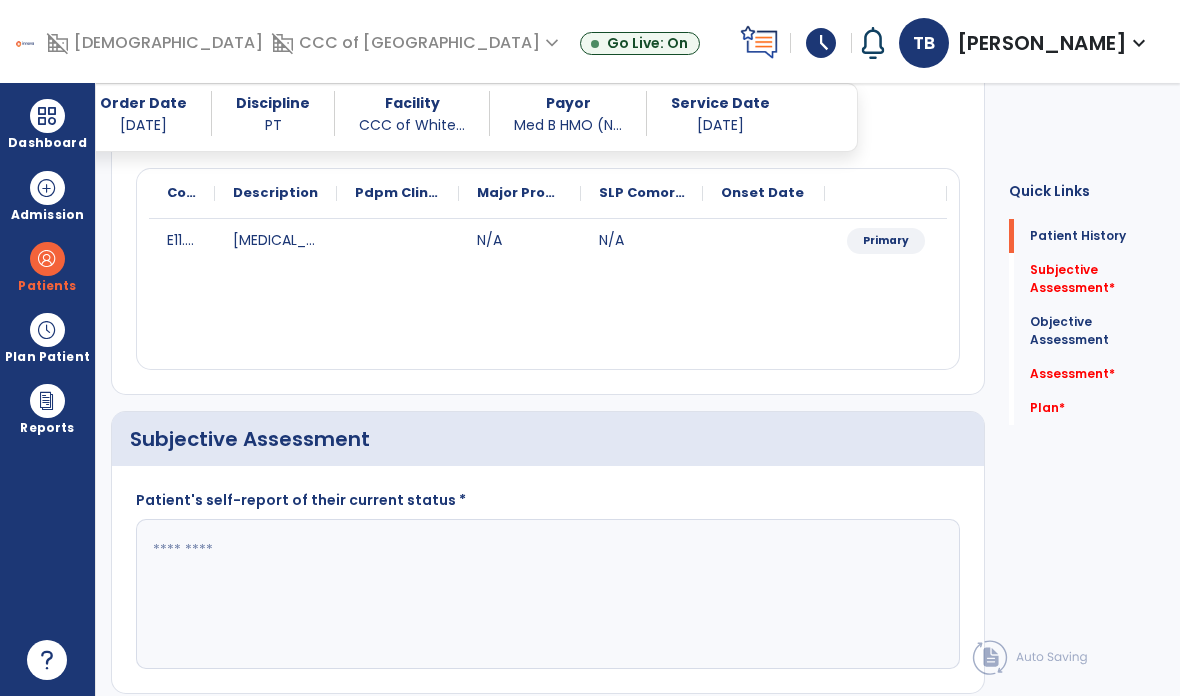 click 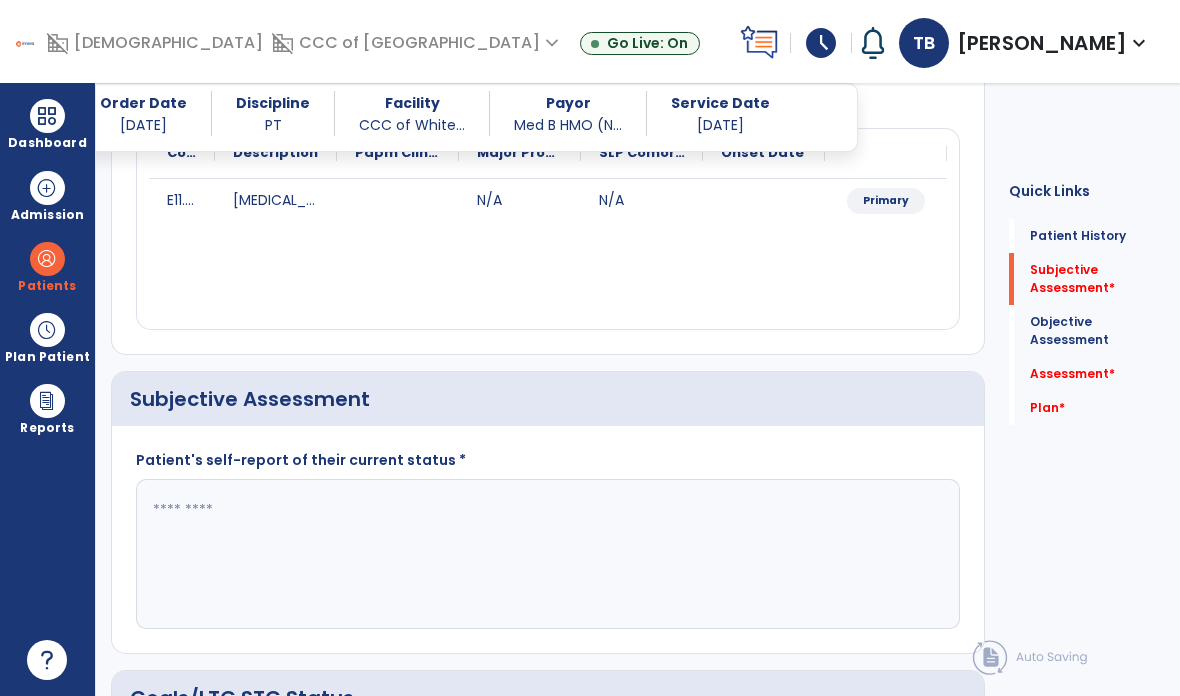 scroll, scrollTop: 328, scrollLeft: 0, axis: vertical 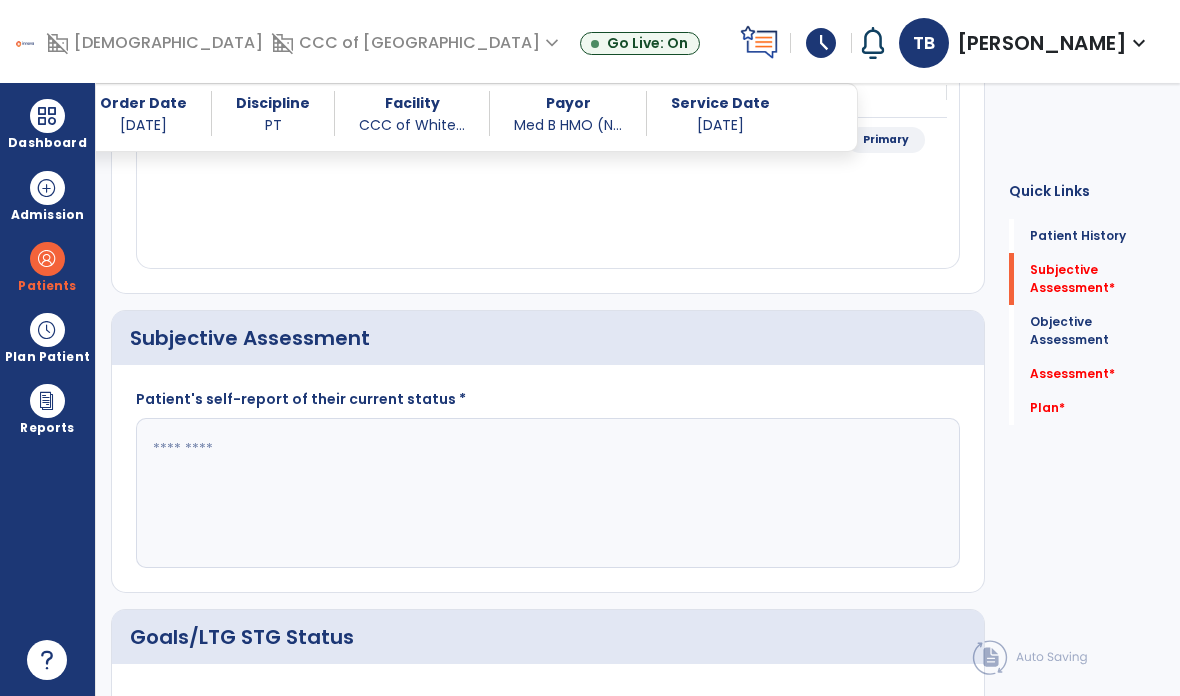 click 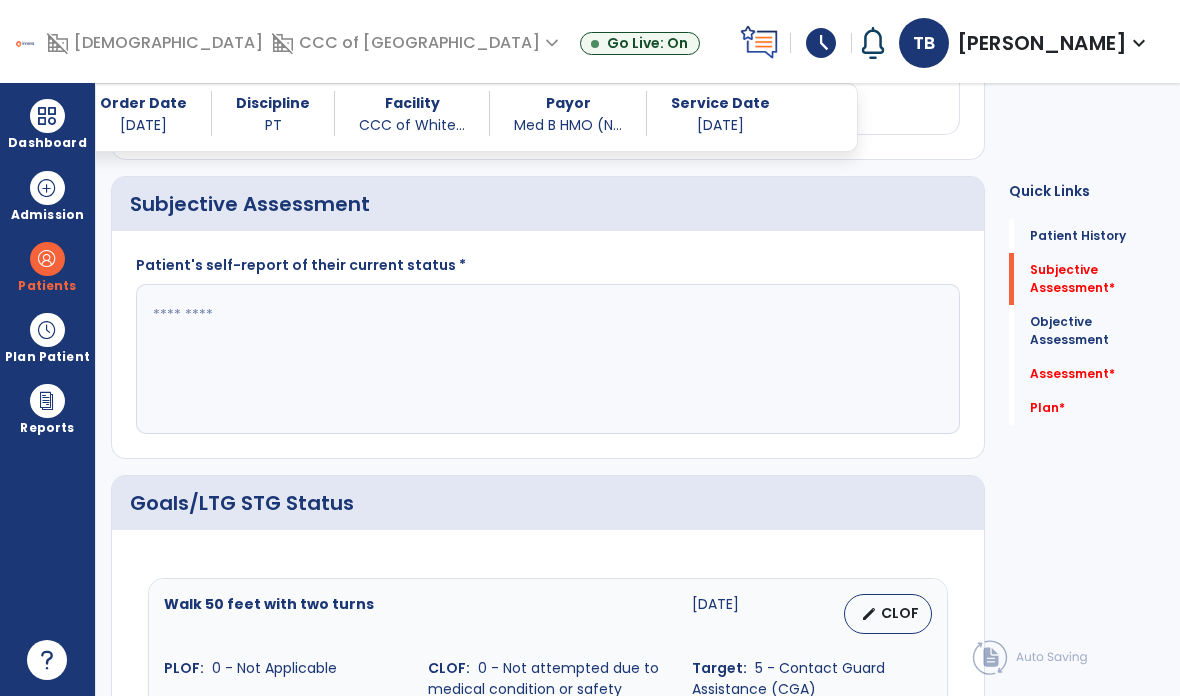 scroll, scrollTop: 480, scrollLeft: 0, axis: vertical 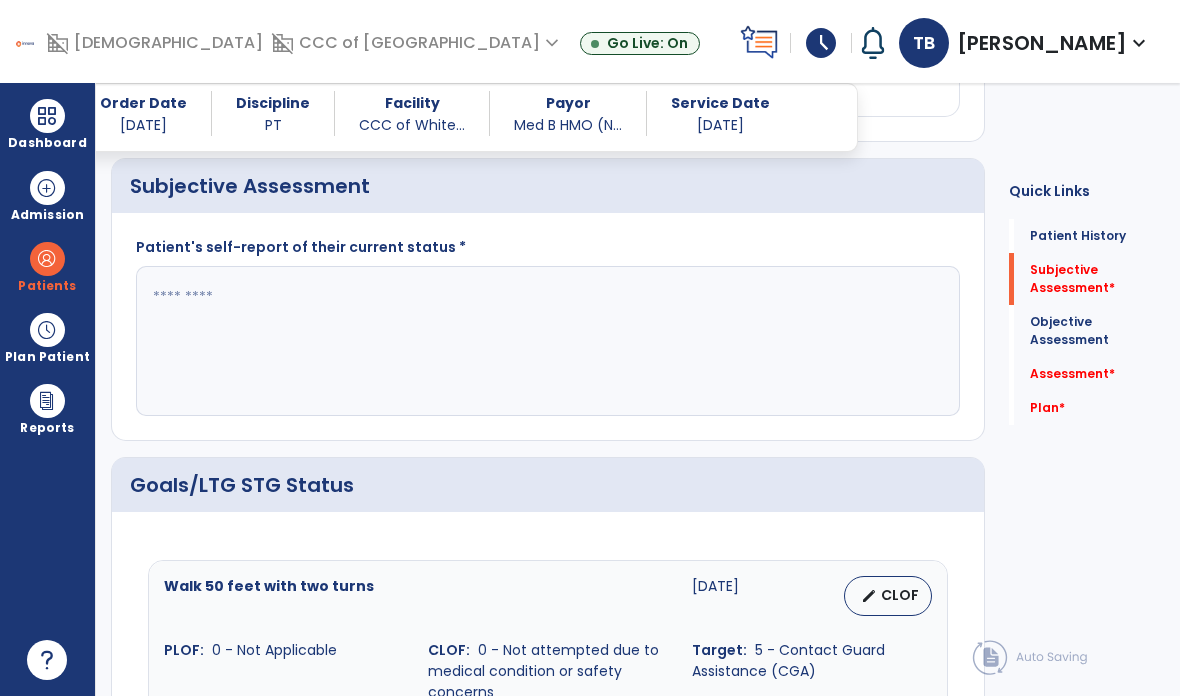 click 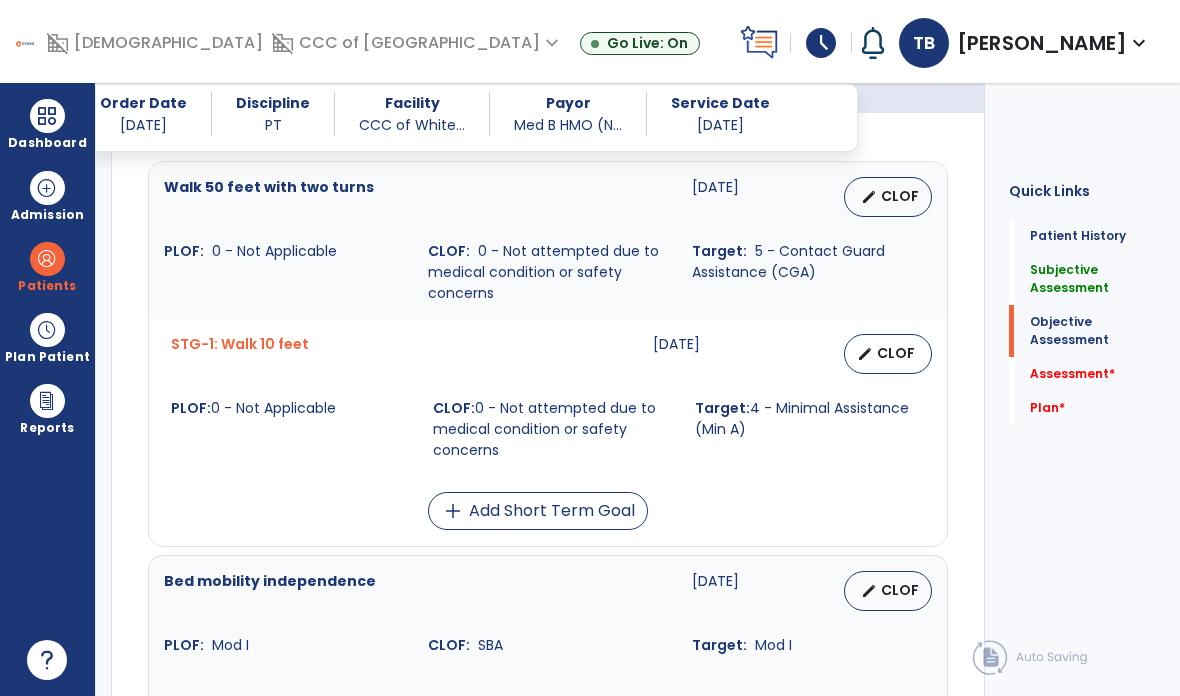 scroll, scrollTop: 862, scrollLeft: 0, axis: vertical 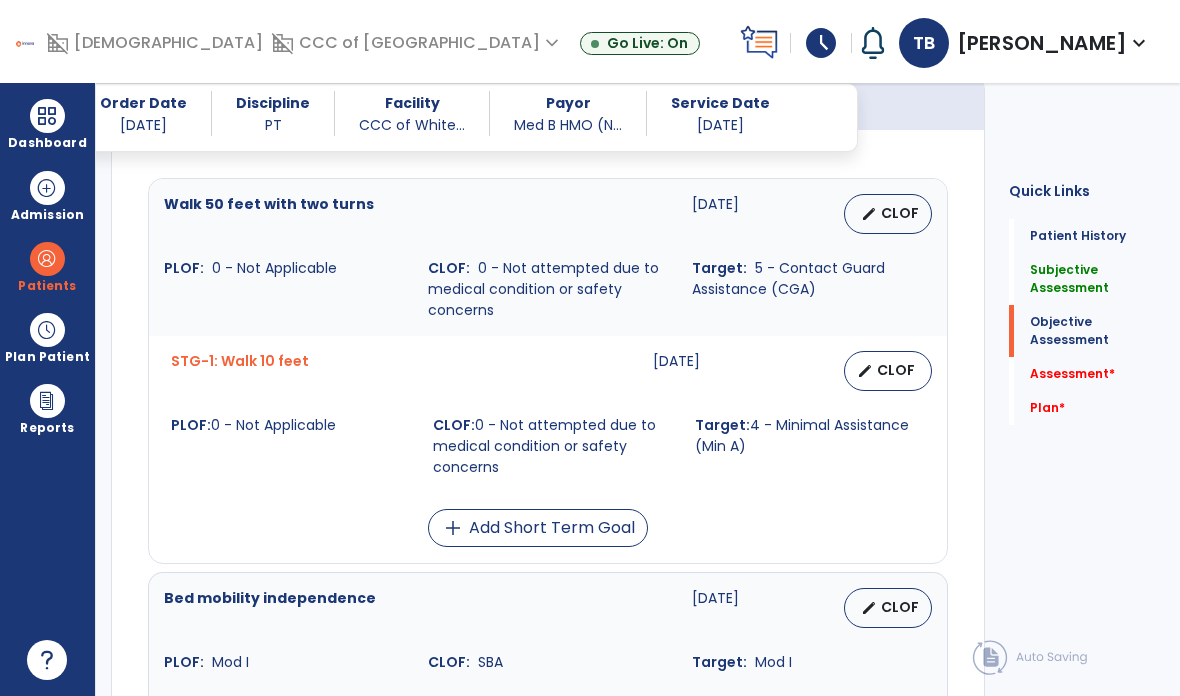 type on "**********" 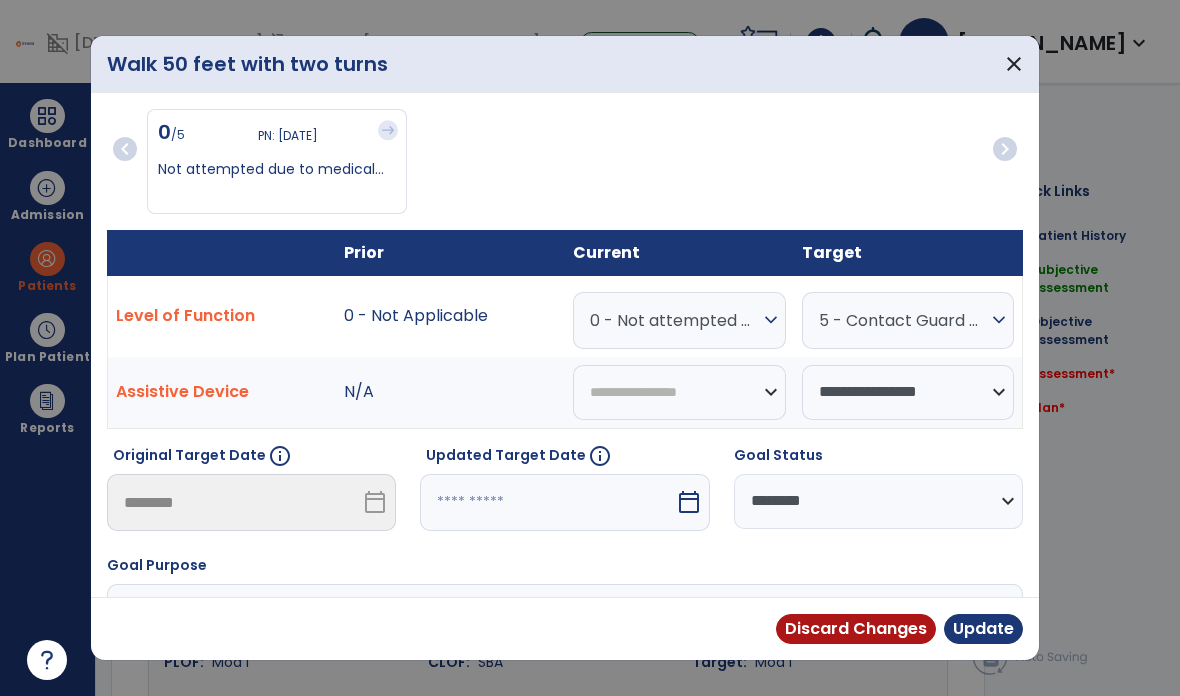 click at bounding box center (547, 502) 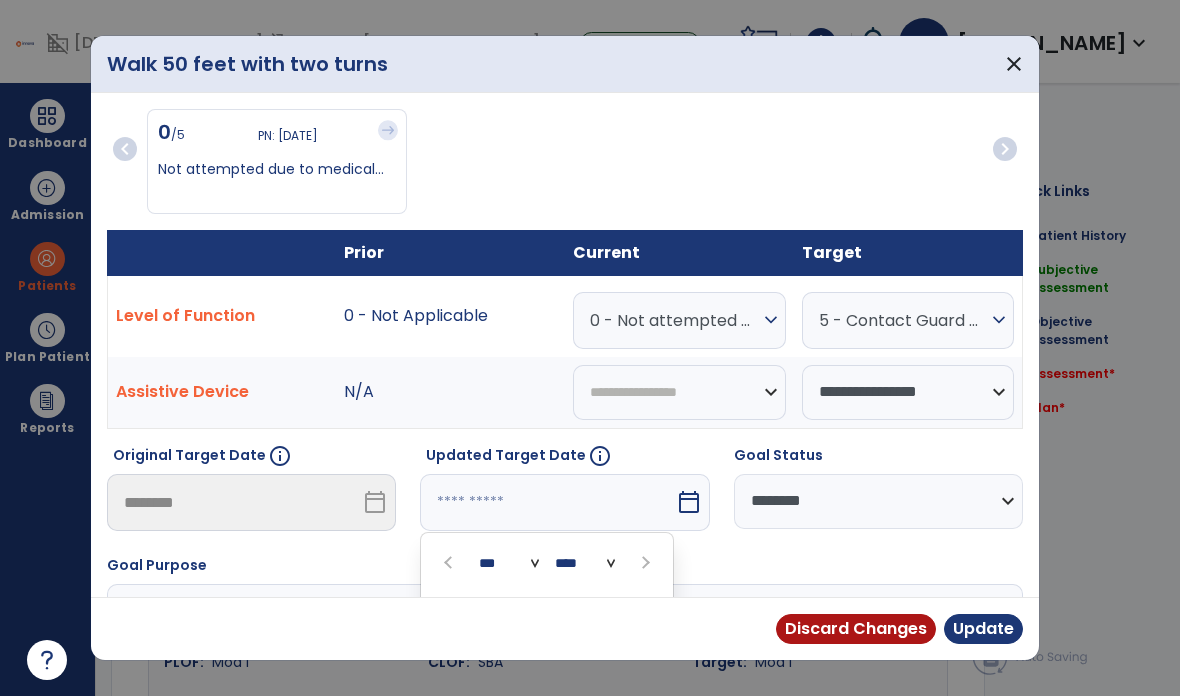 scroll, scrollTop: 16, scrollLeft: 0, axis: vertical 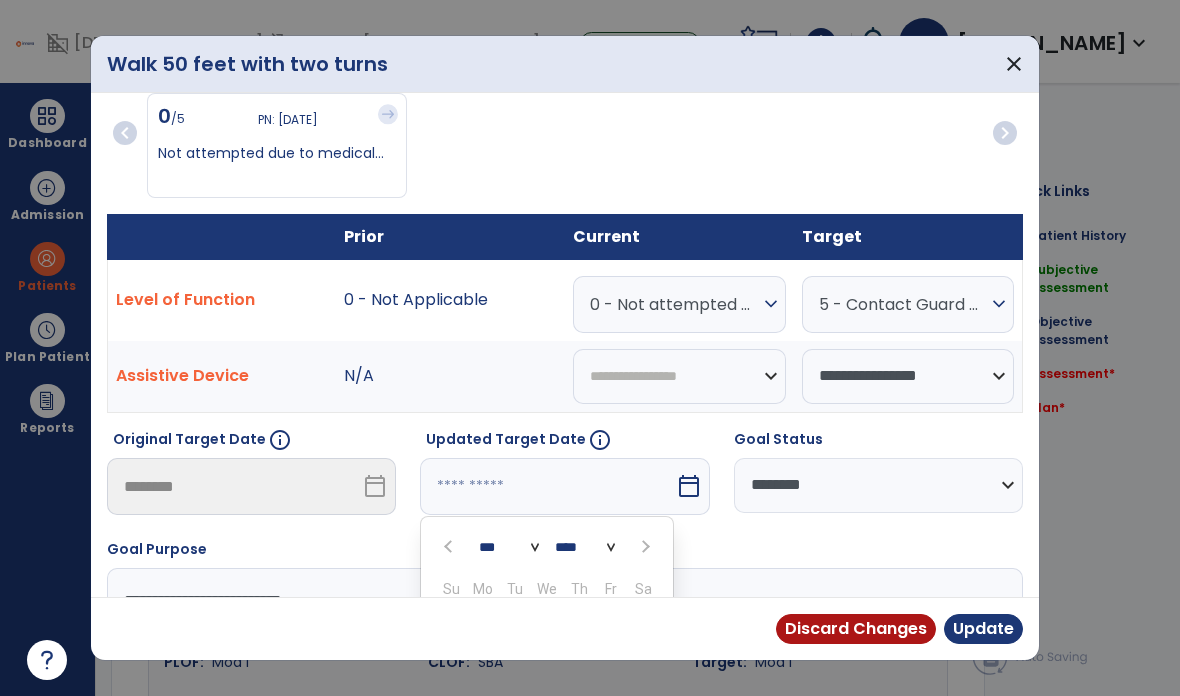 click on "*** *** *** *** **** Su Mo Tu We Th Fr Sa  29   30   1   2   3   4   5   6   7   8   9   10   11   12   13   14   15   16   17   18   19   20   21   22   23   24   25   26   27   28   29   30   31   1   2   3   4   5   6   7   8   9" at bounding box center (547, 664) 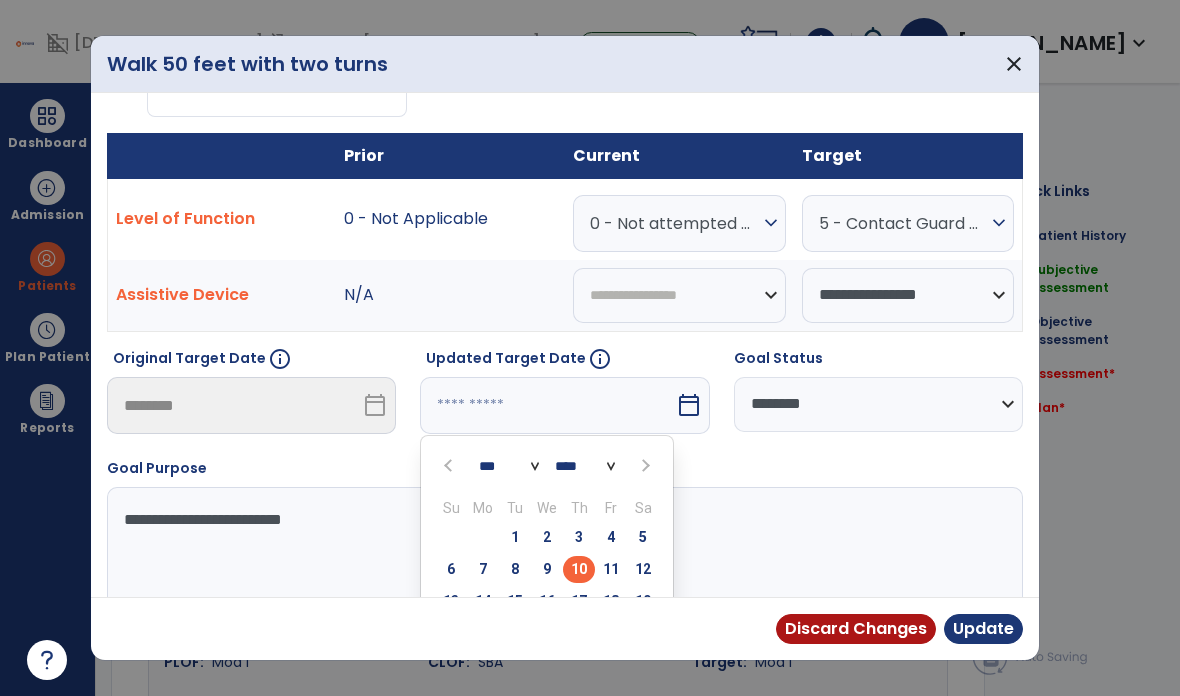 scroll, scrollTop: 110, scrollLeft: 0, axis: vertical 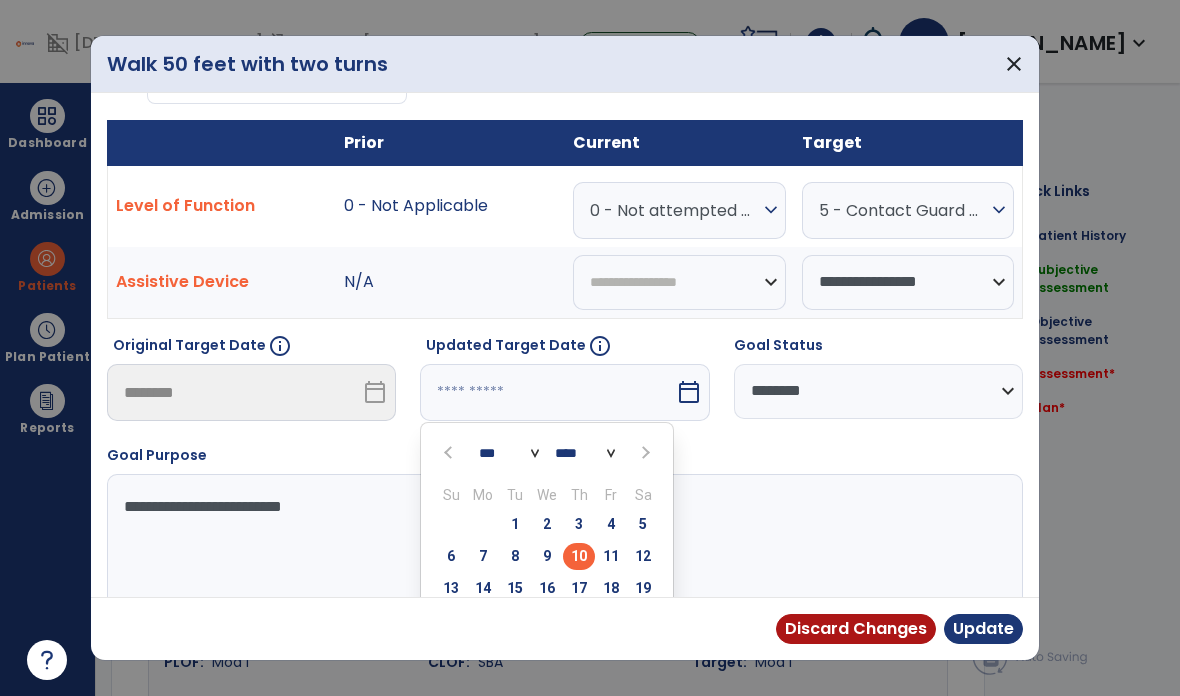 click at bounding box center (645, 453) 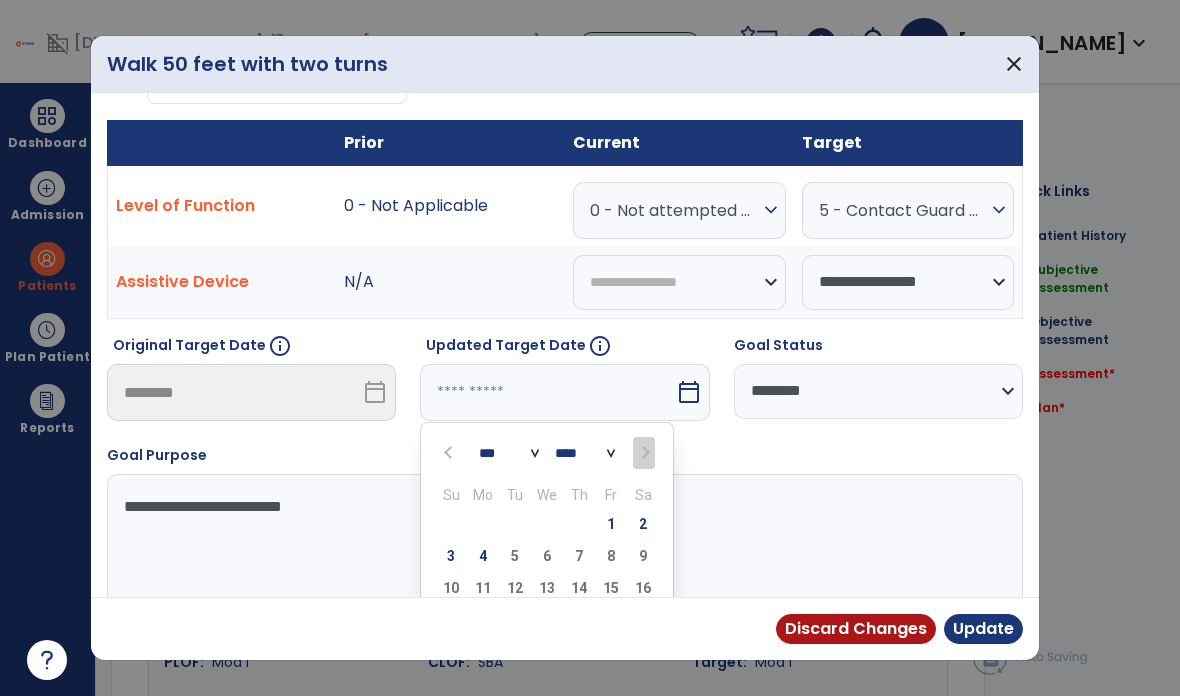 click on "**********" at bounding box center [565, 549] 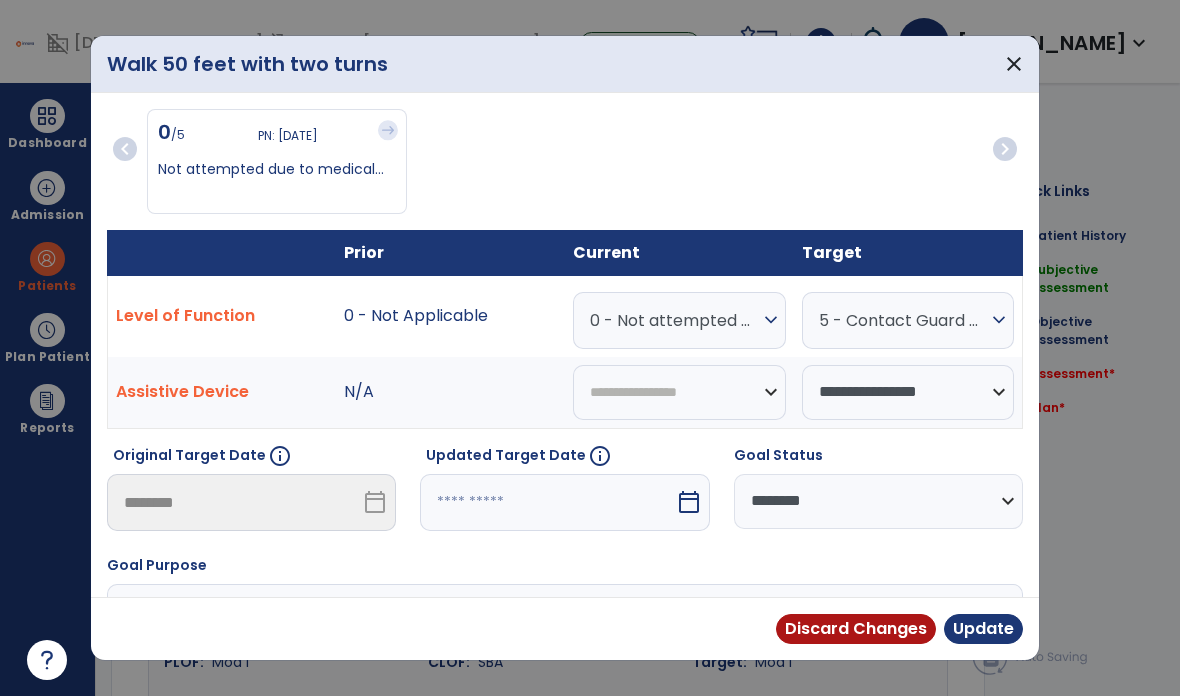 scroll, scrollTop: -1, scrollLeft: 0, axis: vertical 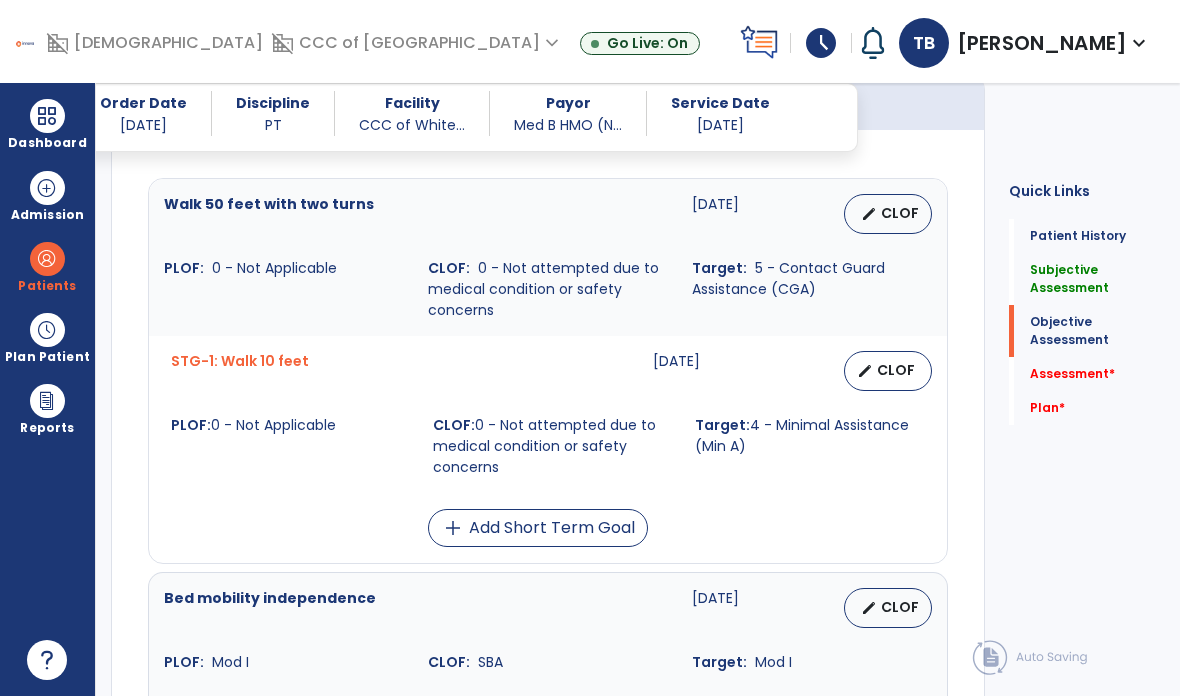 click on "CLOF" at bounding box center [896, 370] 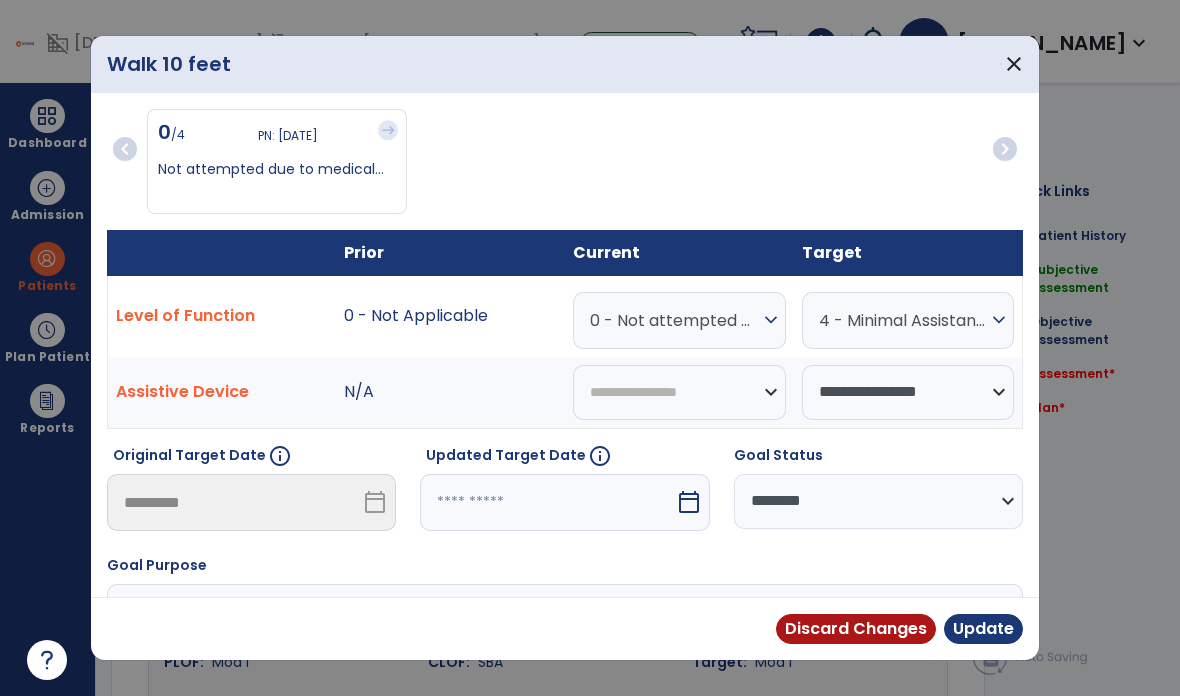 click at bounding box center [547, 502] 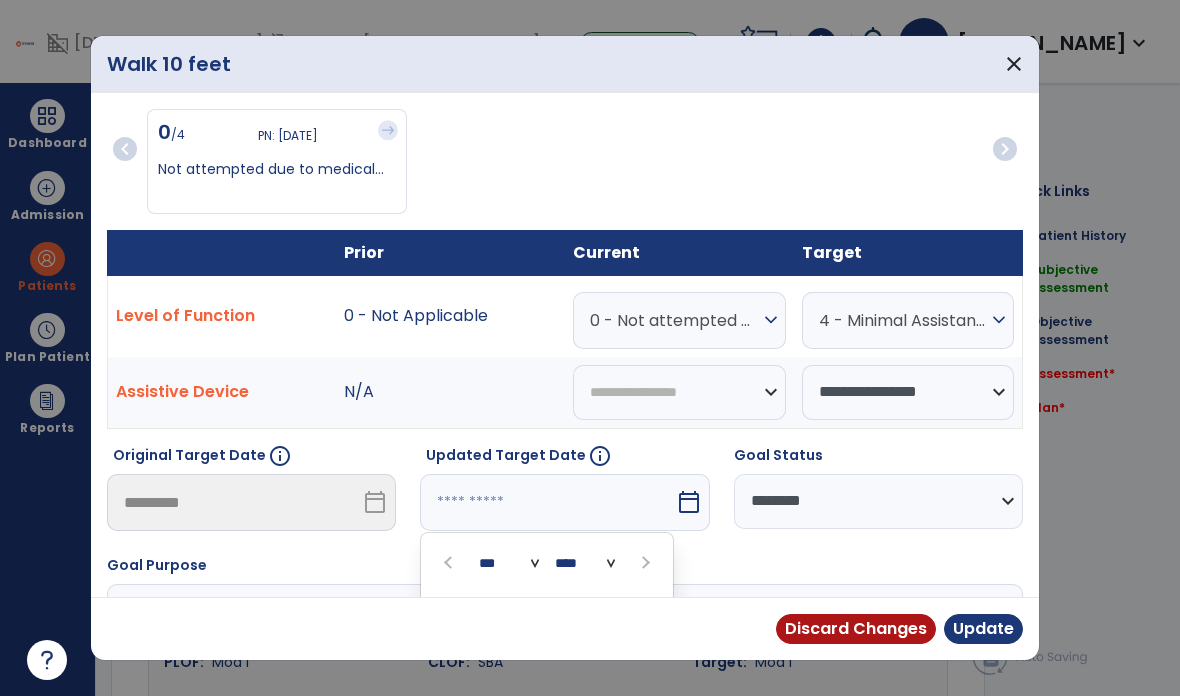 scroll, scrollTop: 16, scrollLeft: 0, axis: vertical 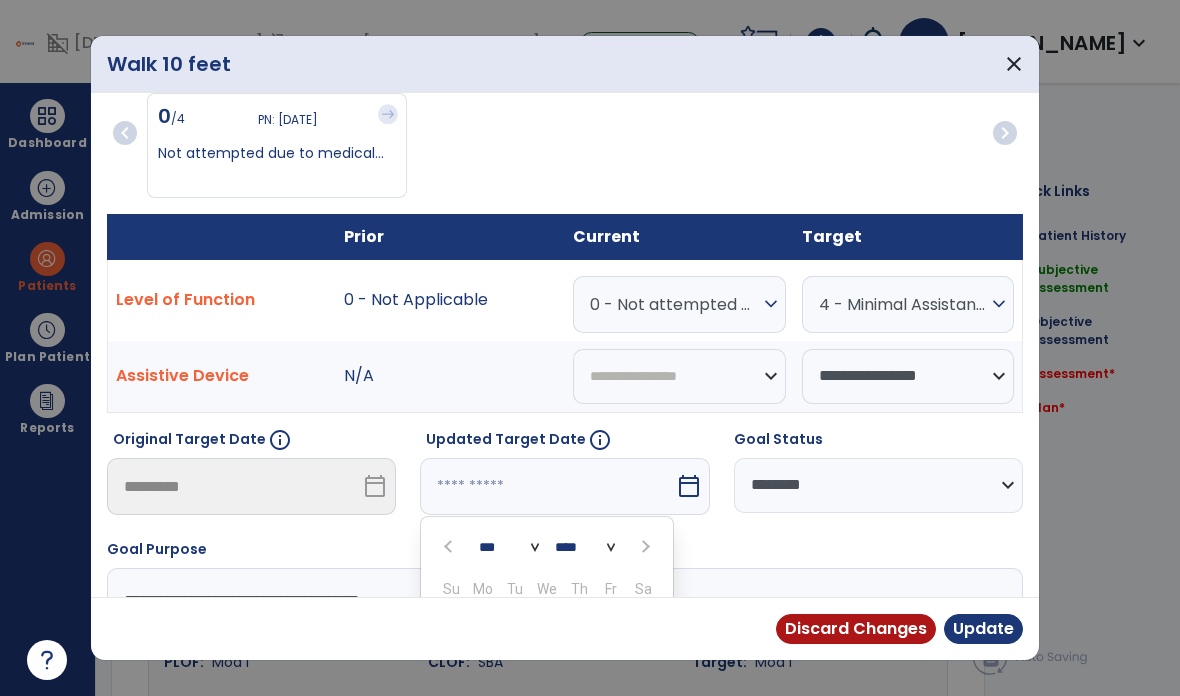 click at bounding box center (645, 547) 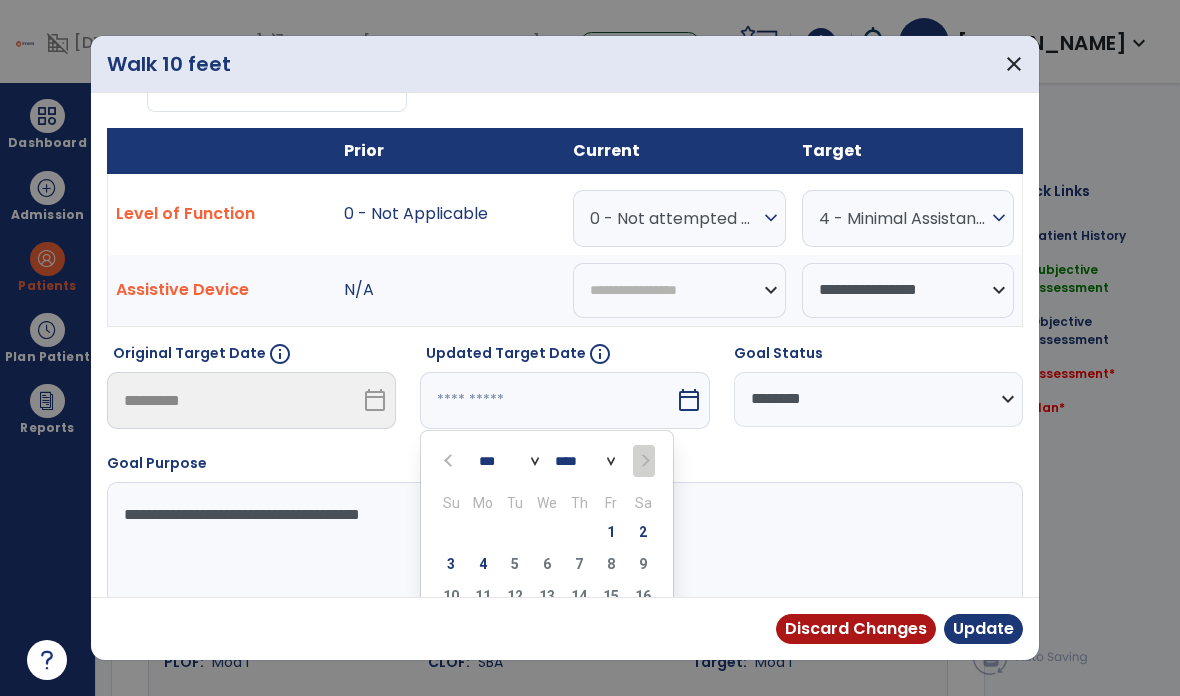 click on "4" at bounding box center [483, 564] 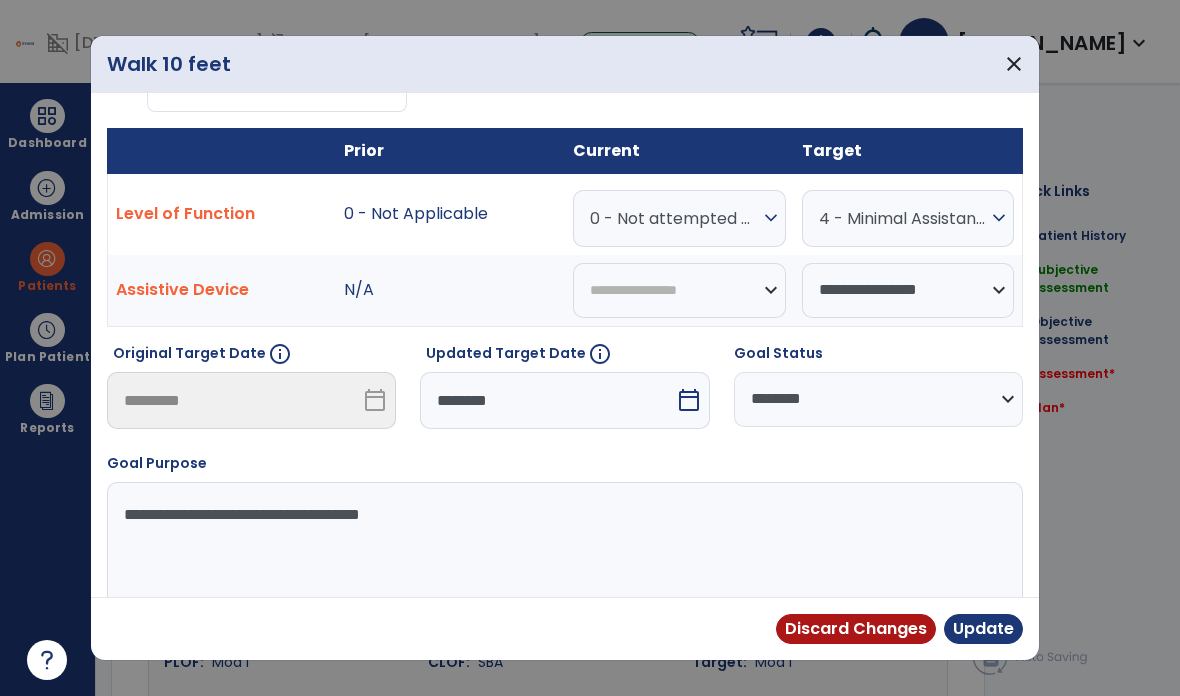scroll, scrollTop: 81, scrollLeft: 0, axis: vertical 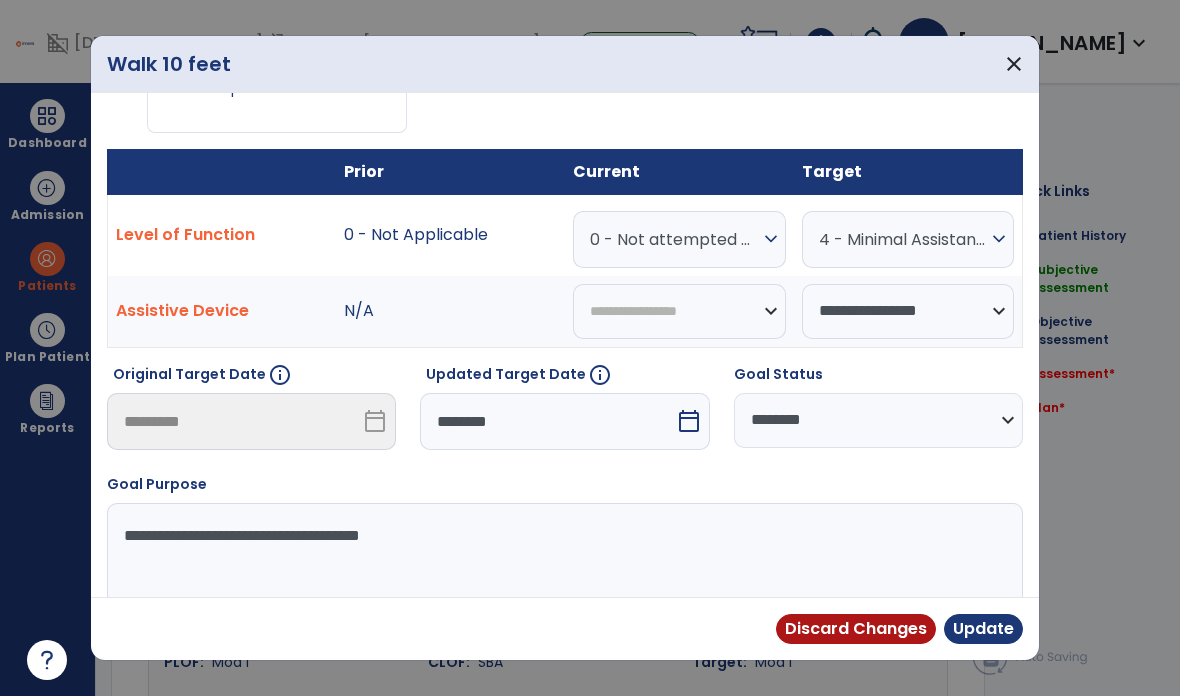 click on "Update" at bounding box center (983, 629) 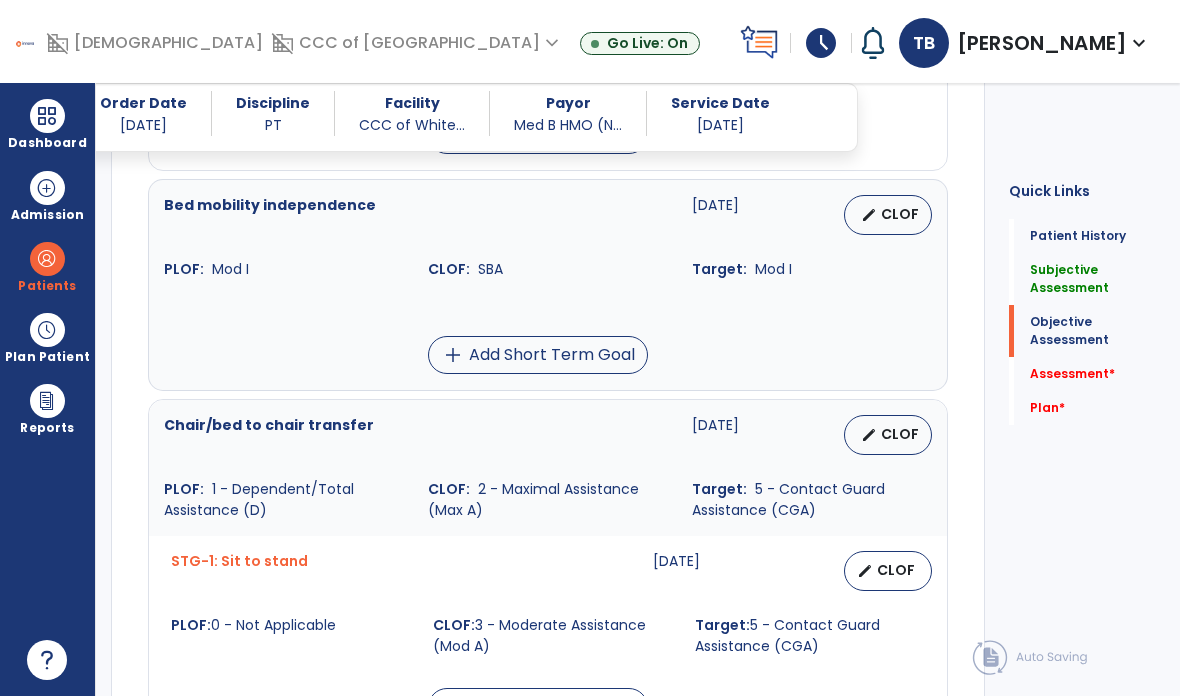 scroll, scrollTop: 1252, scrollLeft: 0, axis: vertical 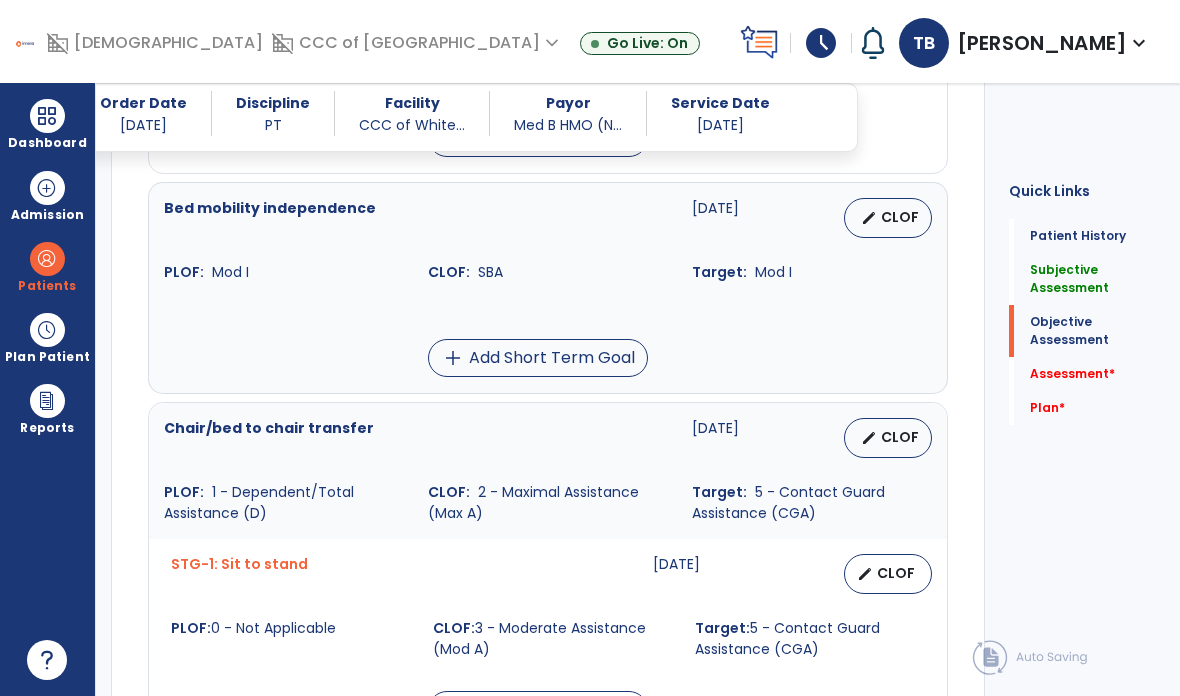 click on "edit   CLOF" at bounding box center [888, 218] 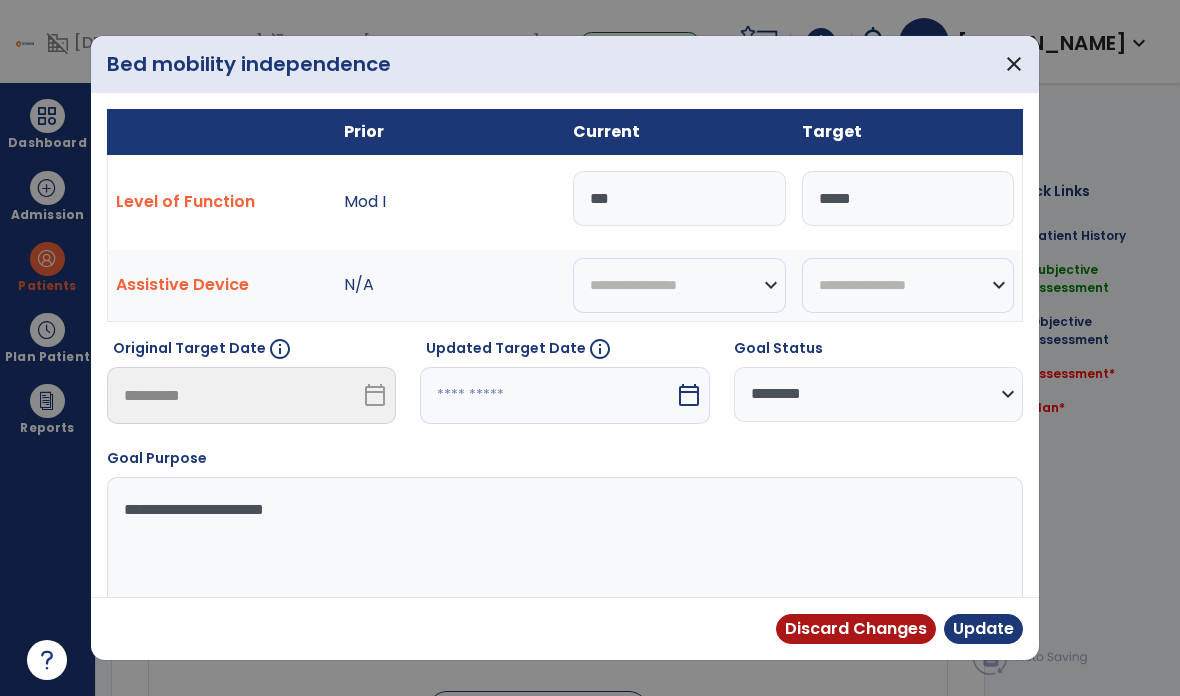 click at bounding box center (547, 395) 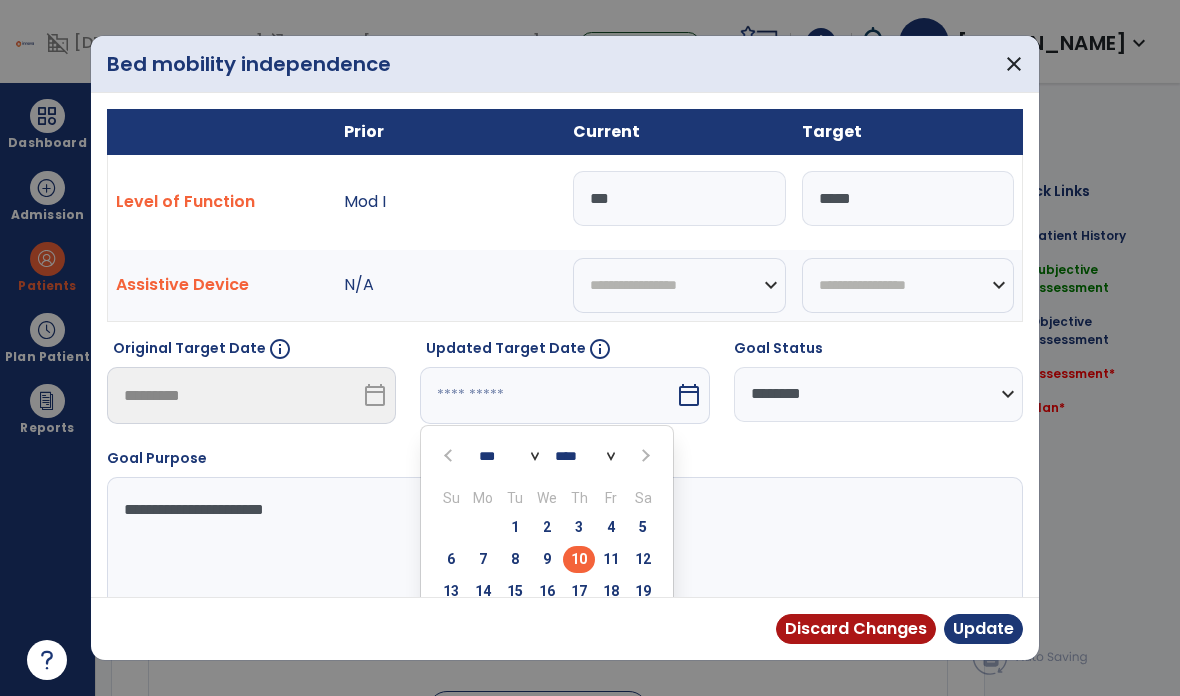 click at bounding box center [645, 456] 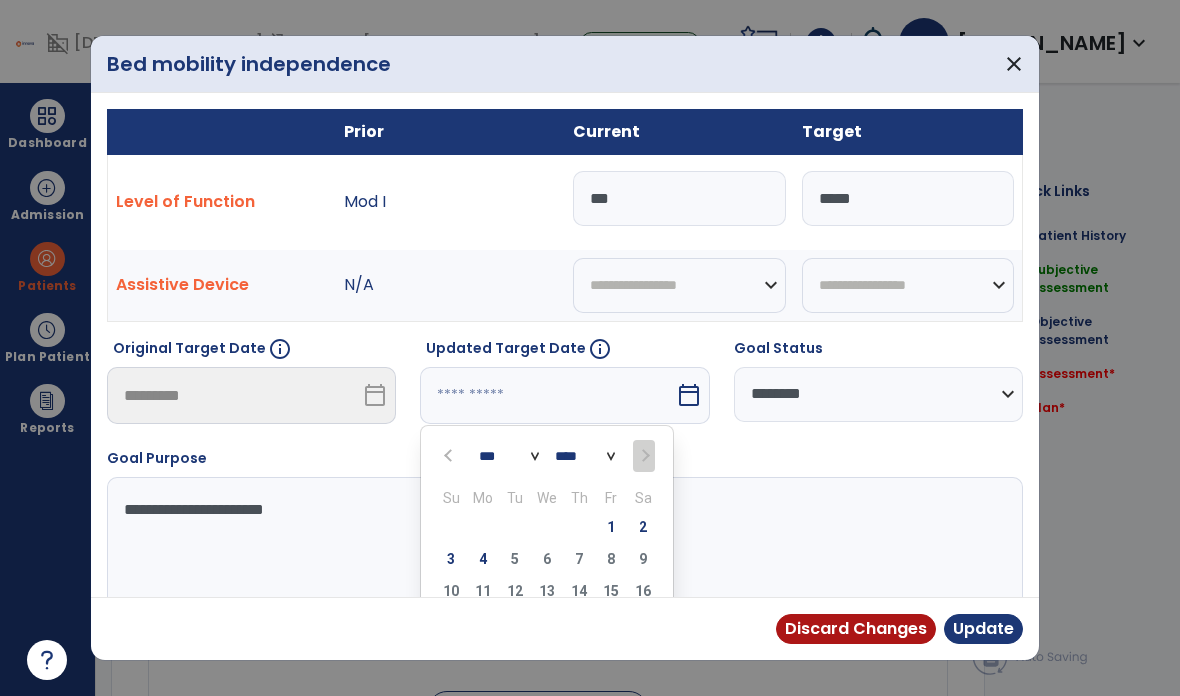 click on "4" at bounding box center [483, 559] 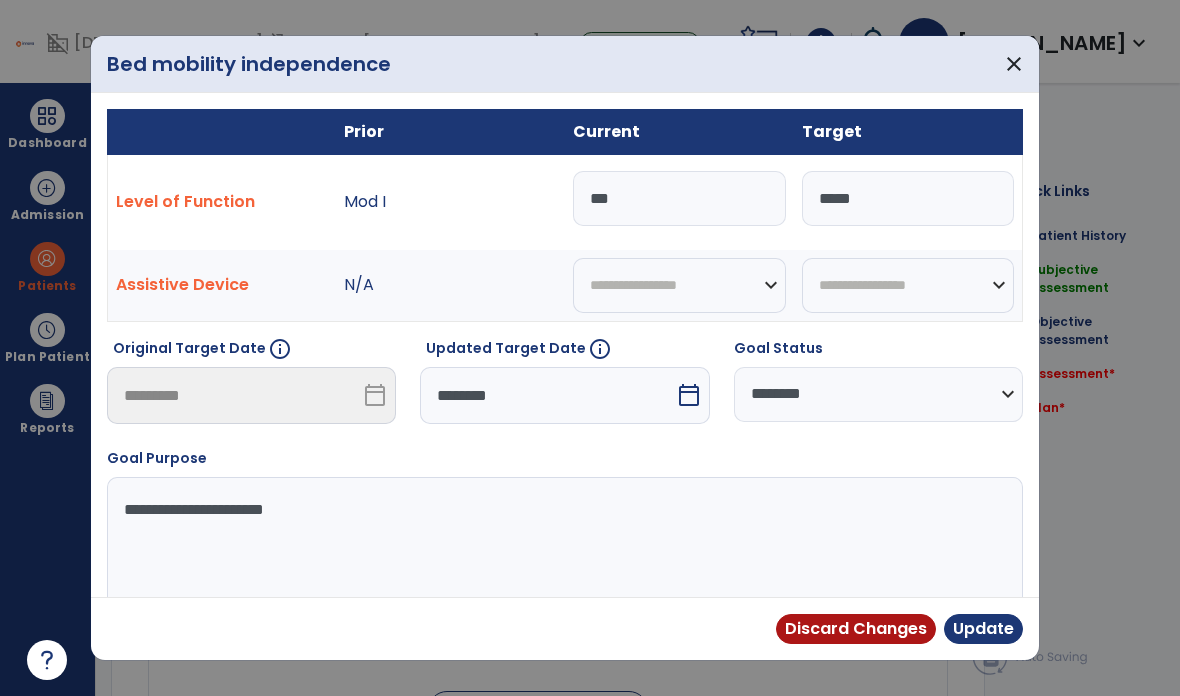 click on "Update" at bounding box center (983, 629) 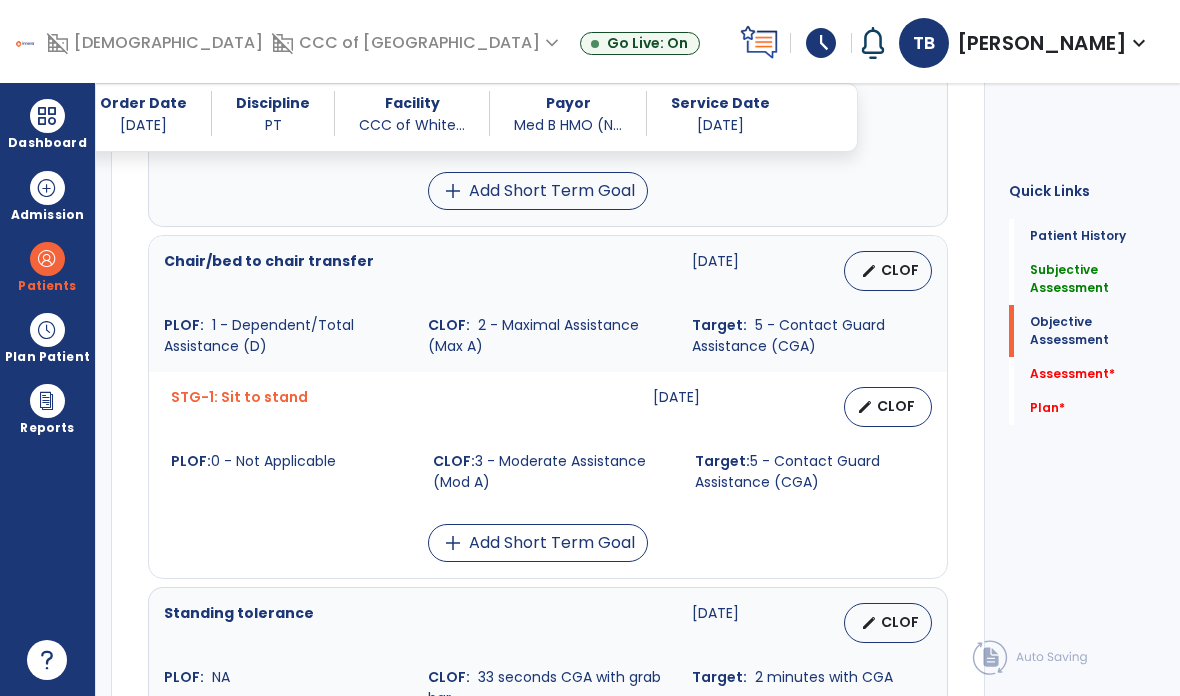 scroll, scrollTop: 1422, scrollLeft: 0, axis: vertical 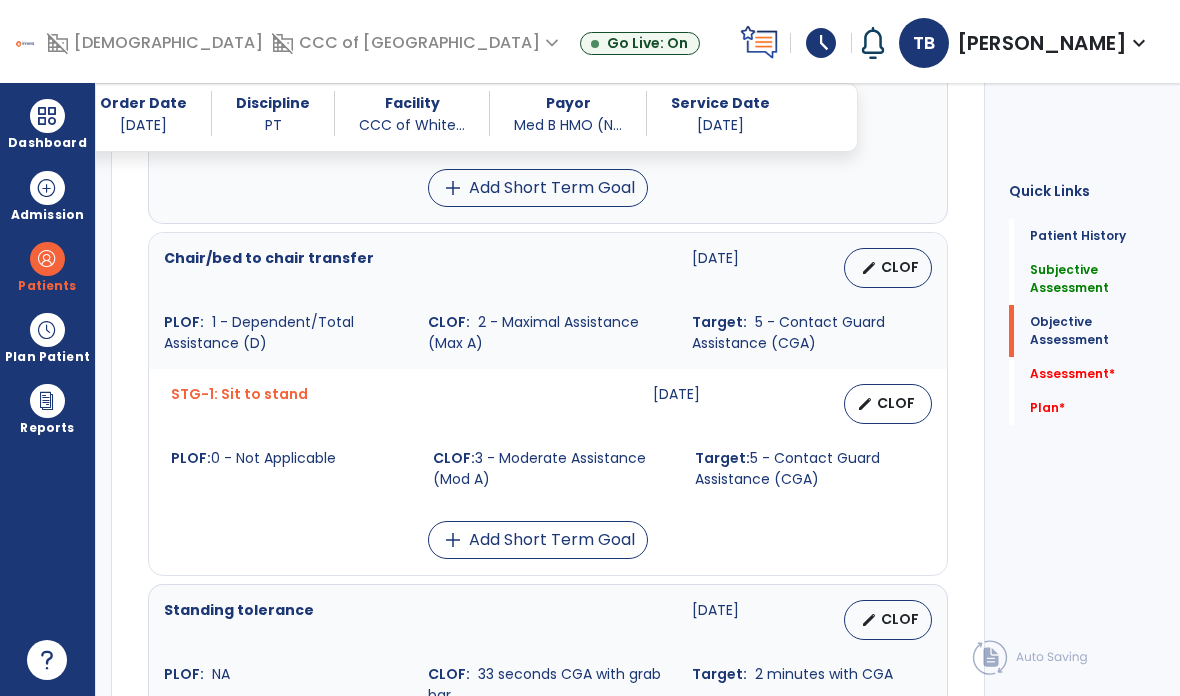 click on "CLOF" at bounding box center (900, 267) 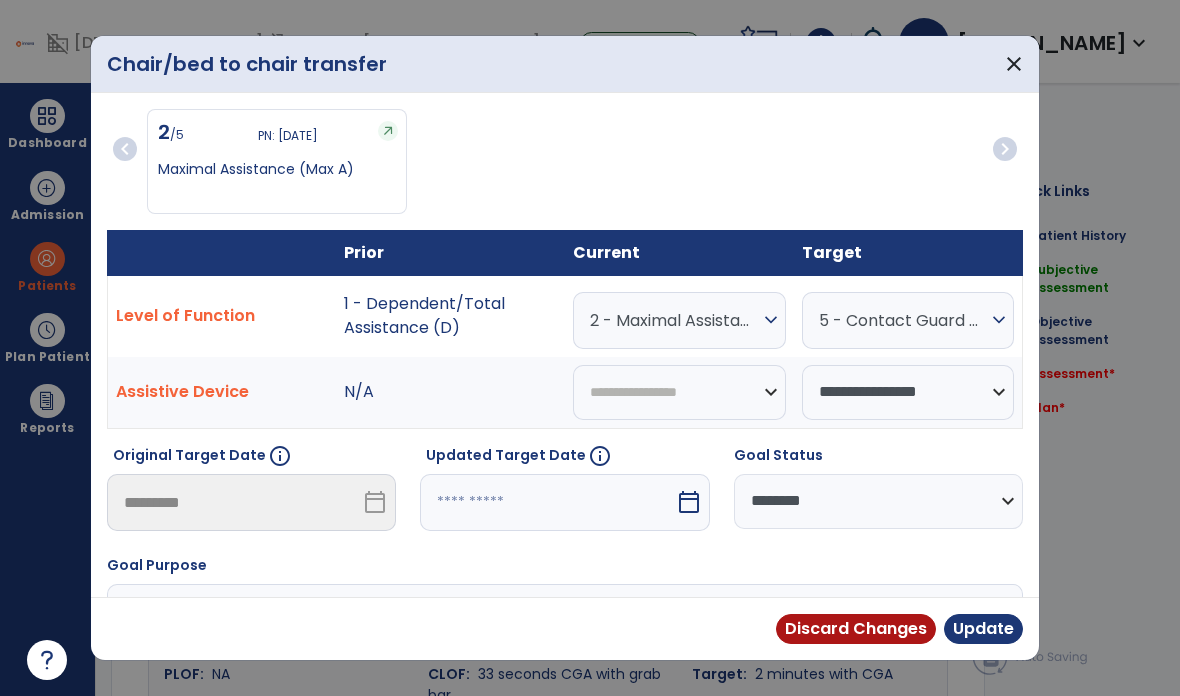 click at bounding box center [547, 502] 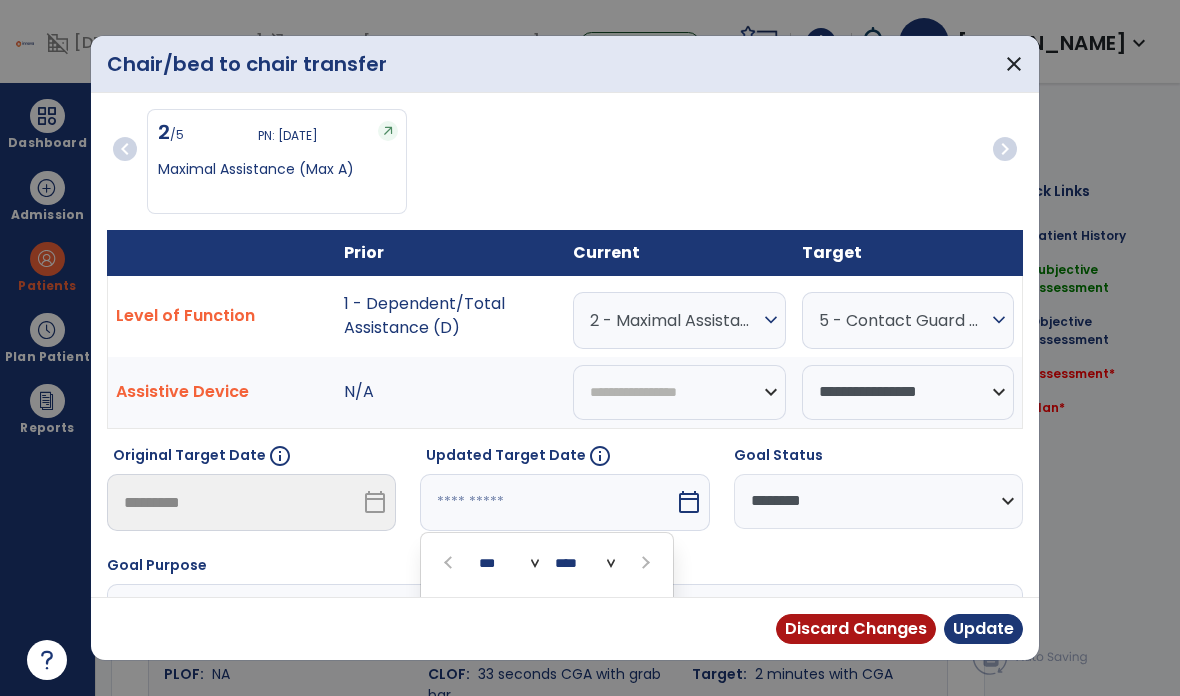 scroll, scrollTop: 16, scrollLeft: 0, axis: vertical 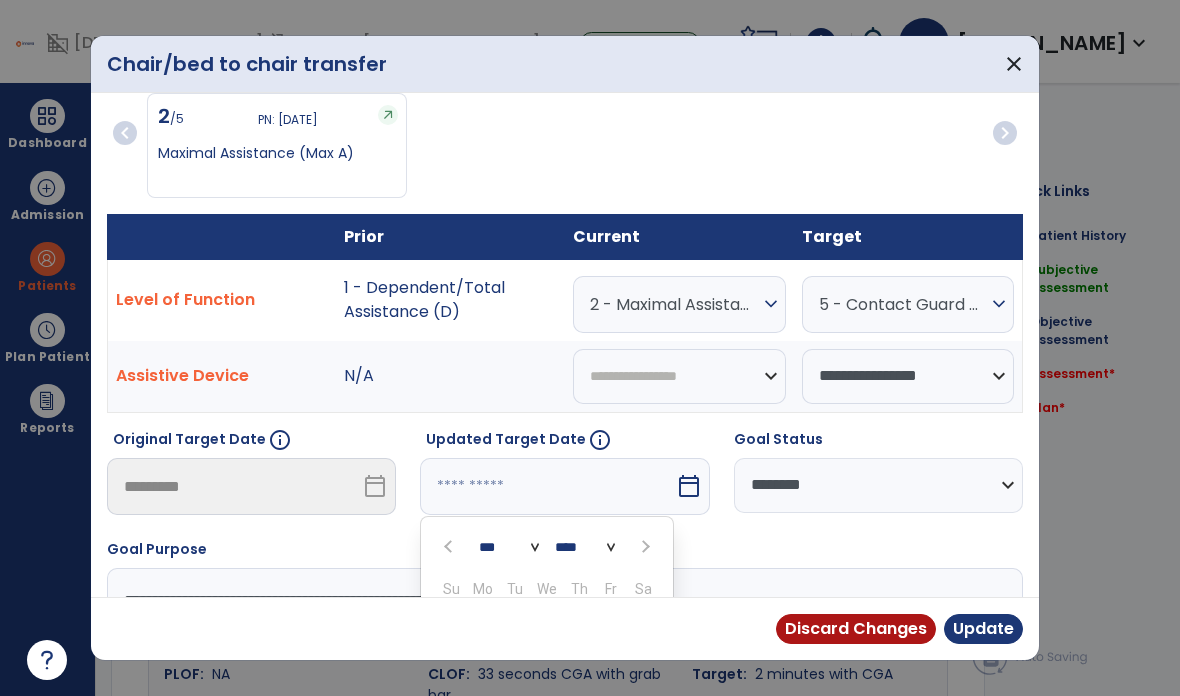 click at bounding box center (645, 547) 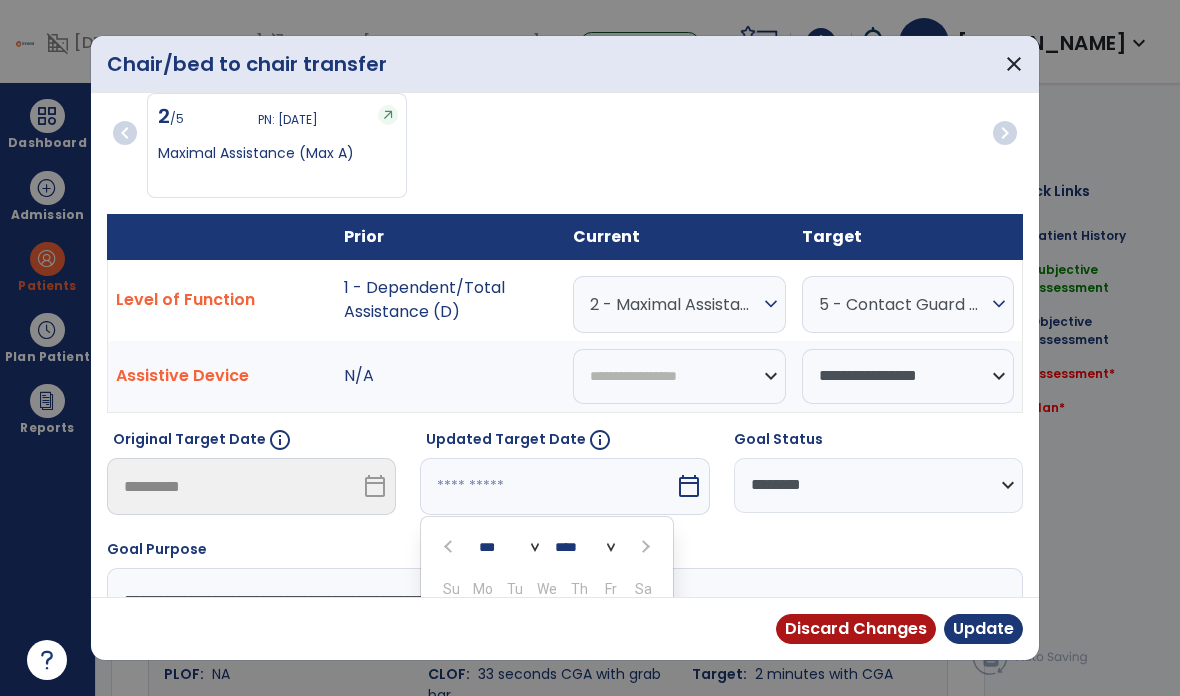 select on "*" 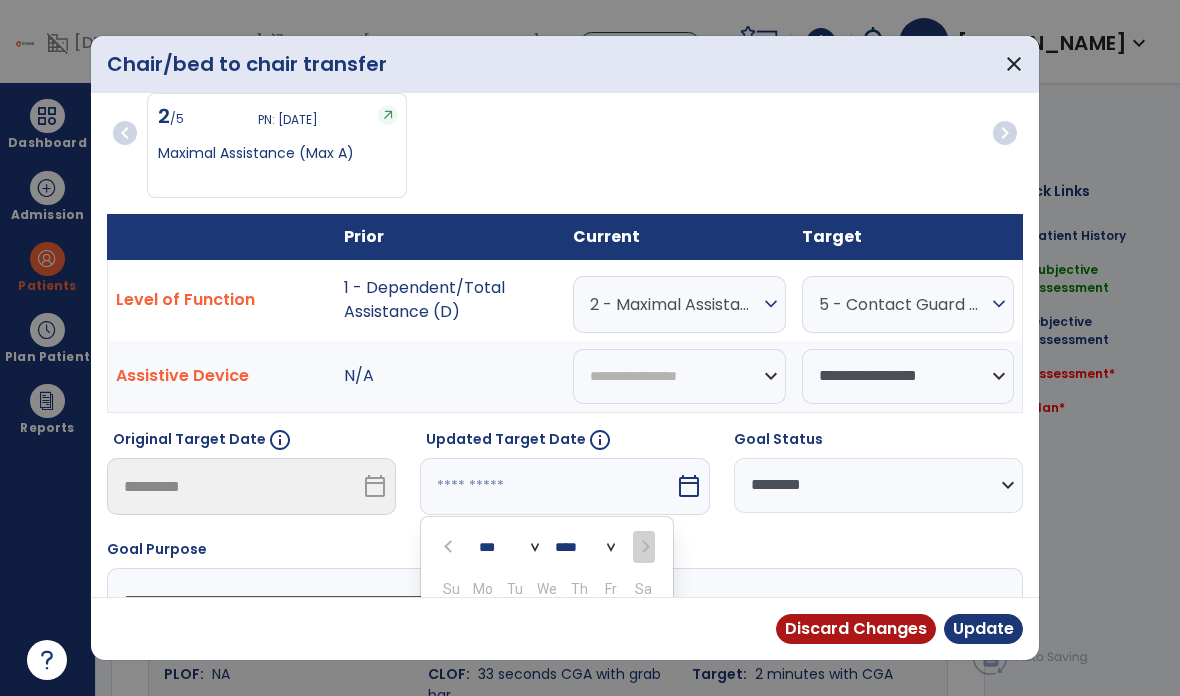 click on "4" at bounding box center (483, 650) 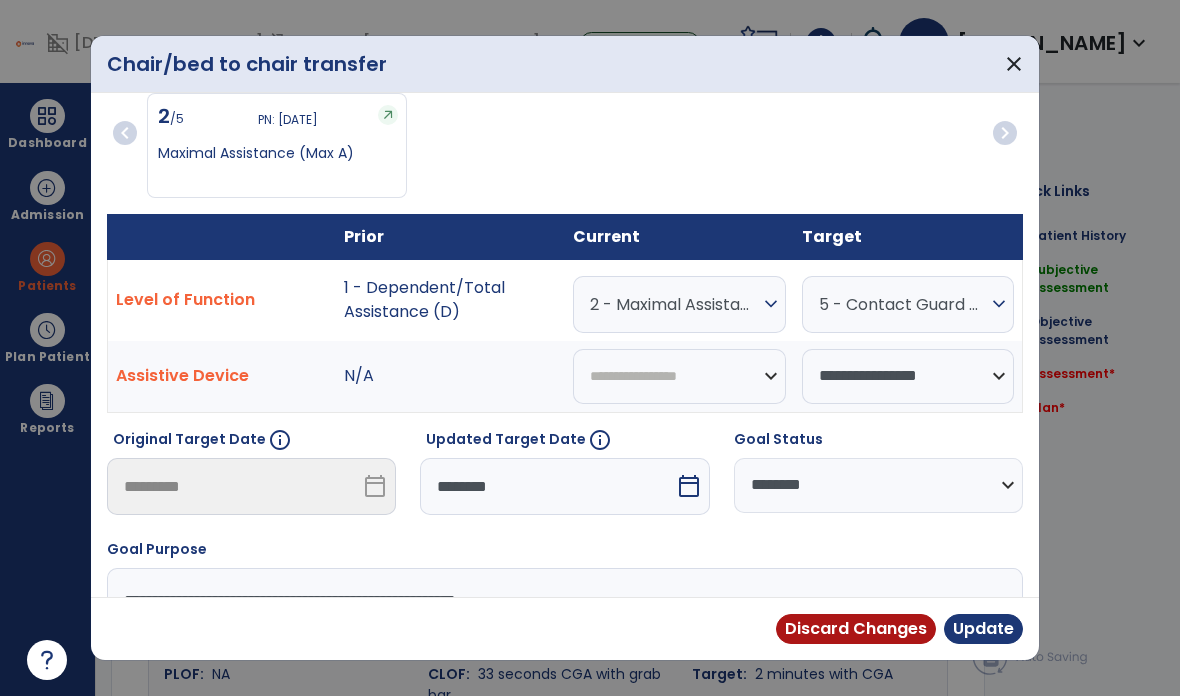 click on "Update" at bounding box center (983, 629) 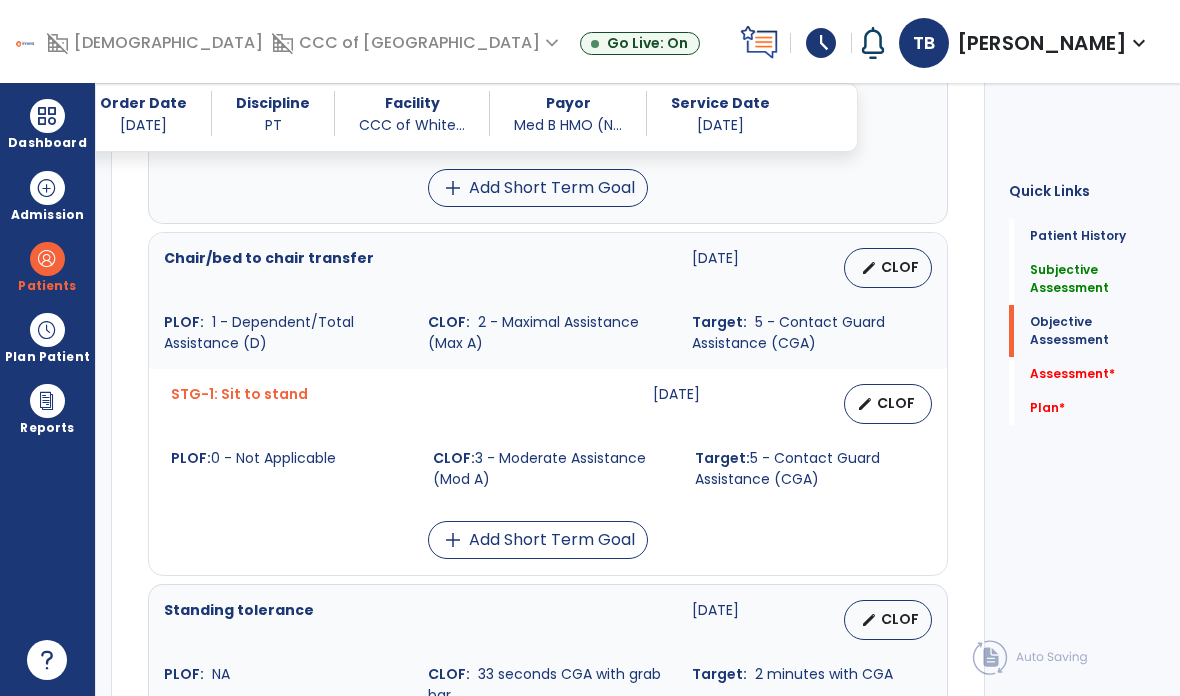 click on "edit   CLOF" at bounding box center [888, 404] 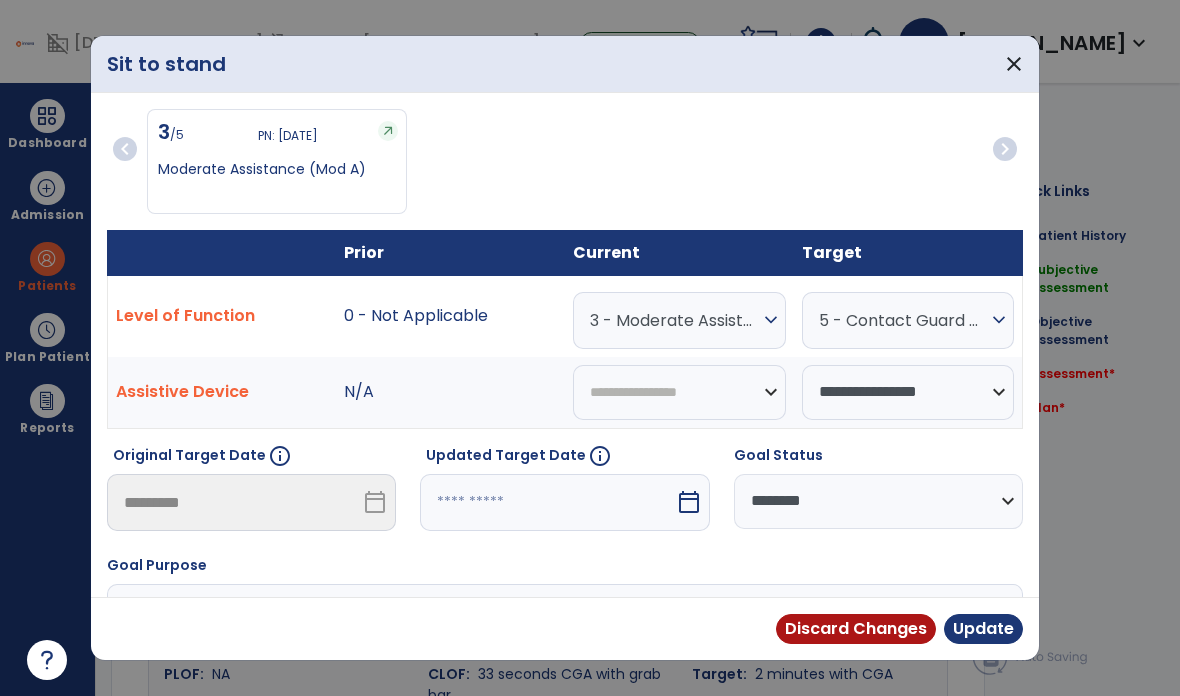 click at bounding box center [547, 502] 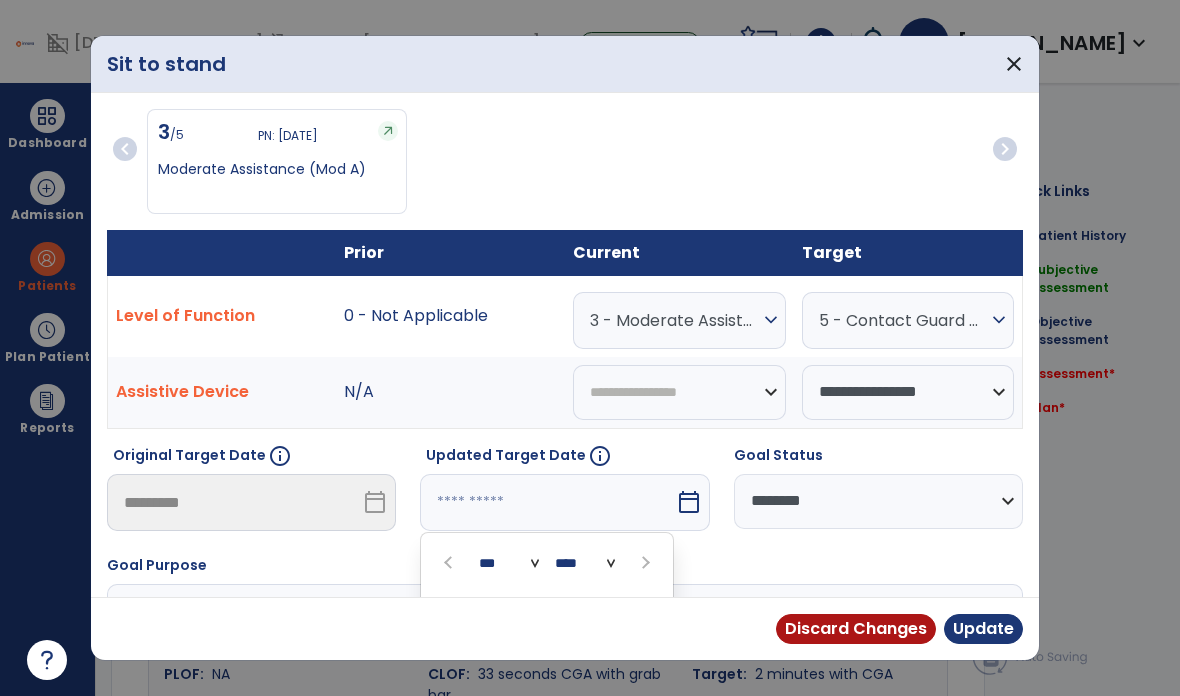 scroll, scrollTop: 16, scrollLeft: 0, axis: vertical 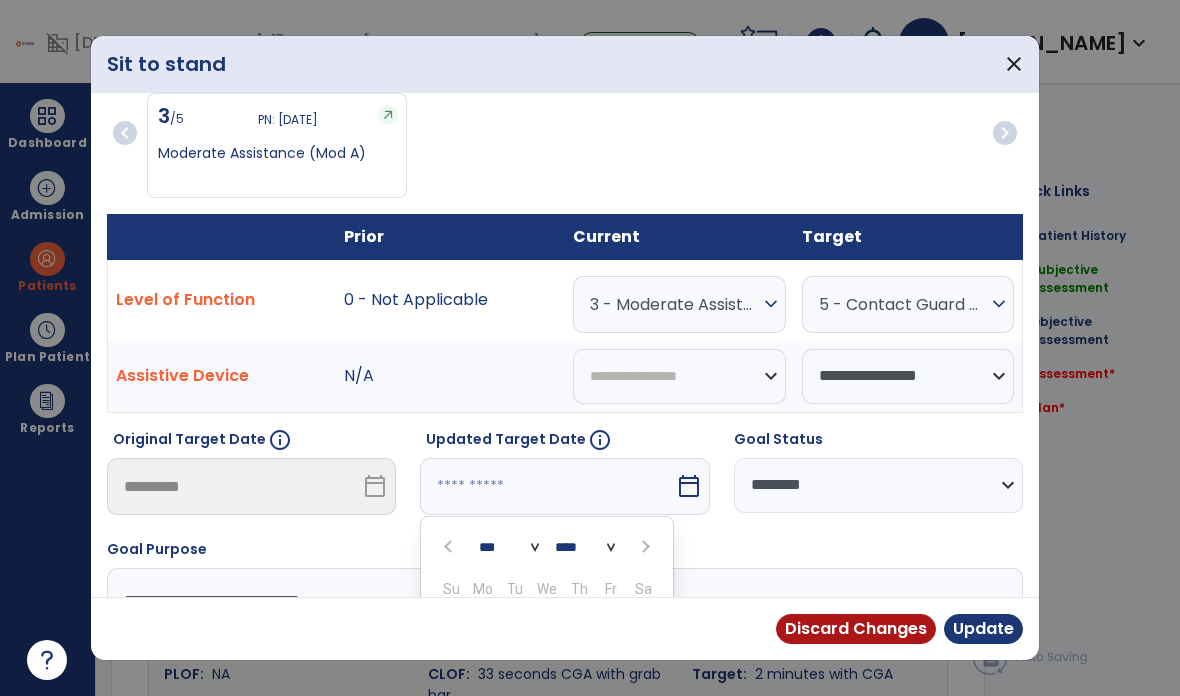 click at bounding box center [645, 547] 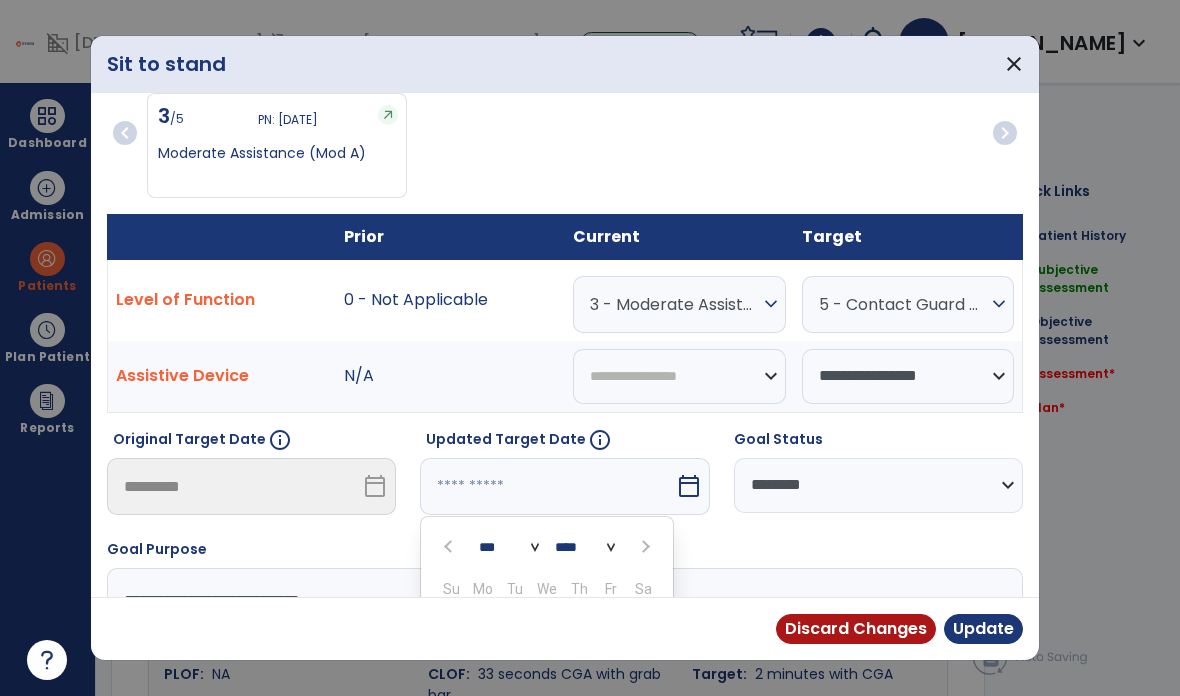 select on "*" 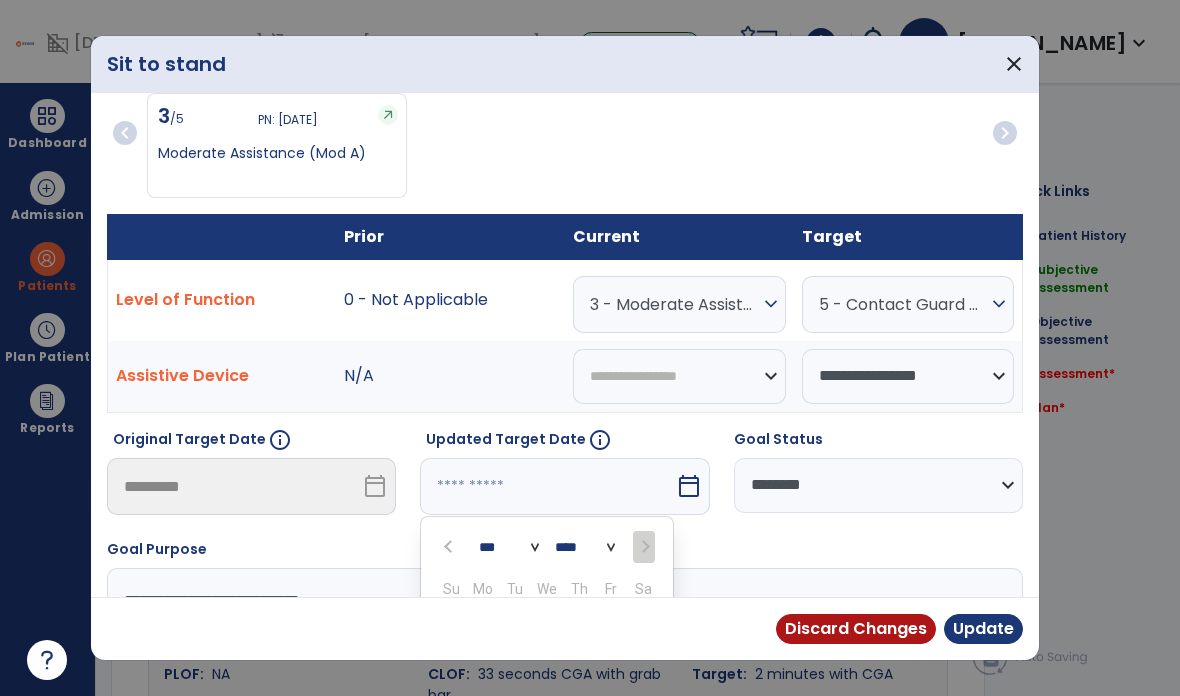 click on "4" at bounding box center (483, 650) 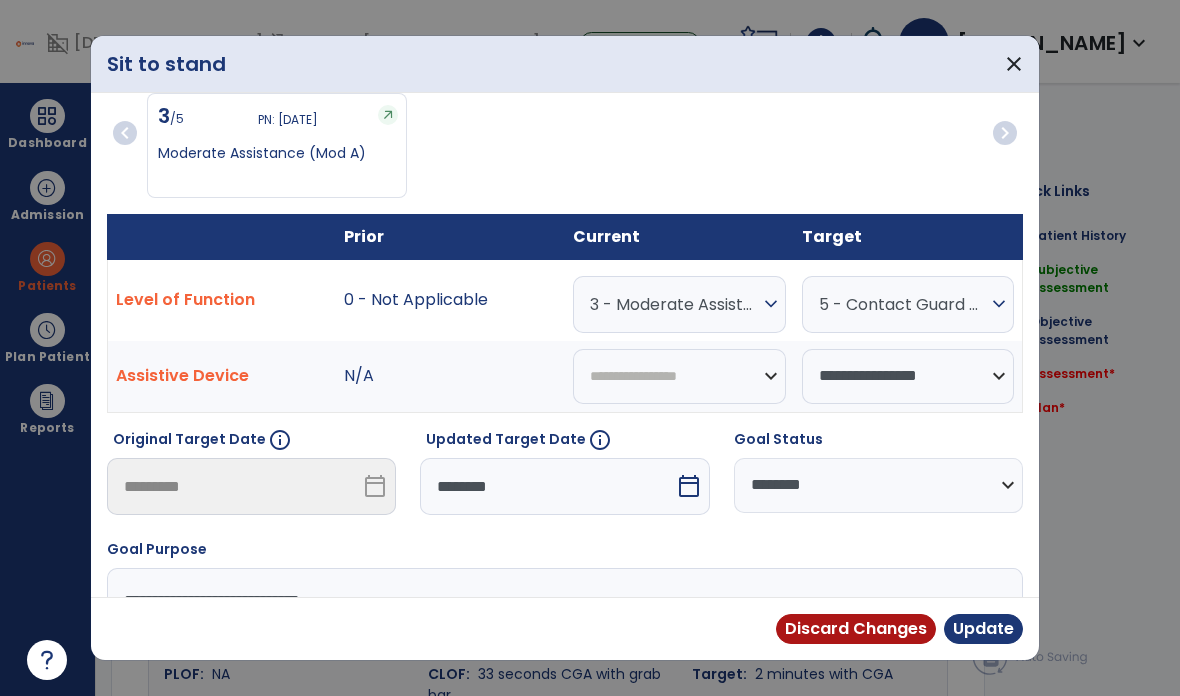 click on "Update" at bounding box center [983, 629] 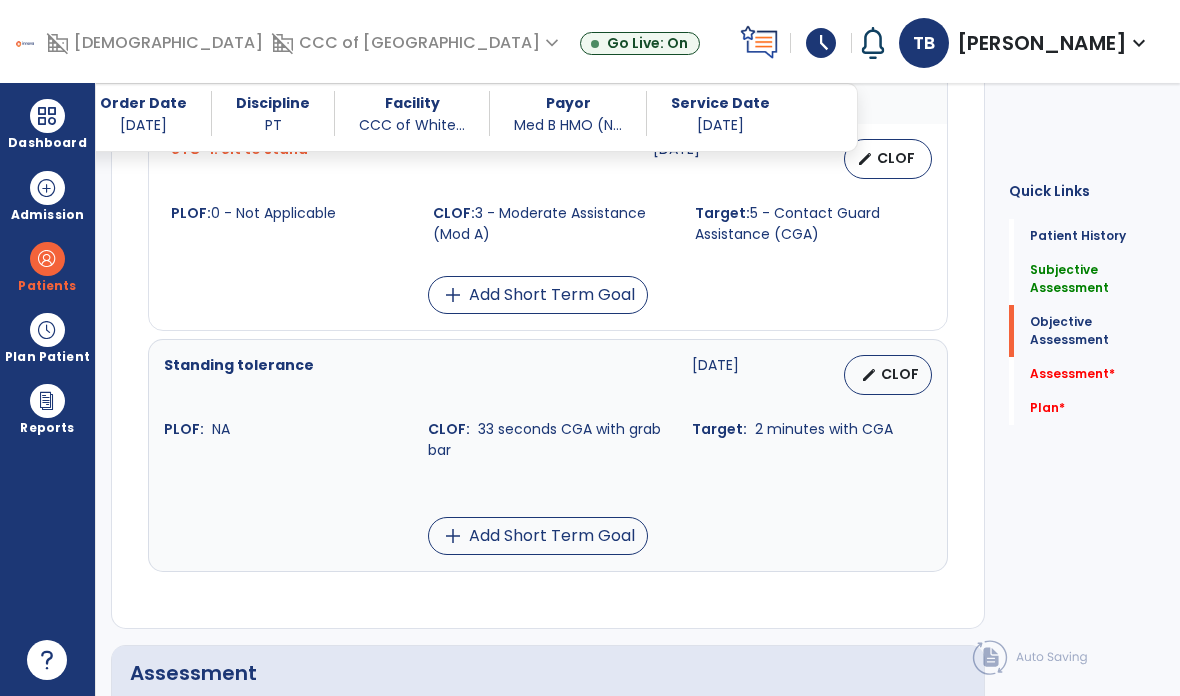 scroll, scrollTop: 1670, scrollLeft: 0, axis: vertical 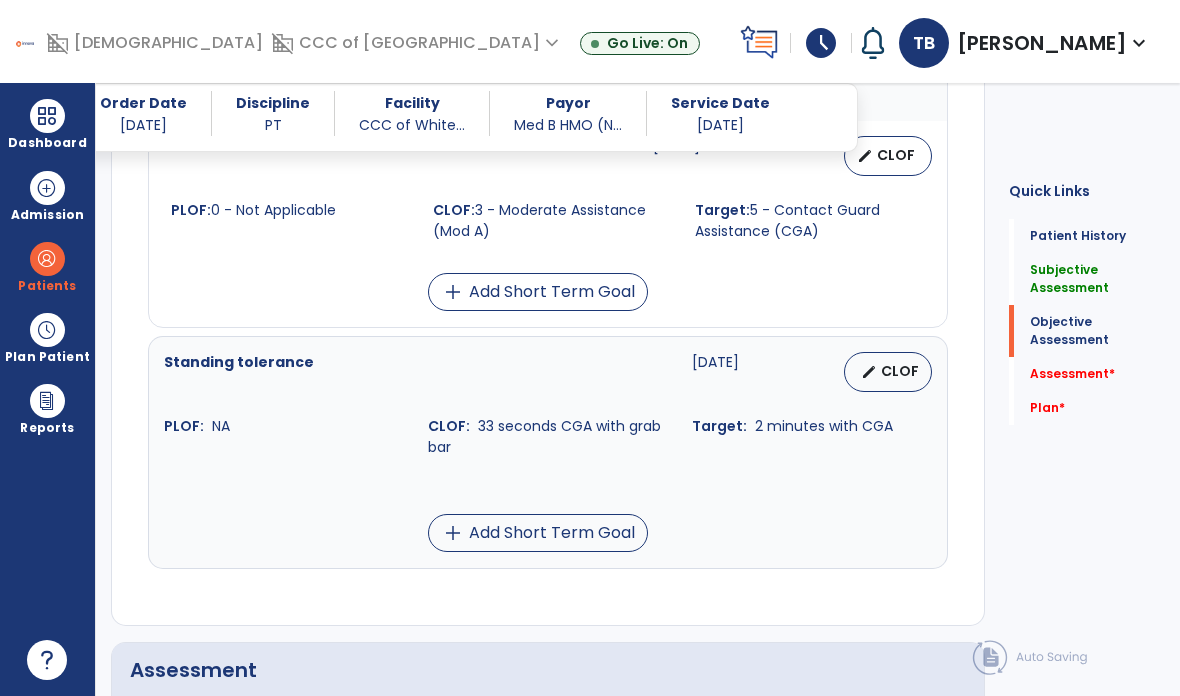 click on "edit   CLOF" at bounding box center [888, 372] 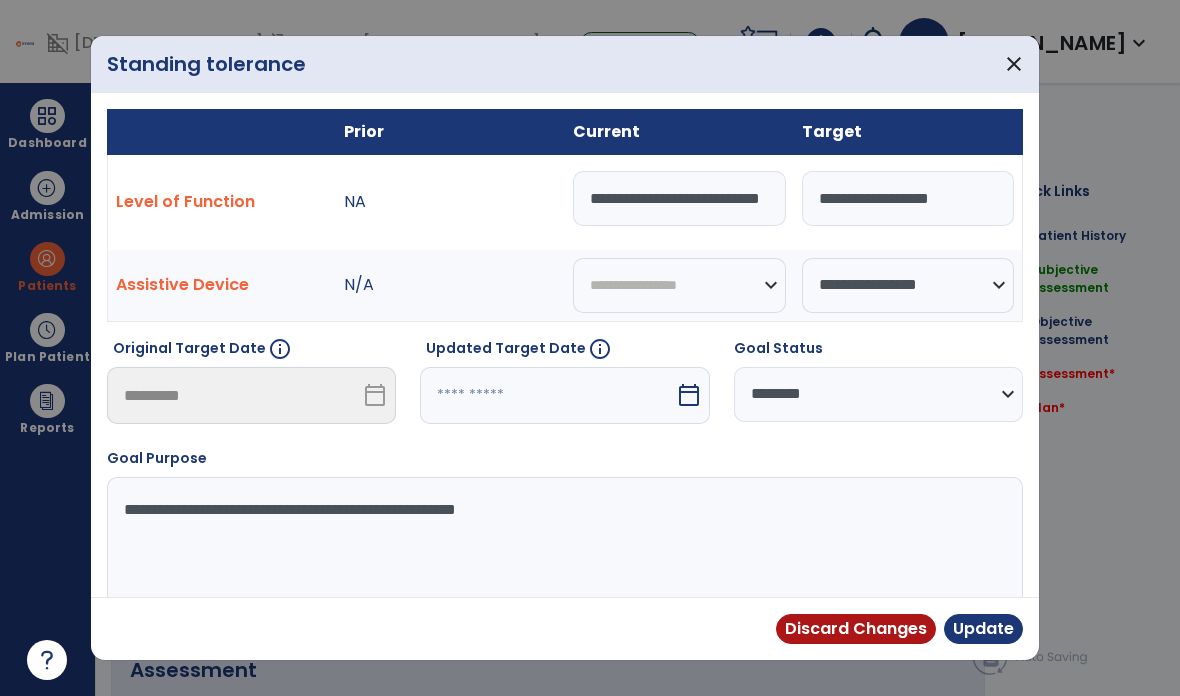 click on "calendar_today" at bounding box center (689, 395) 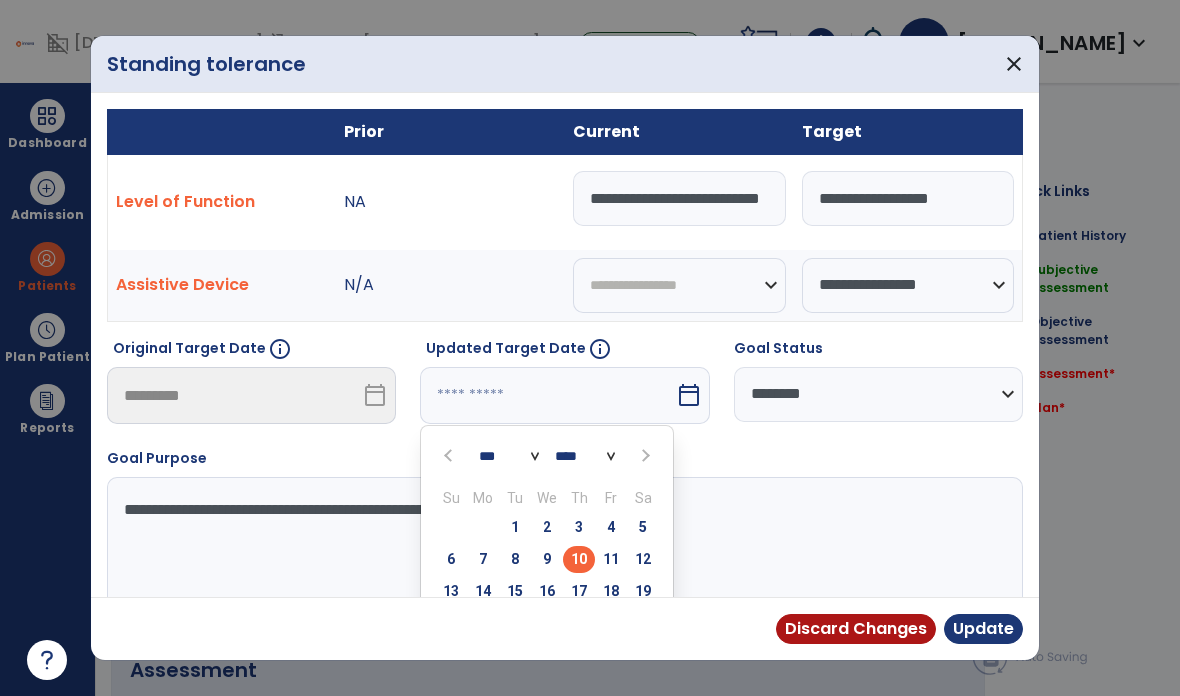 click at bounding box center [645, 456] 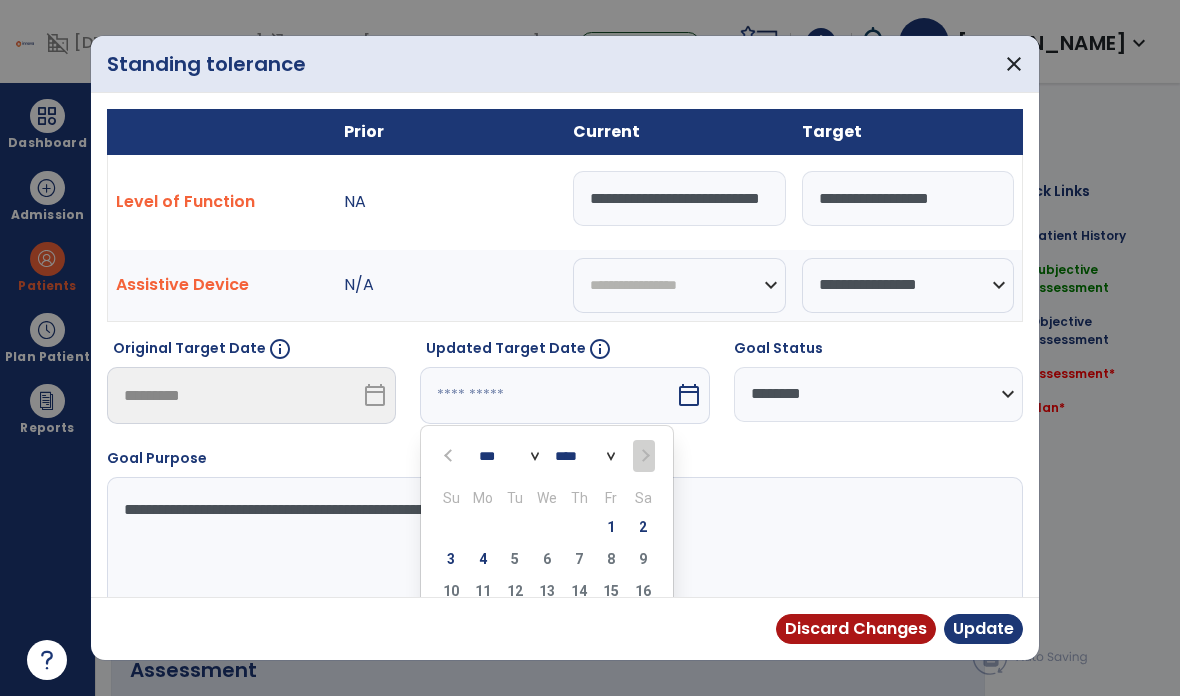 click on "4" at bounding box center (483, 559) 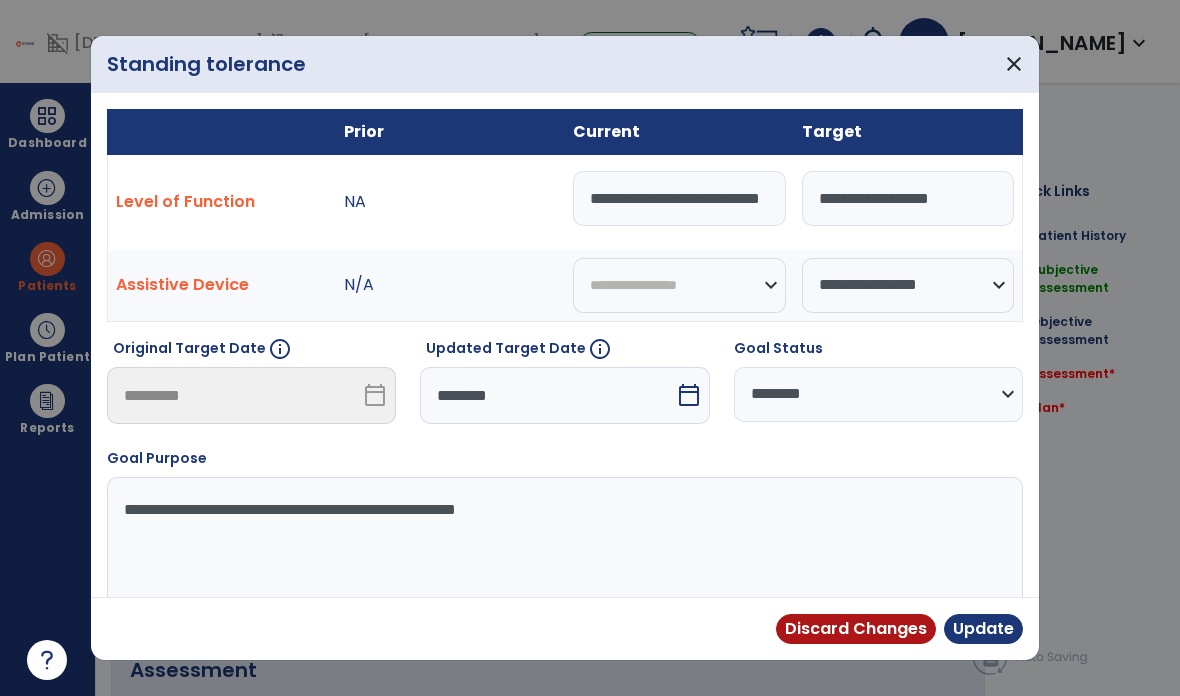 click on "Update" at bounding box center [983, 629] 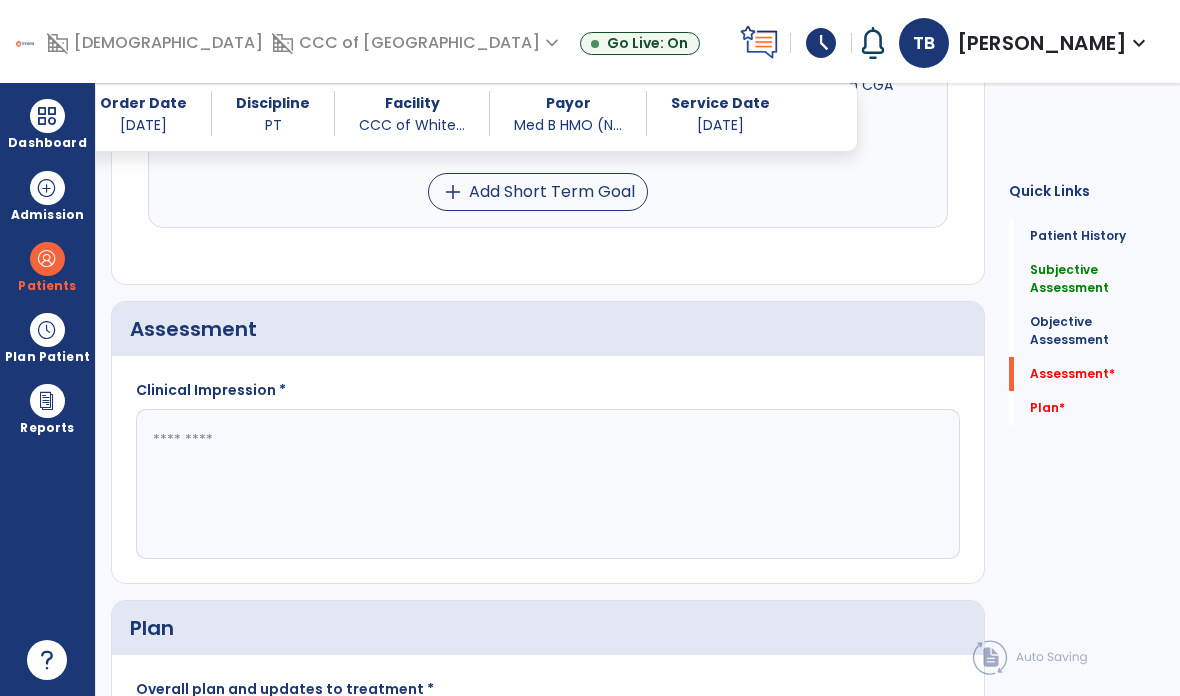 scroll, scrollTop: 2040, scrollLeft: 0, axis: vertical 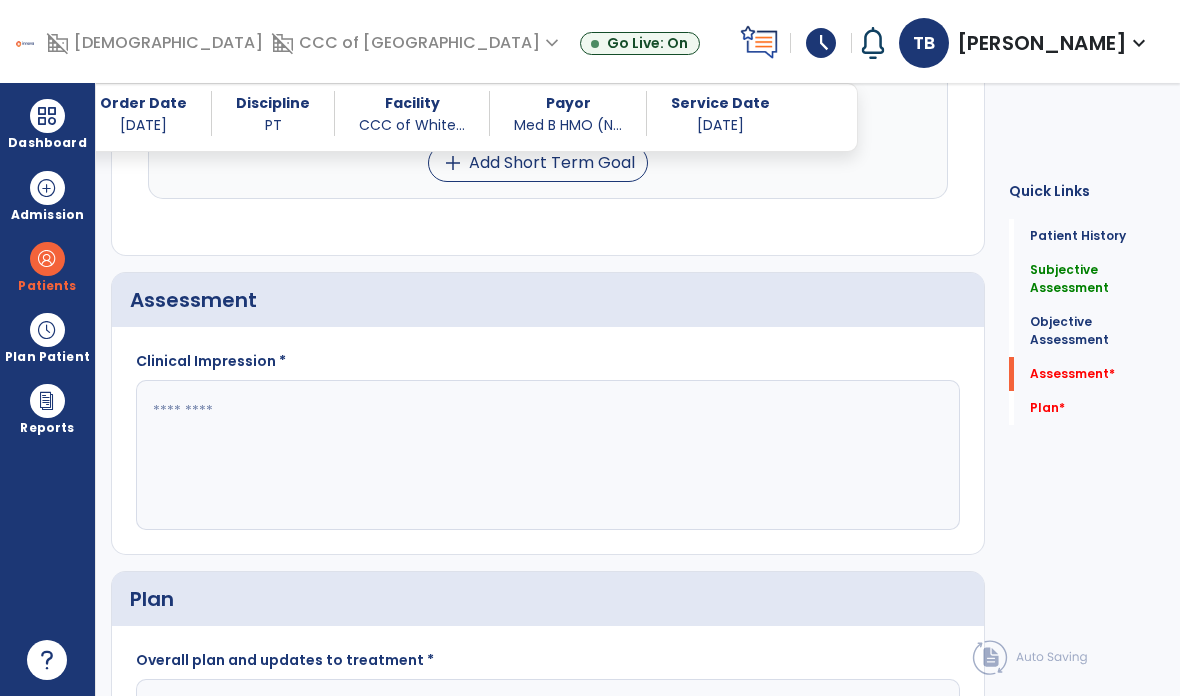 click 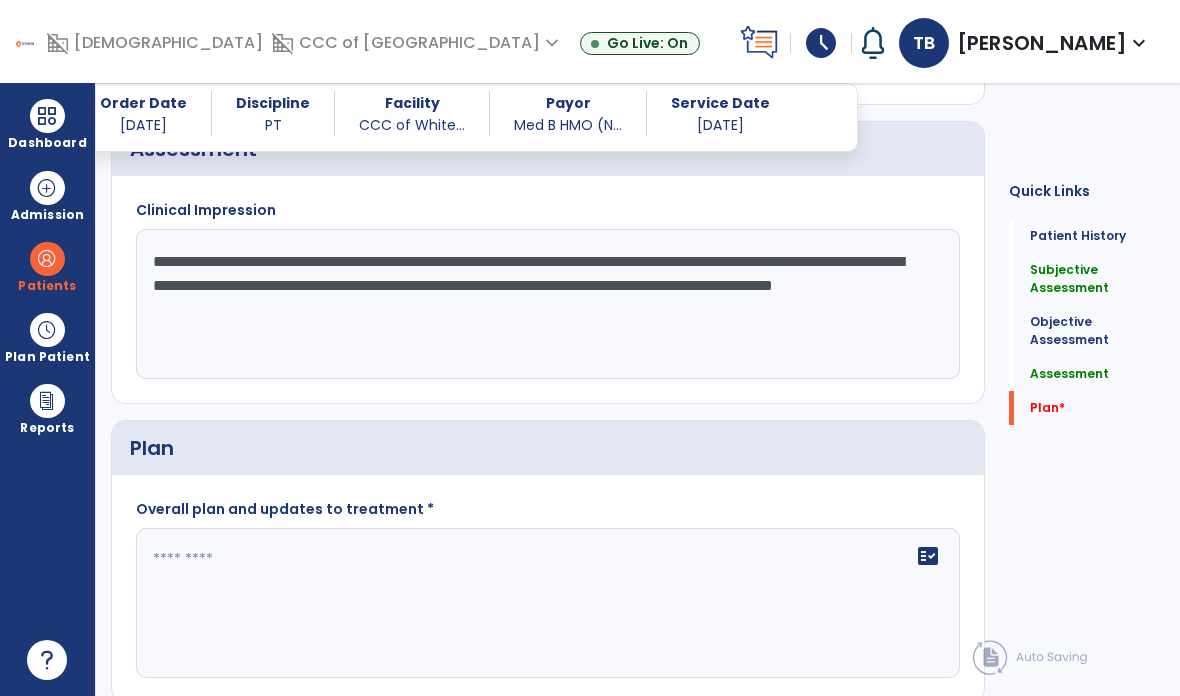 scroll, scrollTop: 2190, scrollLeft: 0, axis: vertical 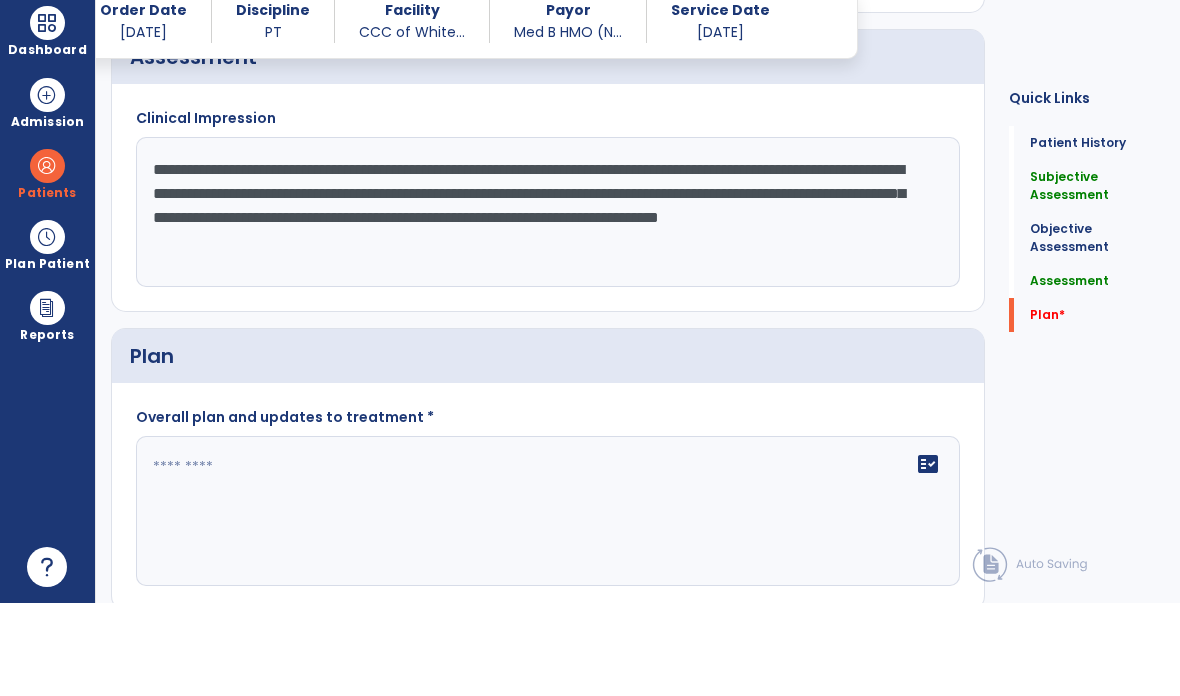 type on "**********" 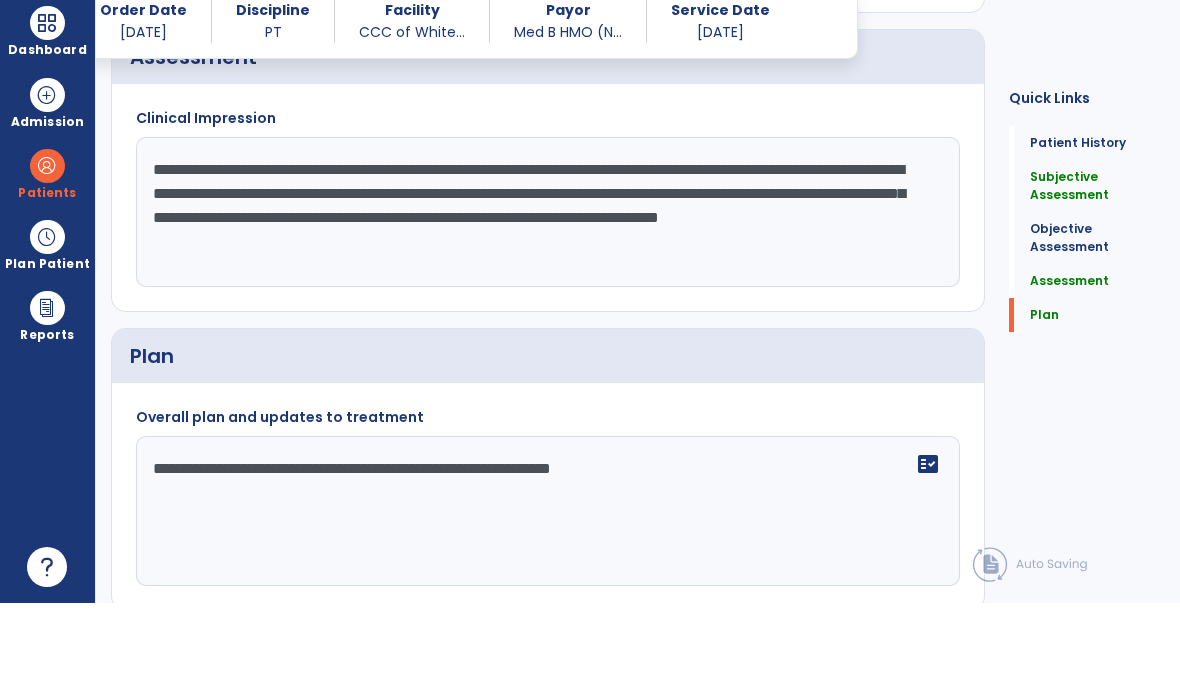 type on "**********" 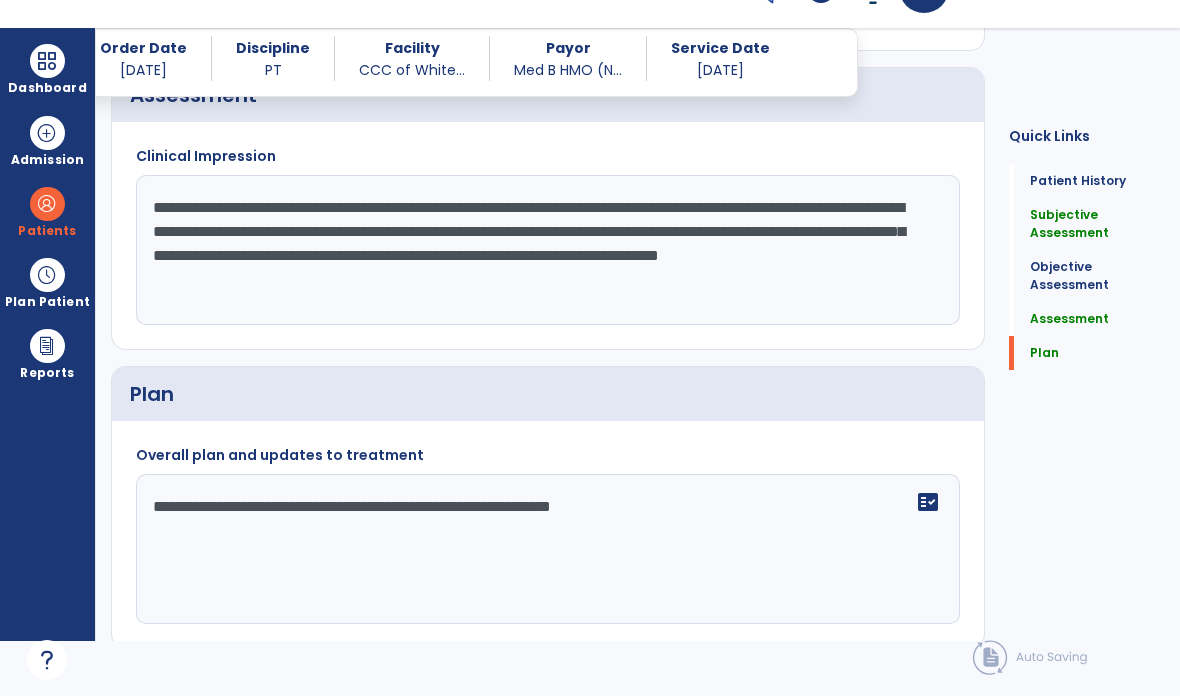 click on "Sign  chevron_right" 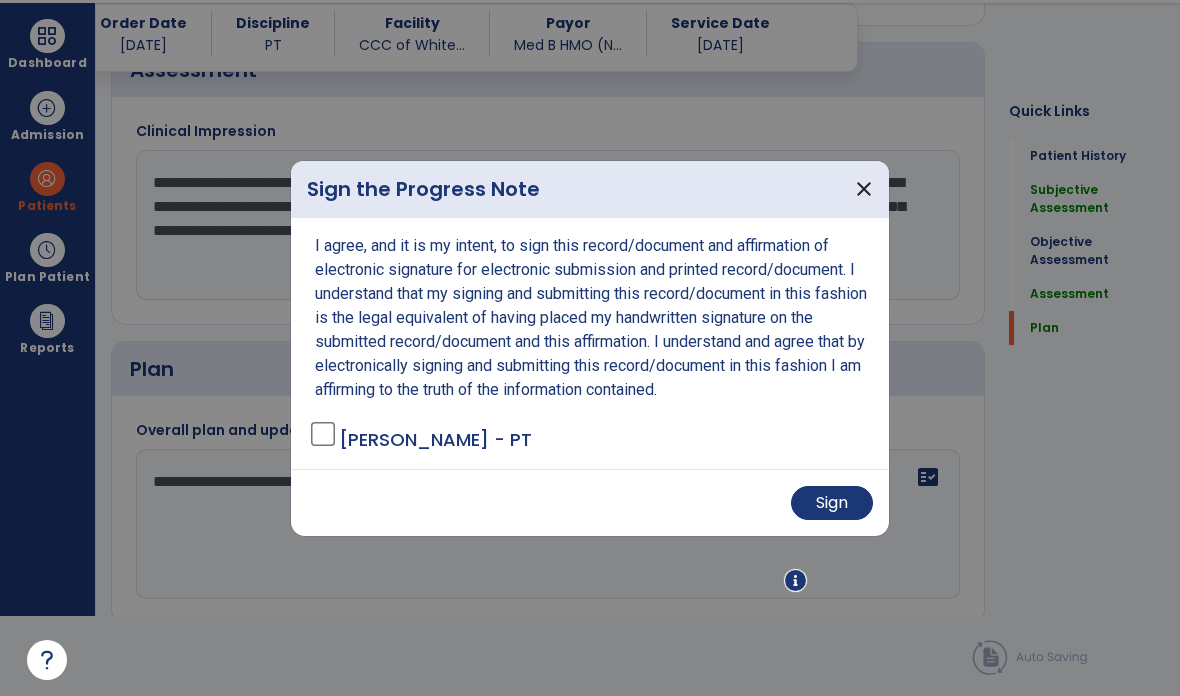click on "Sign" at bounding box center [590, 502] 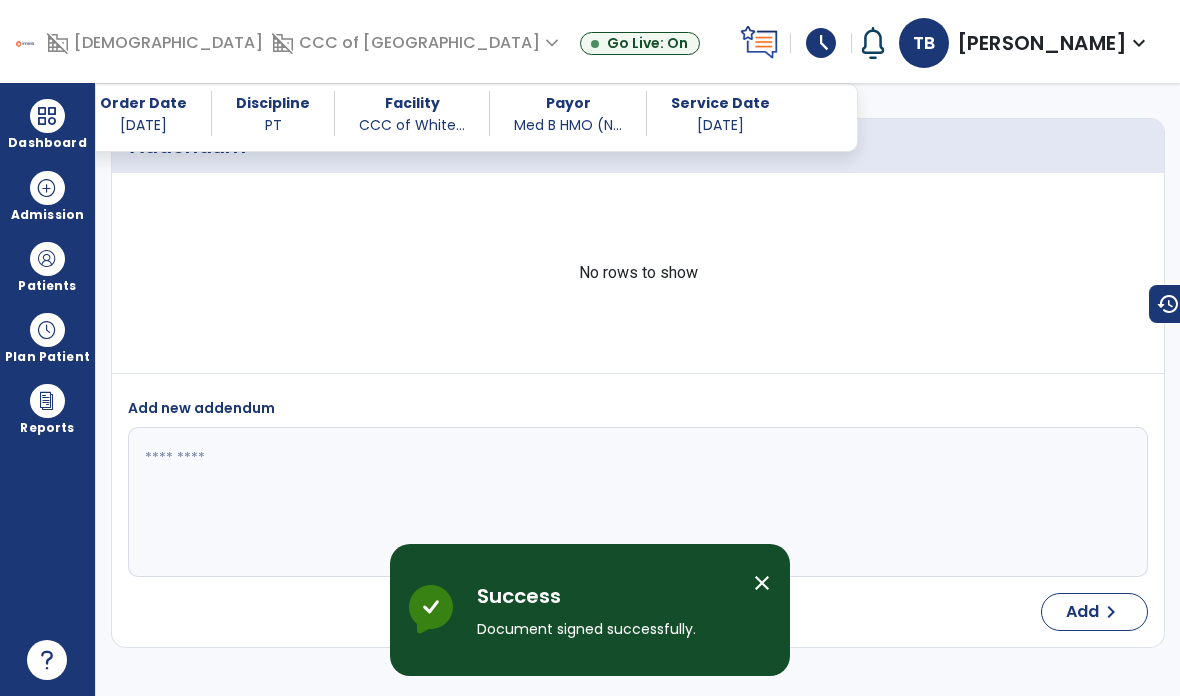 scroll, scrollTop: 80, scrollLeft: 0, axis: vertical 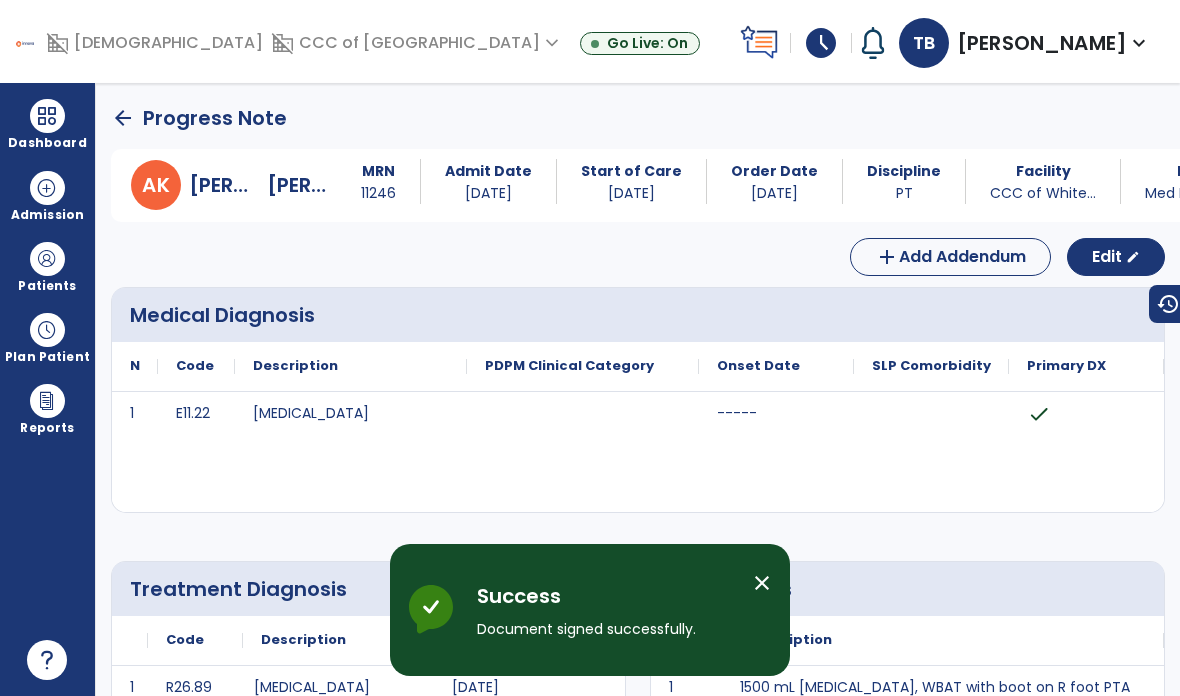 click on "arrow_back" 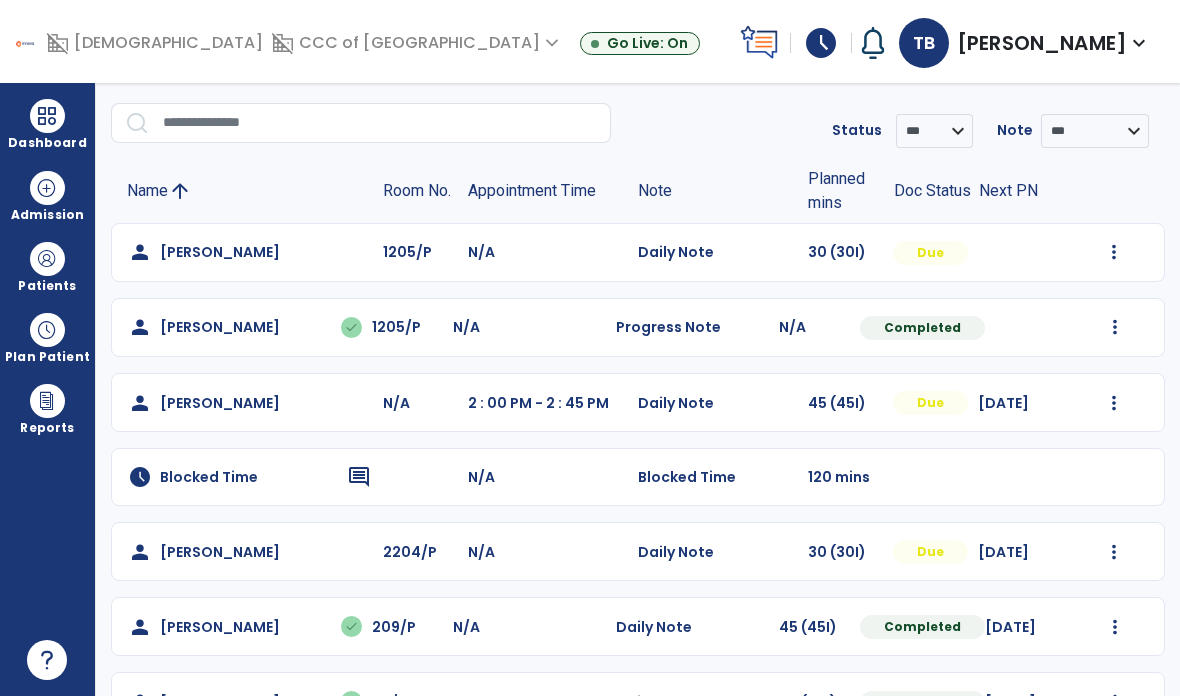 scroll, scrollTop: 62, scrollLeft: 0, axis: vertical 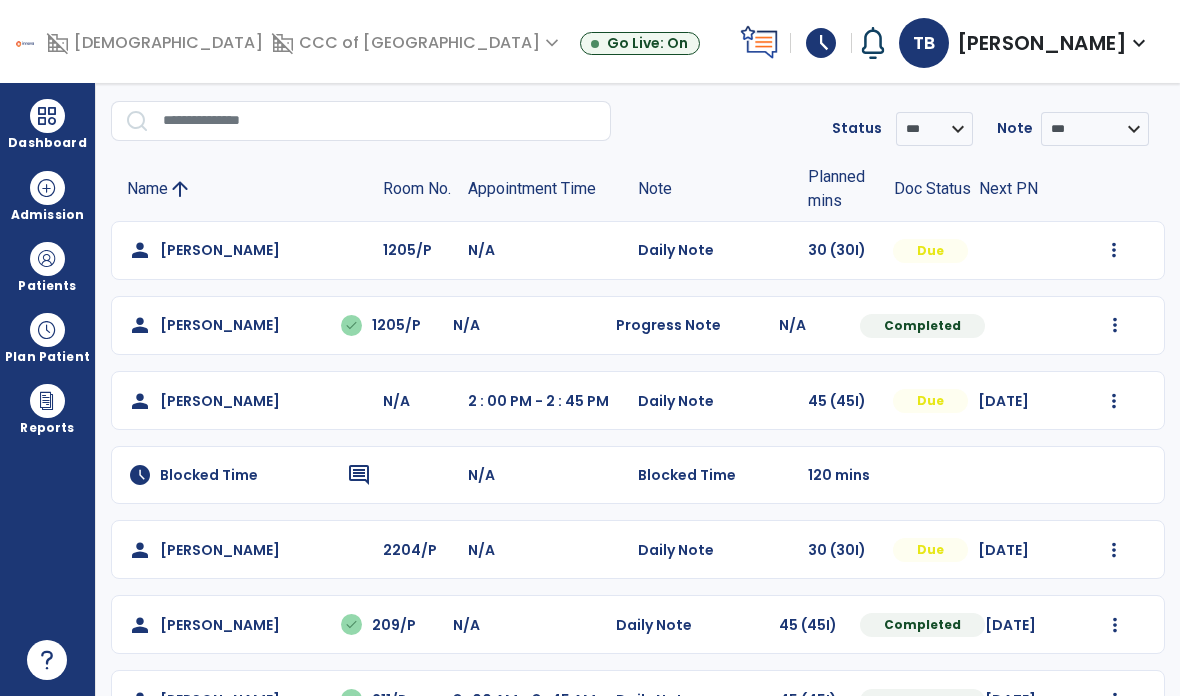 click at bounding box center (1114, 250) 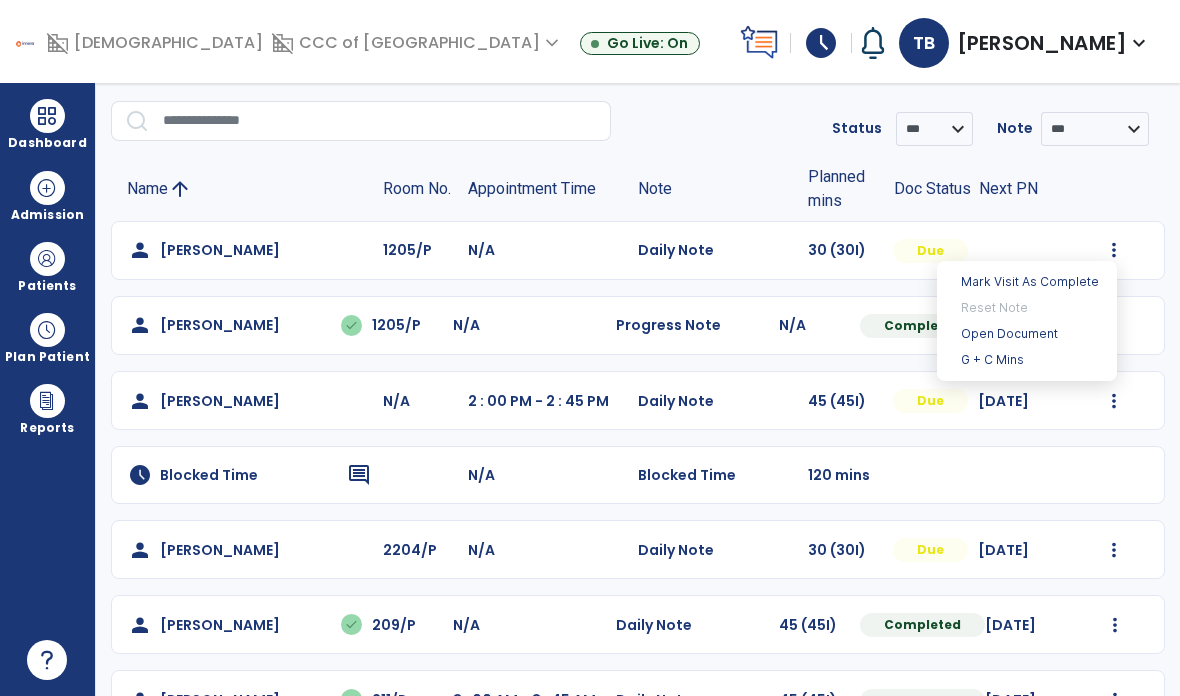 click on "Open Document" at bounding box center (1027, 334) 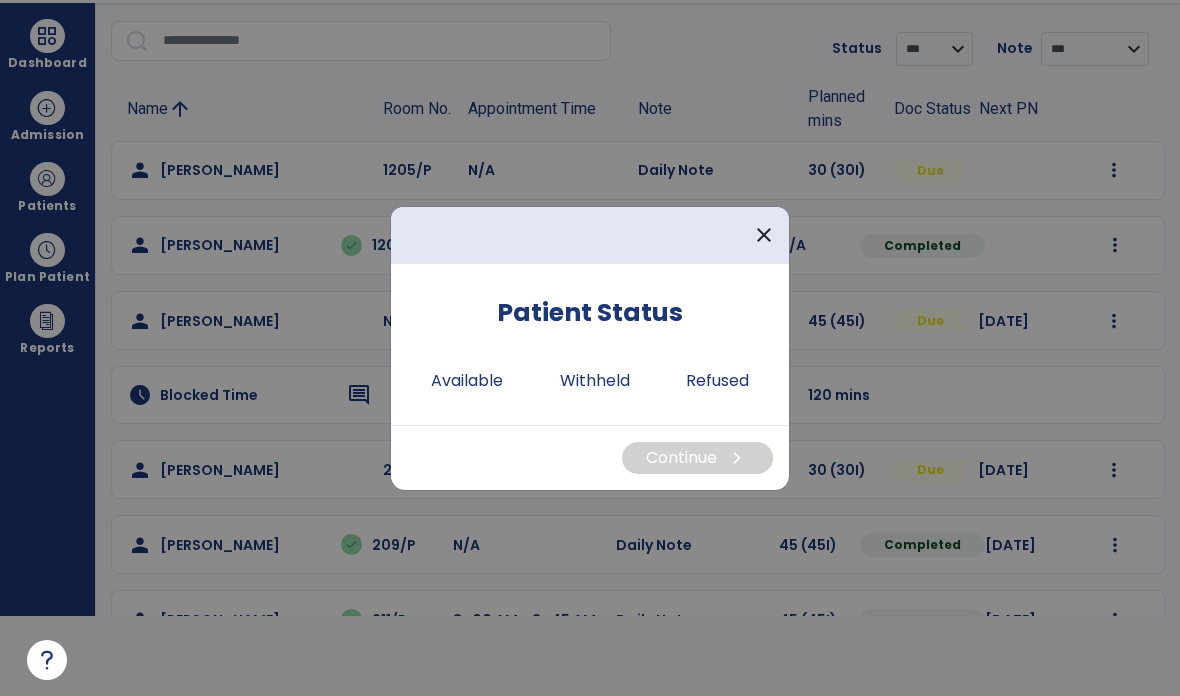 scroll, scrollTop: 0, scrollLeft: 0, axis: both 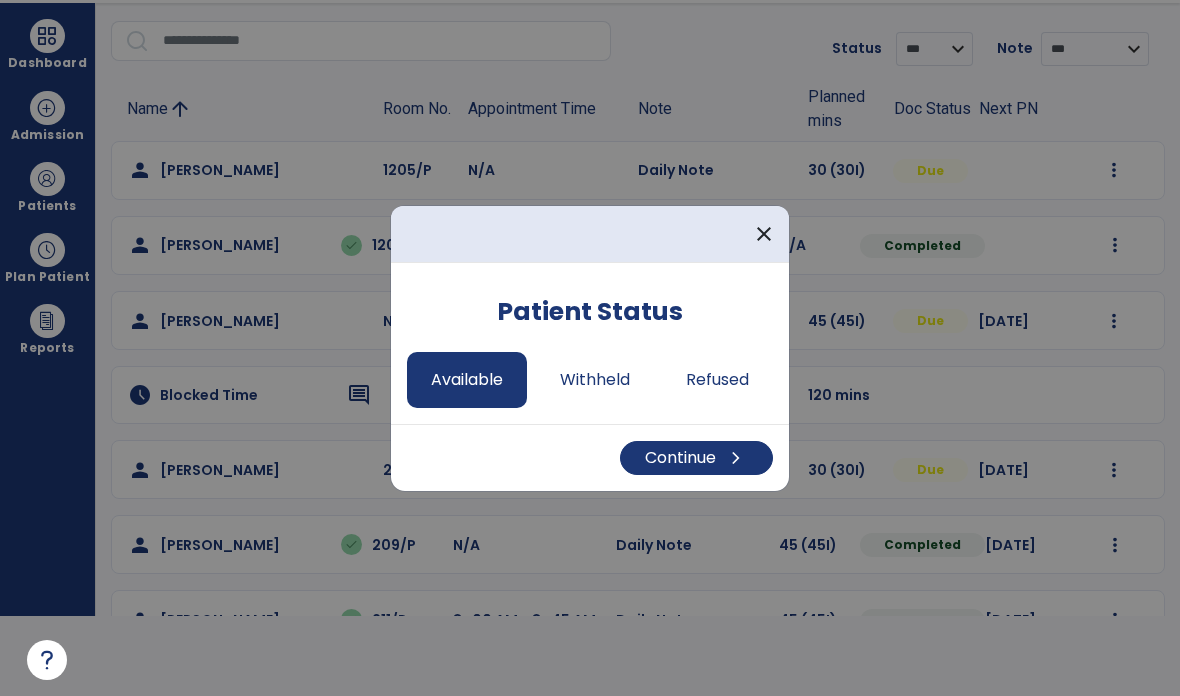 click on "Continue   chevron_right" at bounding box center [696, 458] 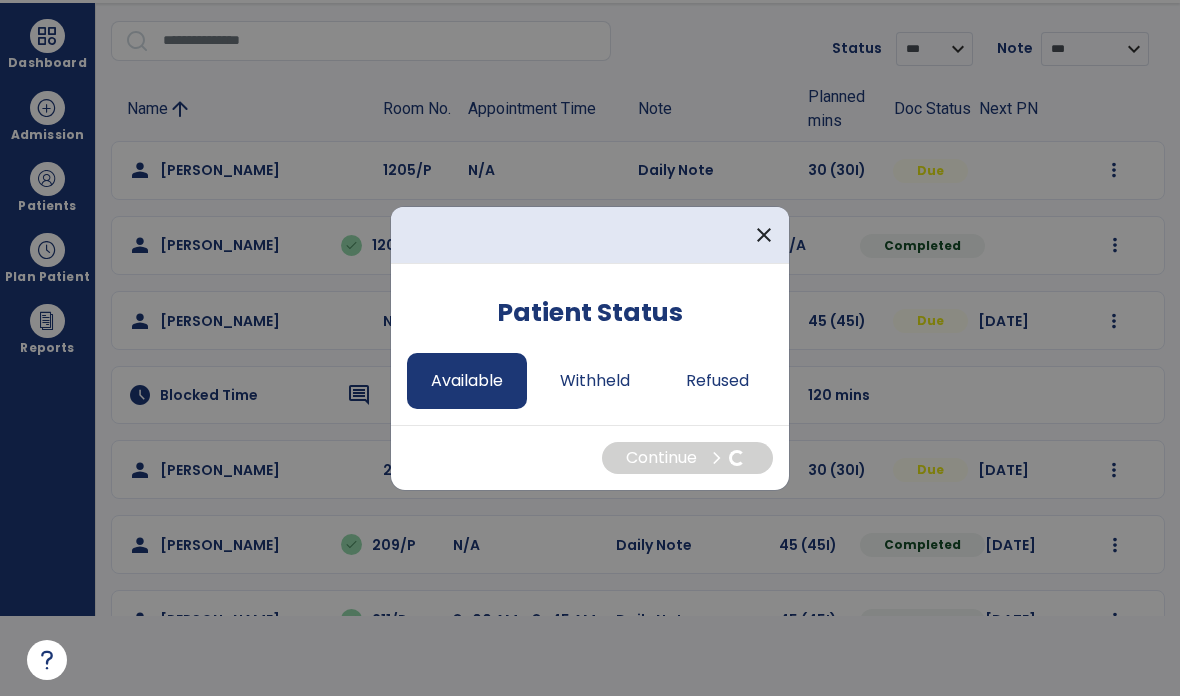 select on "*" 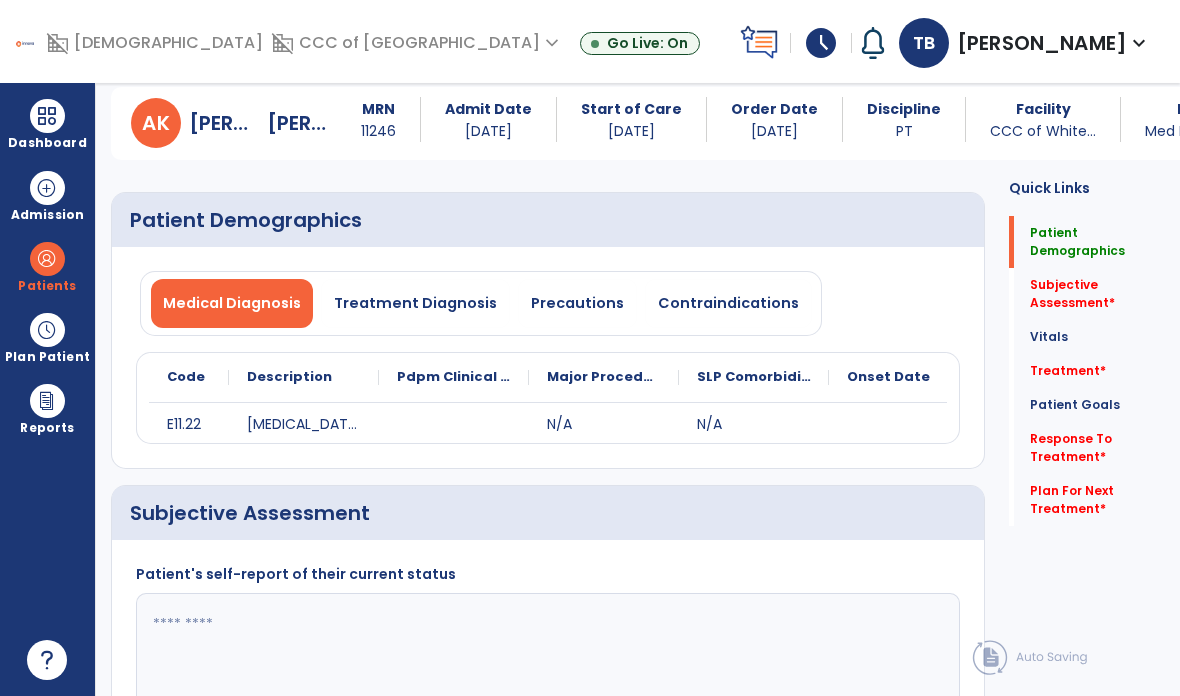 scroll, scrollTop: 80, scrollLeft: 0, axis: vertical 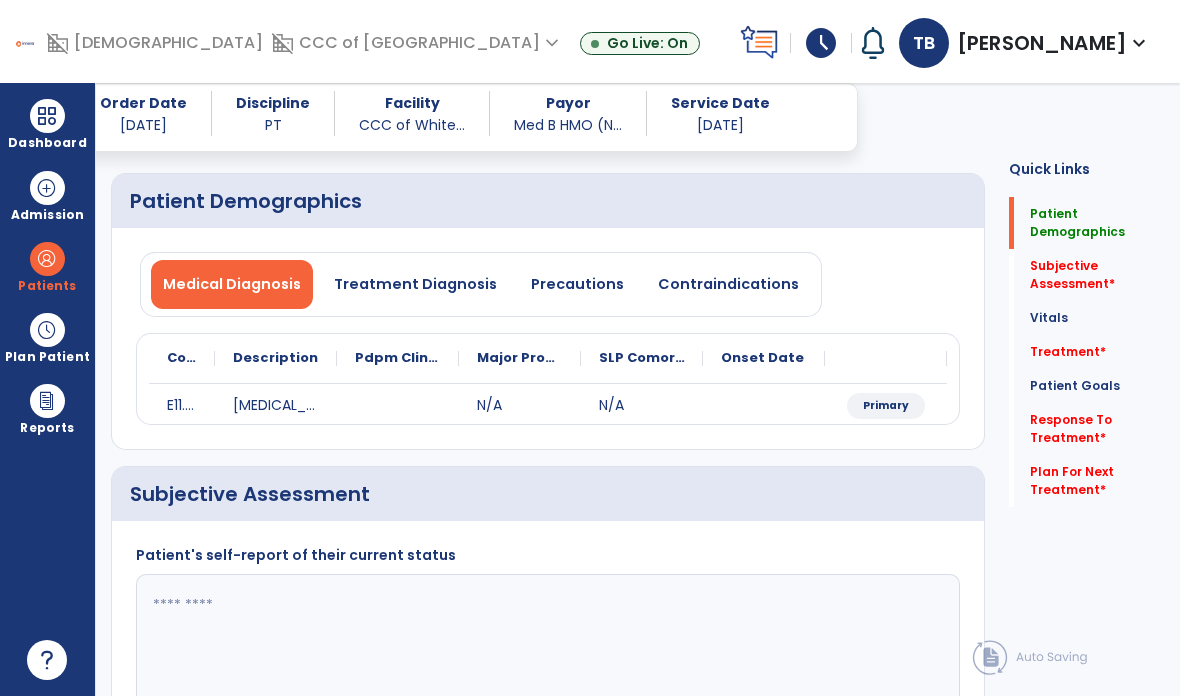 click 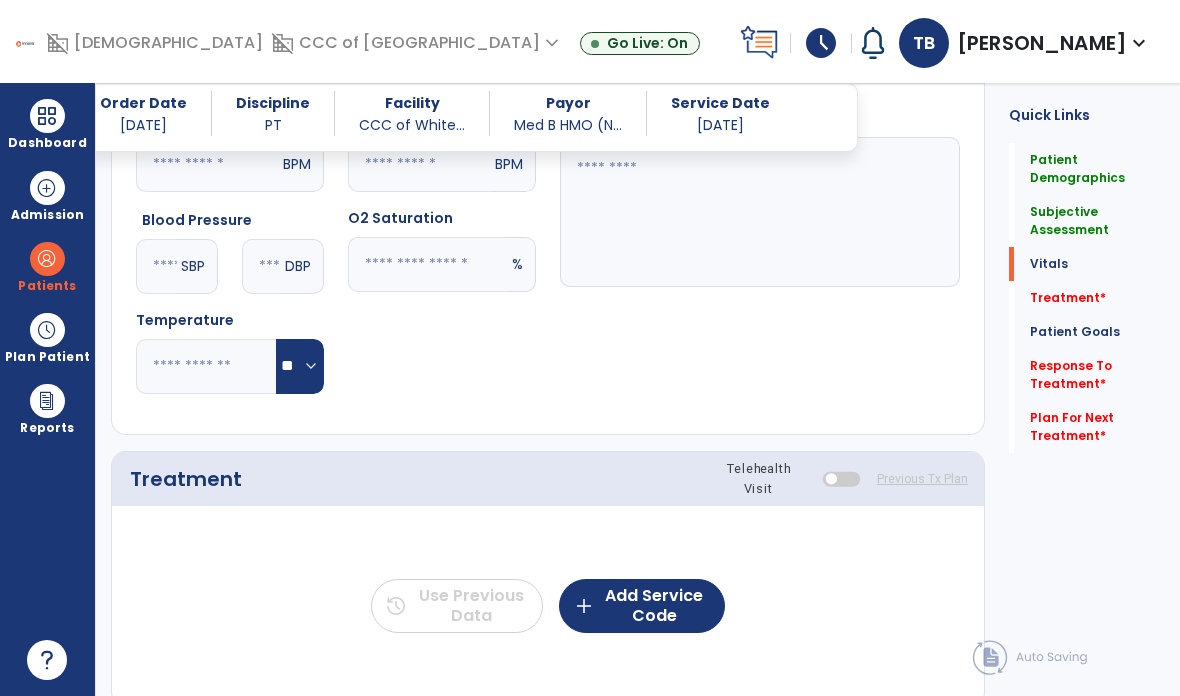 scroll, scrollTop: 799, scrollLeft: 0, axis: vertical 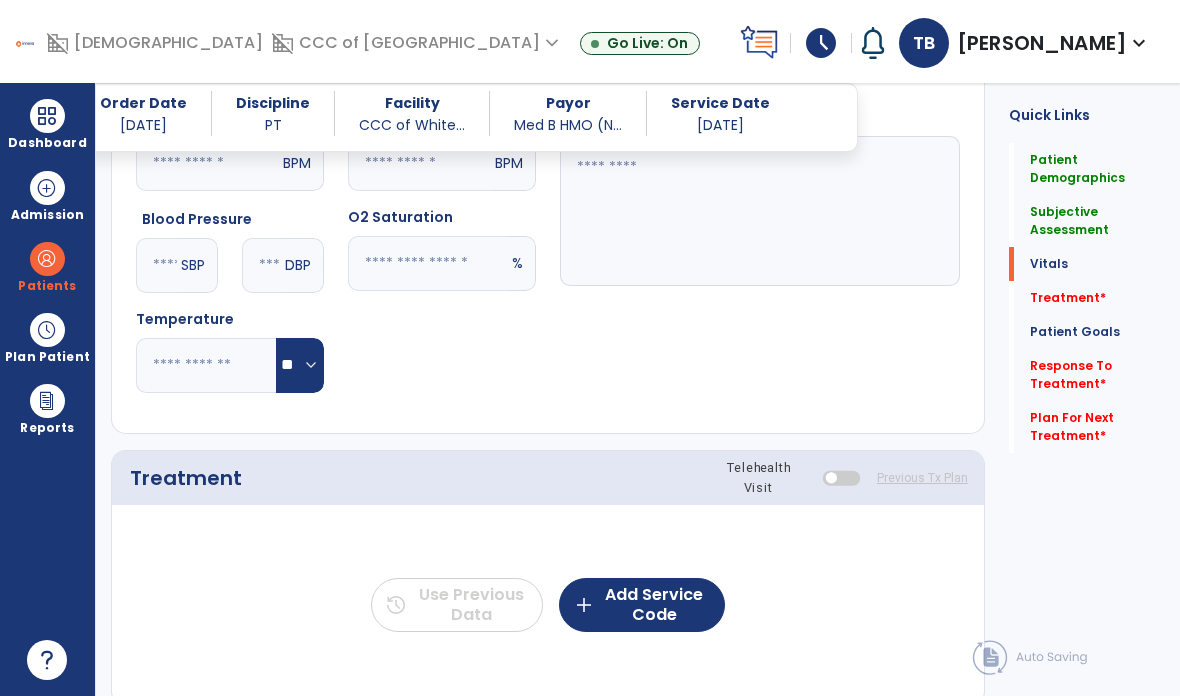 type on "**********" 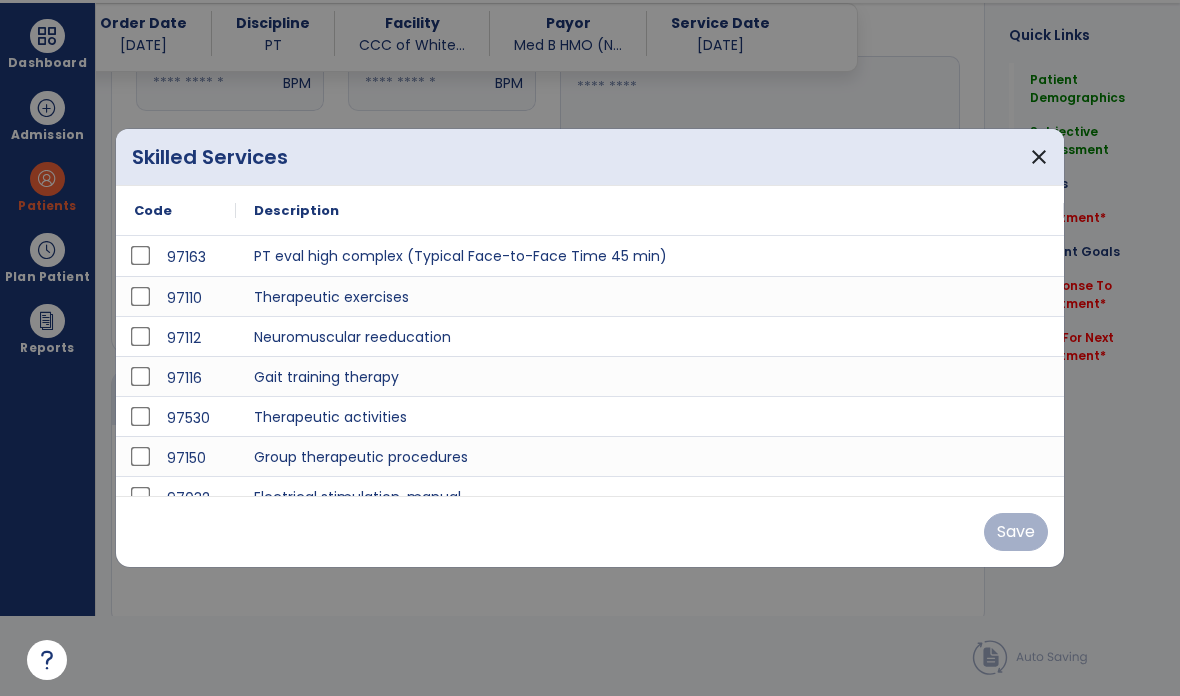 scroll, scrollTop: 0, scrollLeft: 0, axis: both 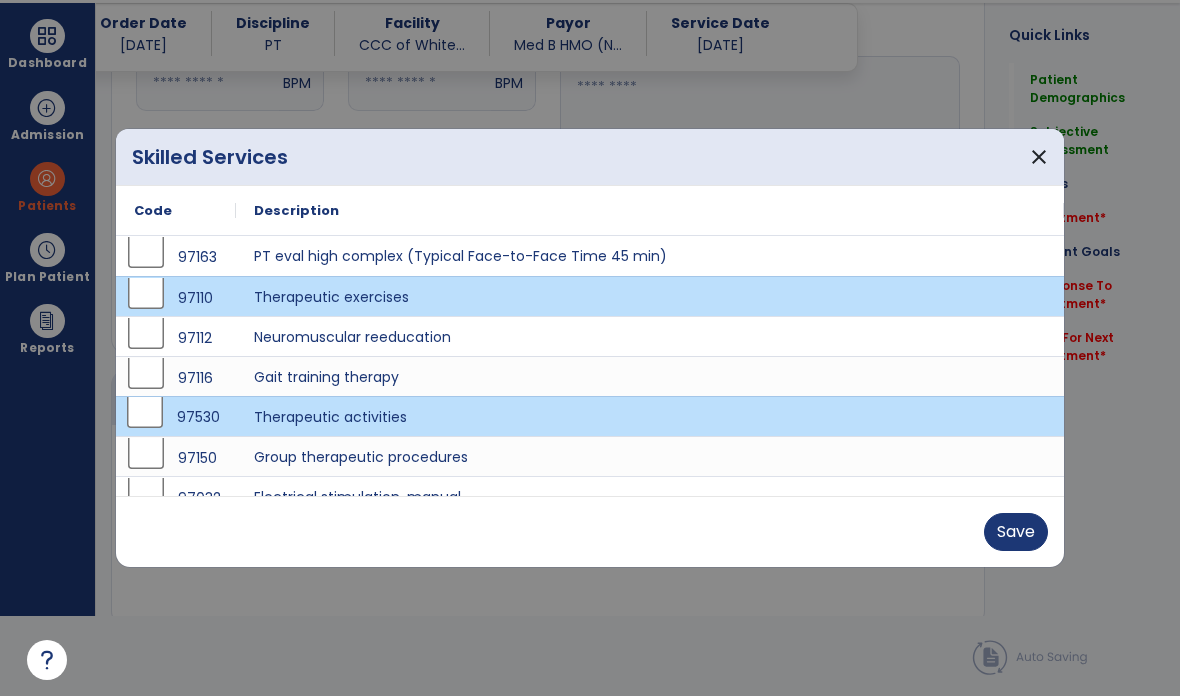 click on "Save" at bounding box center (1016, 532) 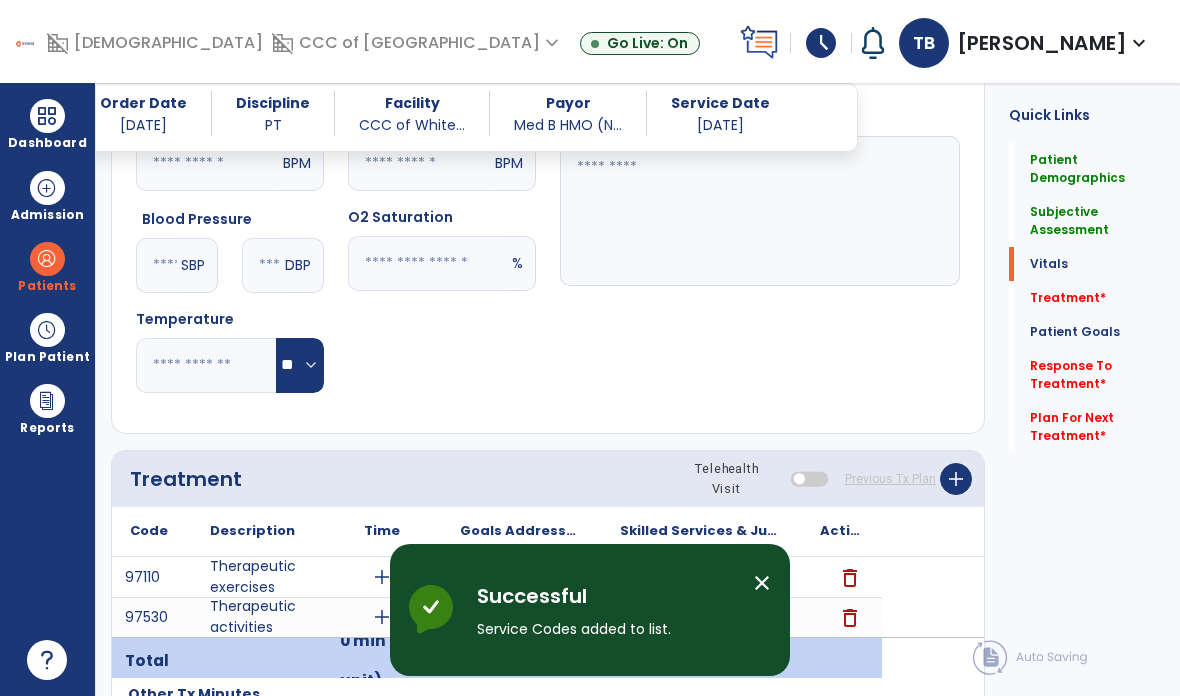scroll, scrollTop: 80, scrollLeft: 0, axis: vertical 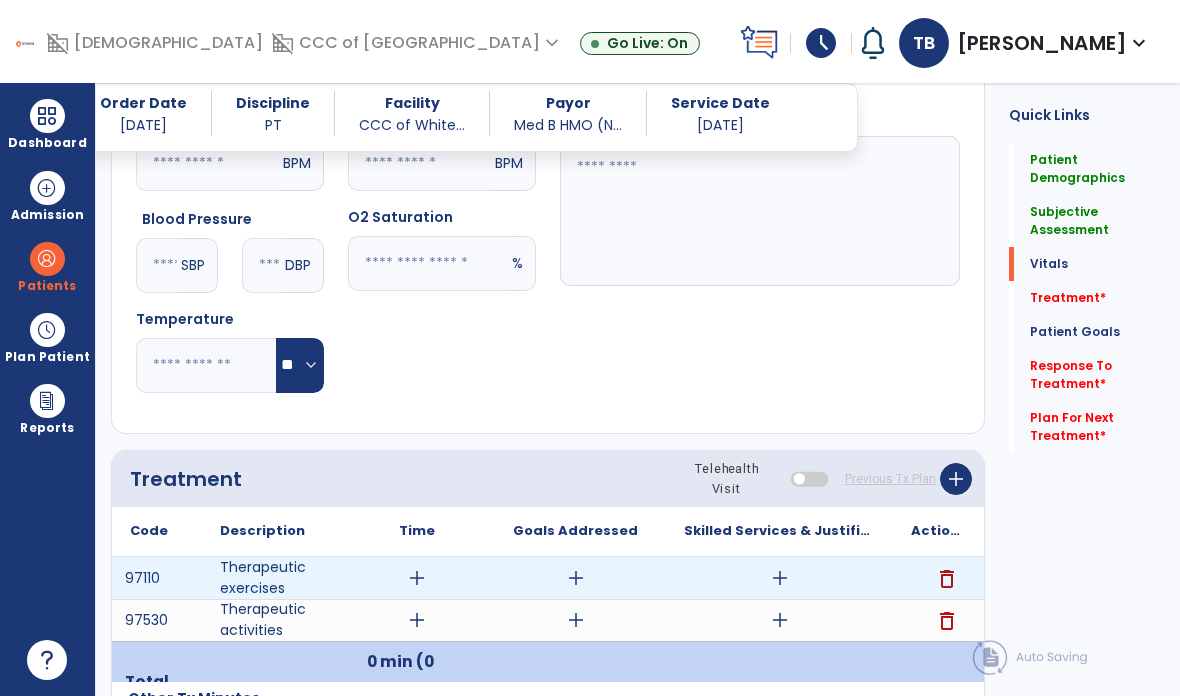 click on "add" at bounding box center (417, 578) 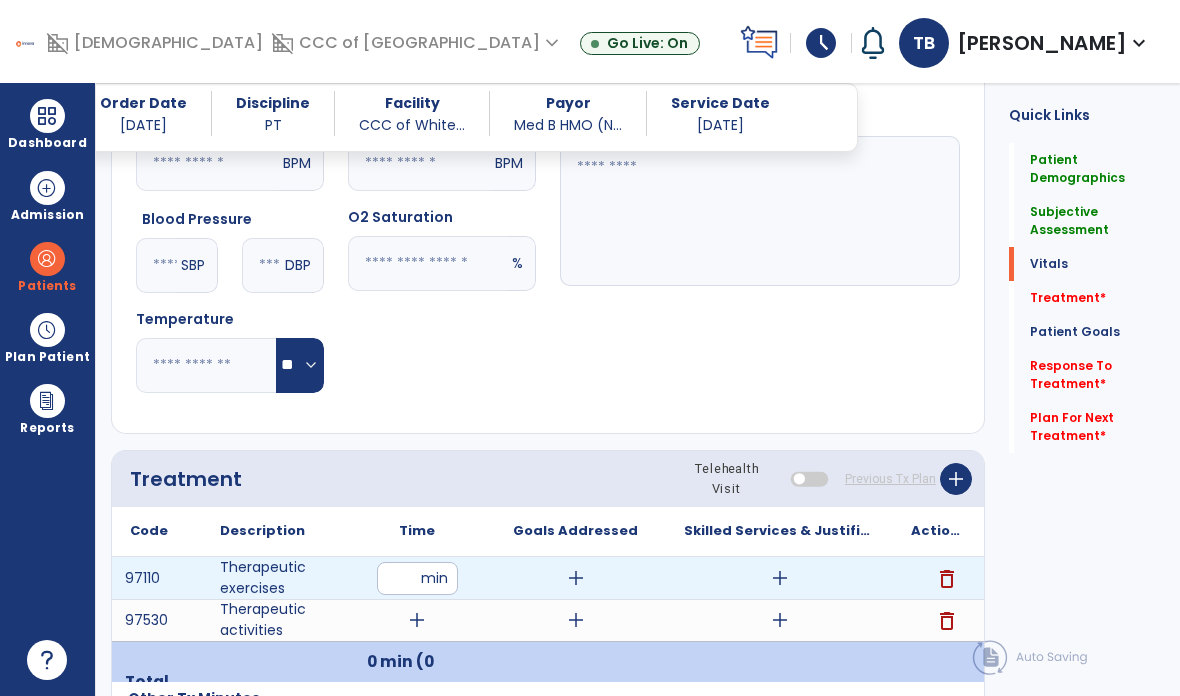 type on "**" 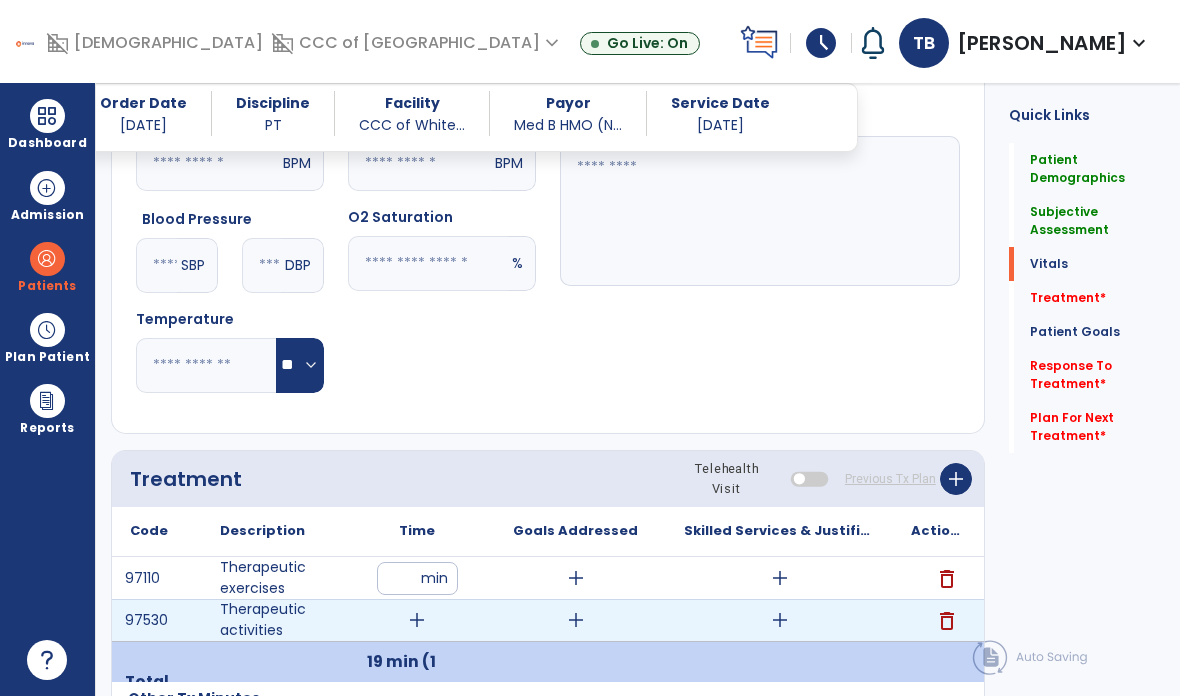 click on "add" at bounding box center (417, 620) 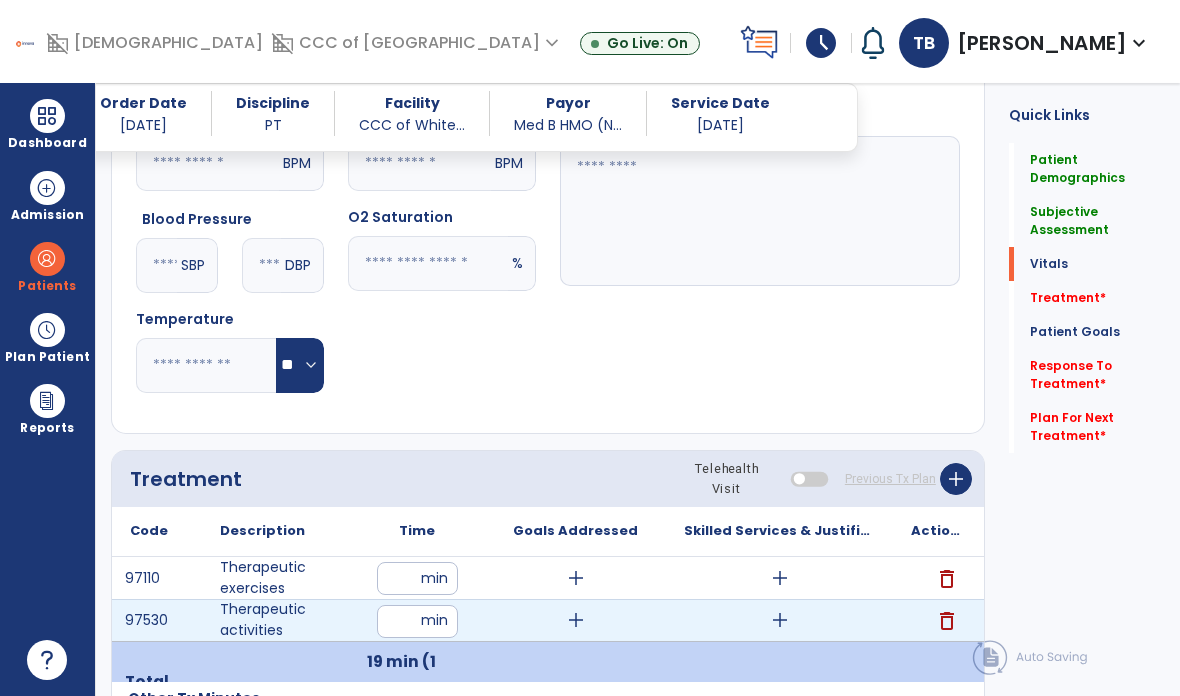 type on "**" 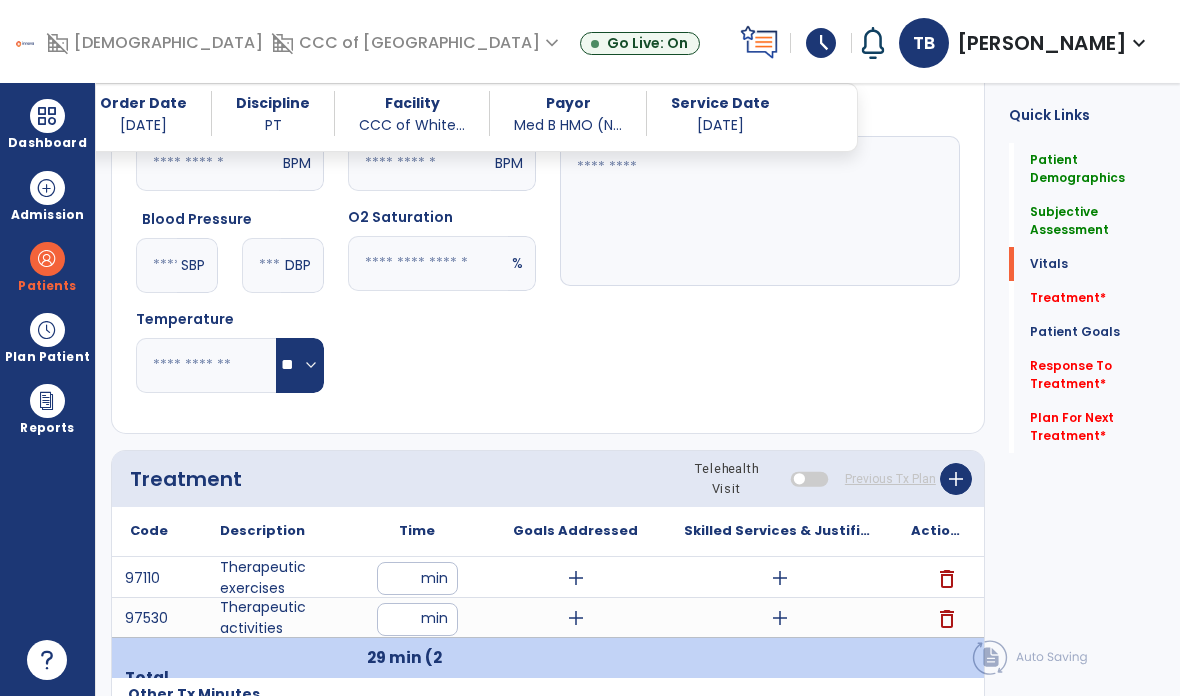 click on "add" at bounding box center (779, 578) 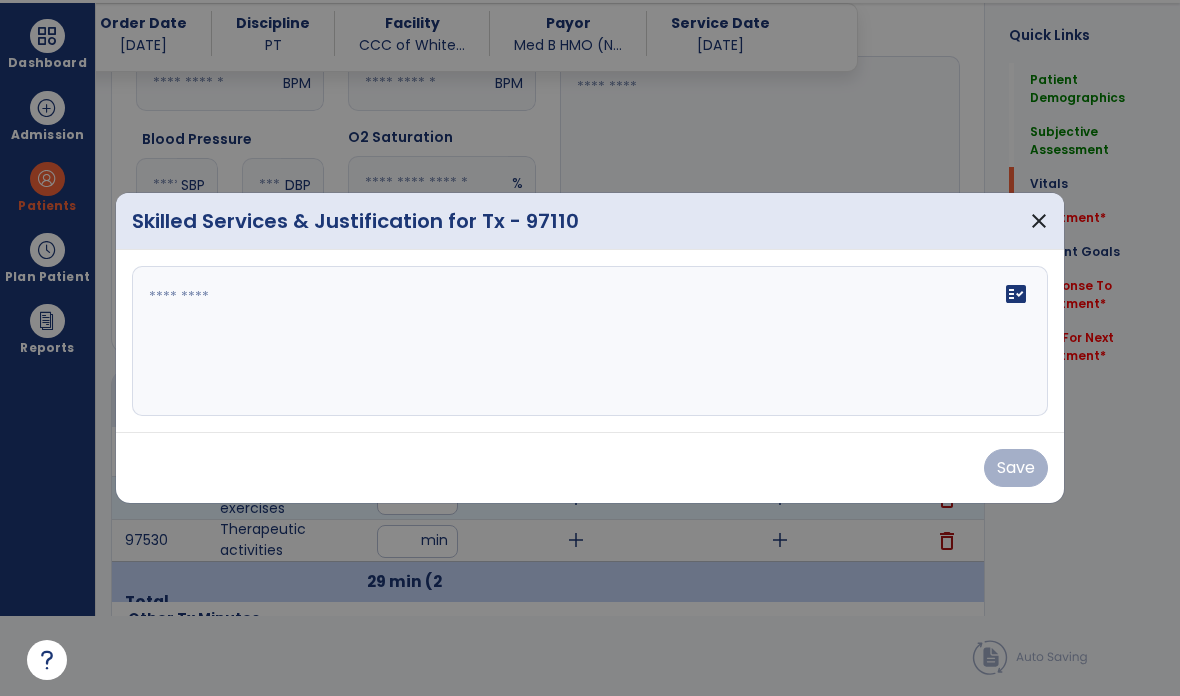 scroll, scrollTop: 0, scrollLeft: 0, axis: both 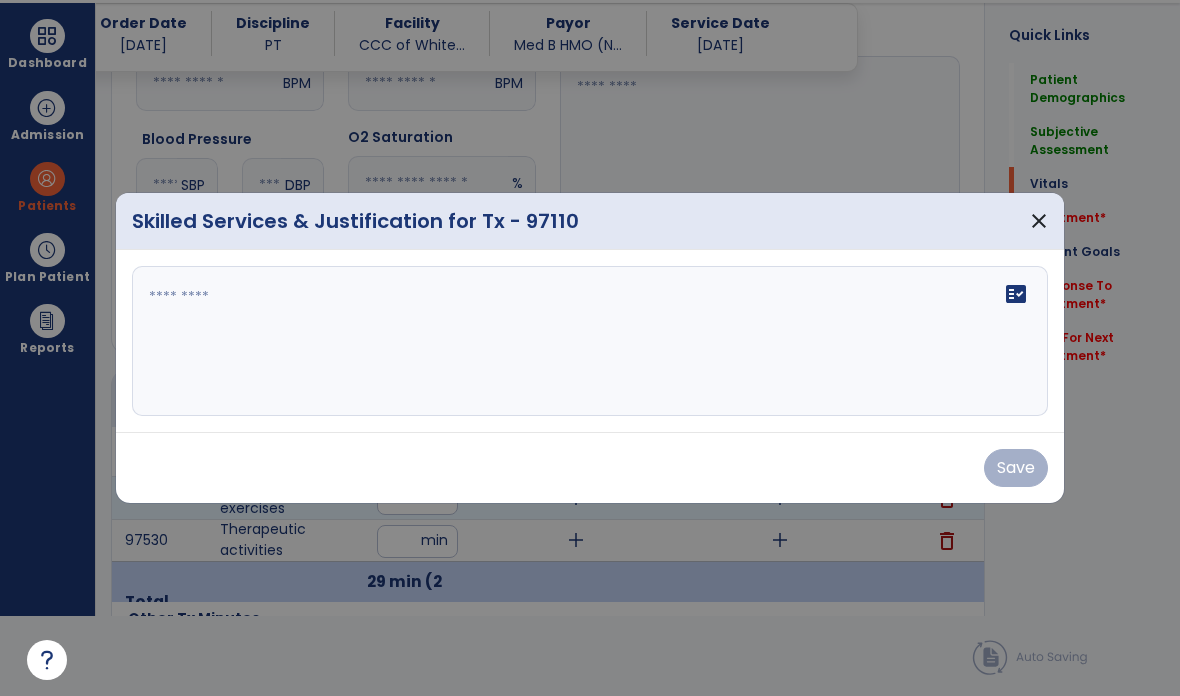 click on "fact_check" at bounding box center [590, 341] 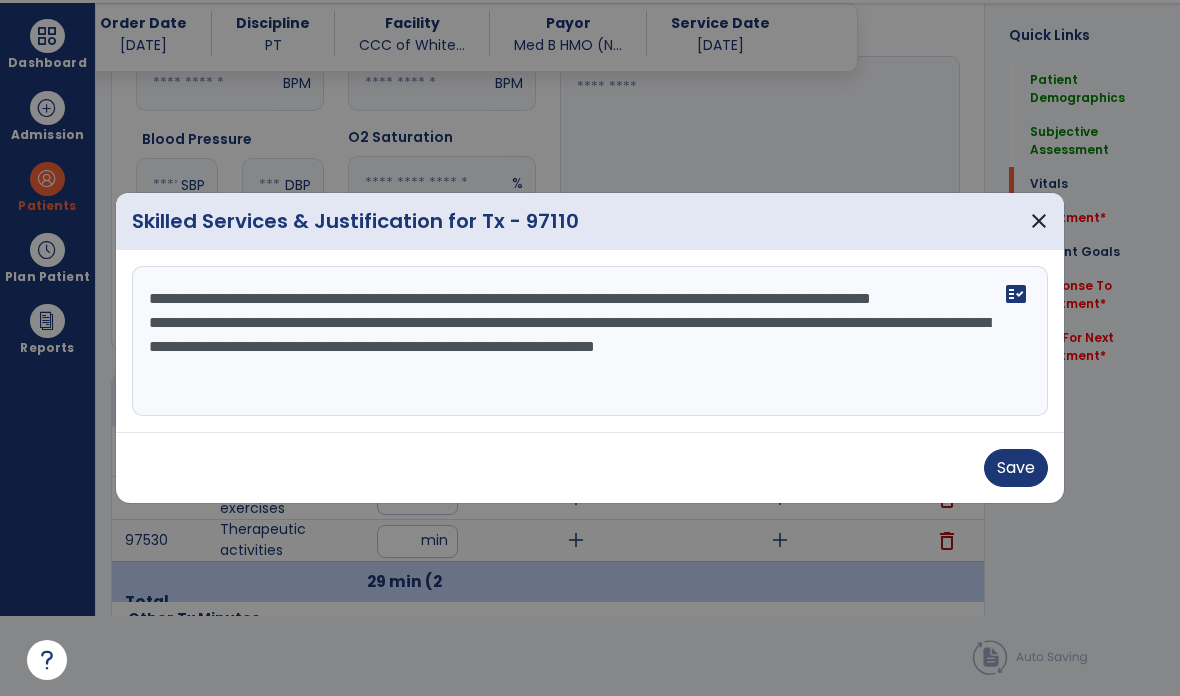 type on "**********" 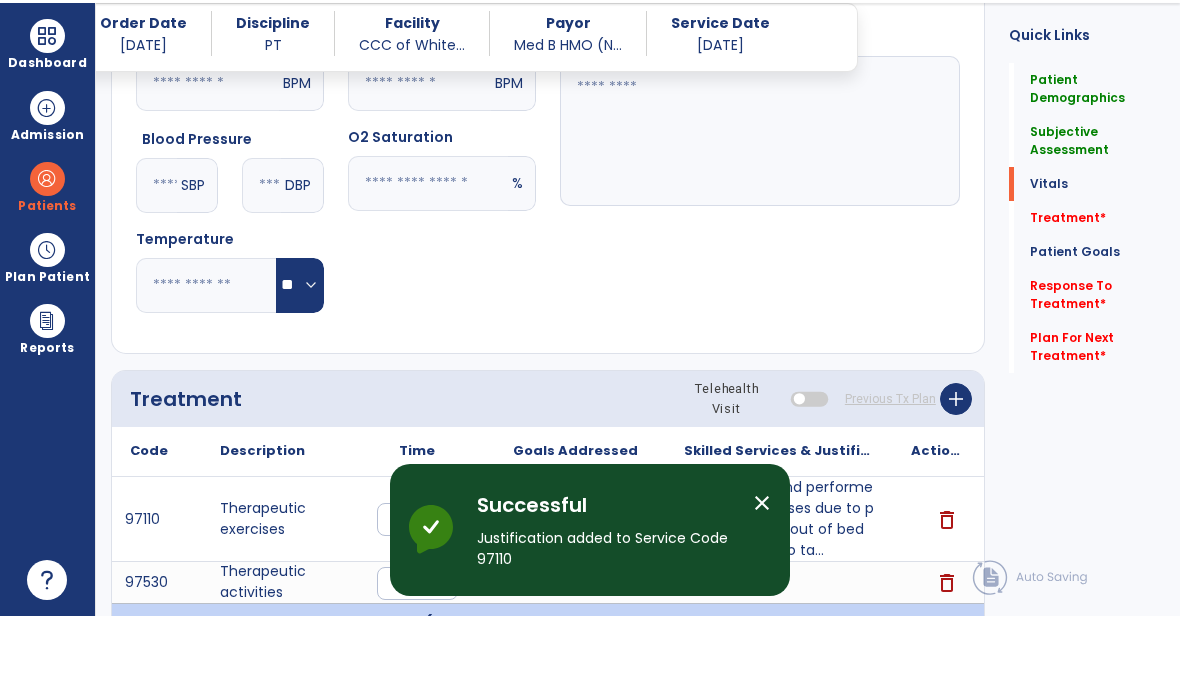 scroll, scrollTop: 80, scrollLeft: 0, axis: vertical 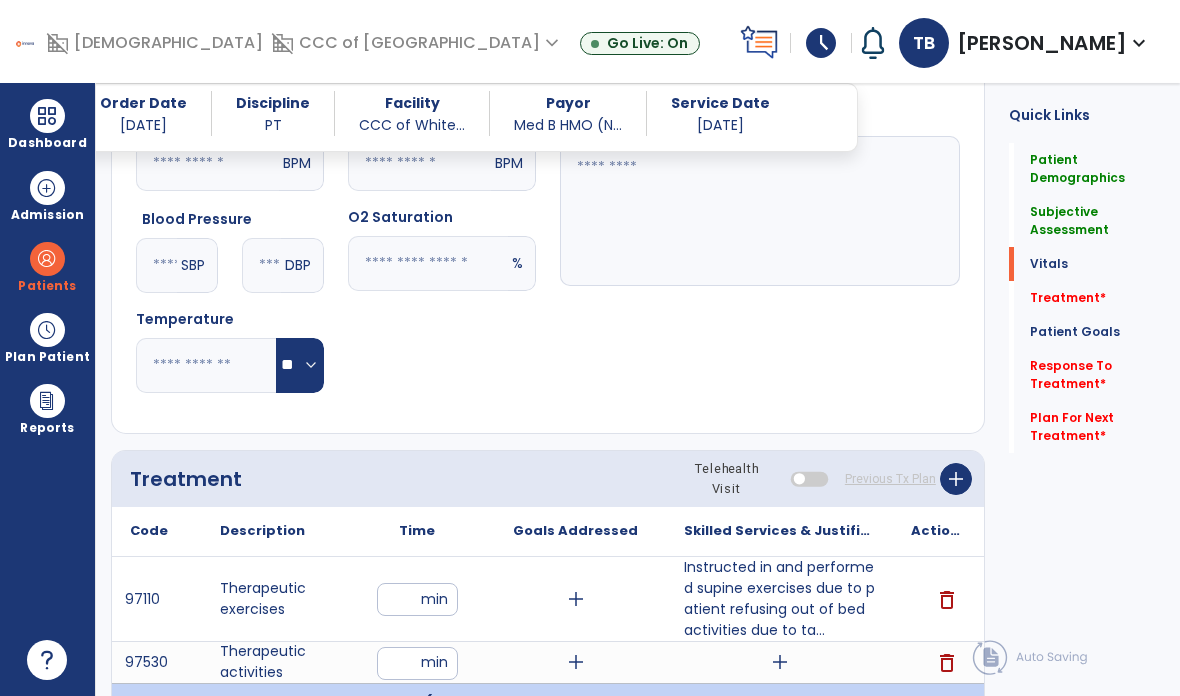 click on "add" at bounding box center [780, 662] 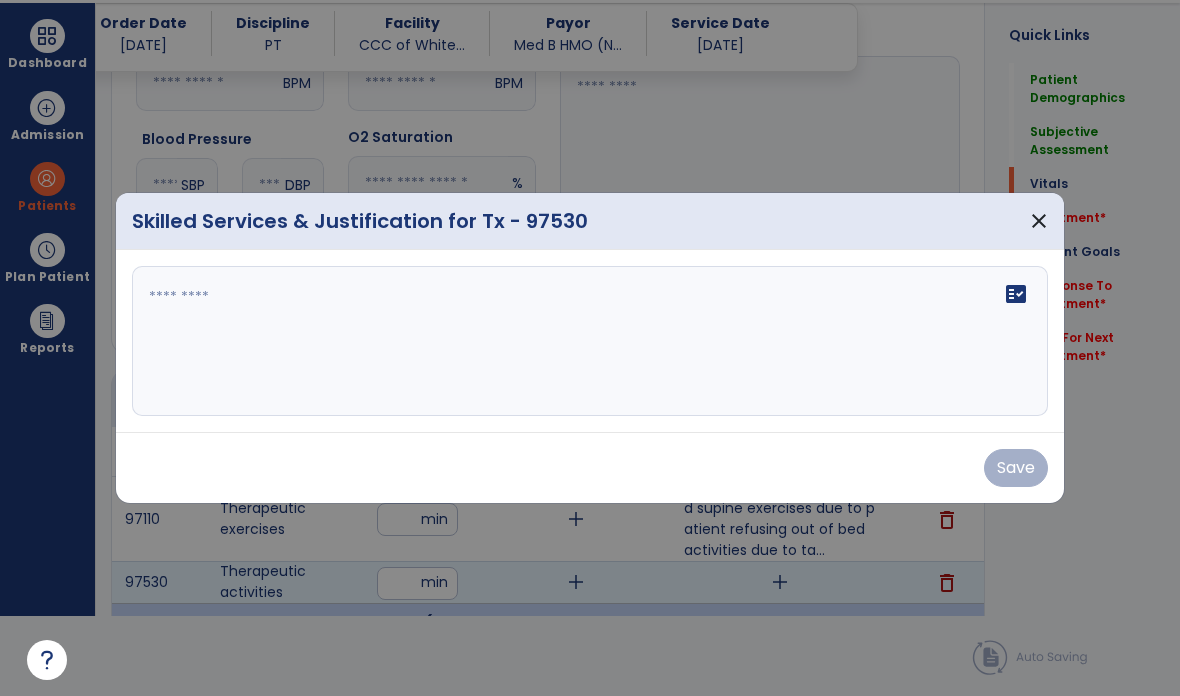 scroll, scrollTop: 0, scrollLeft: 0, axis: both 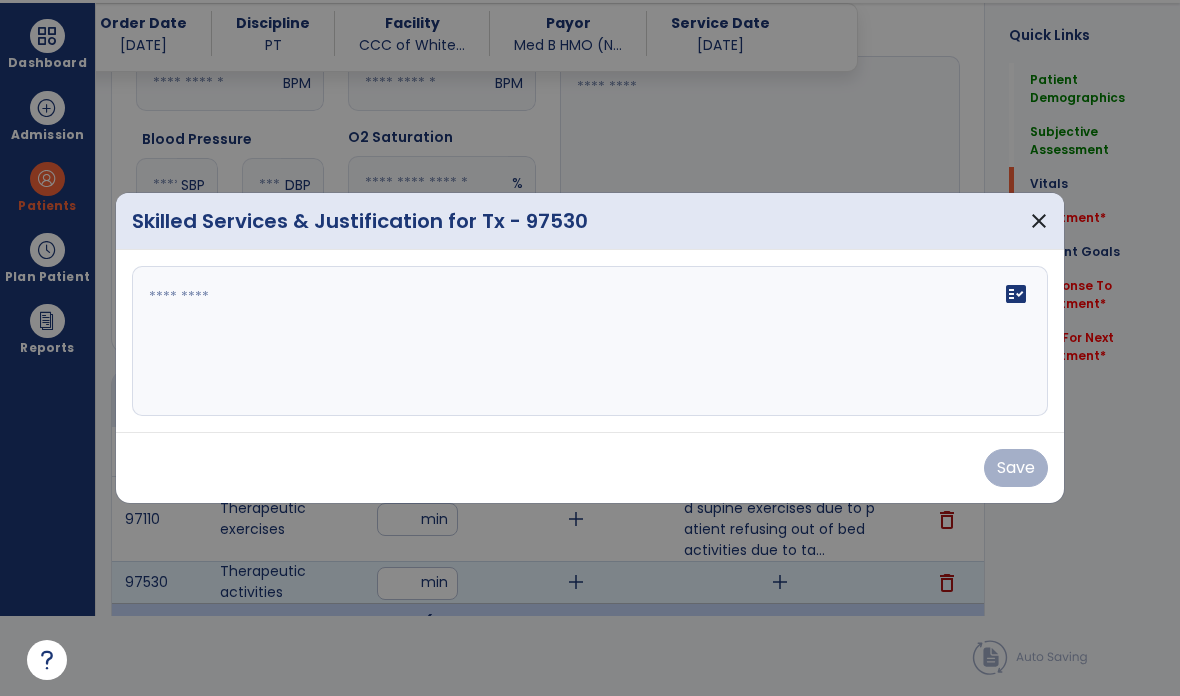click on "fact_check" at bounding box center [590, 341] 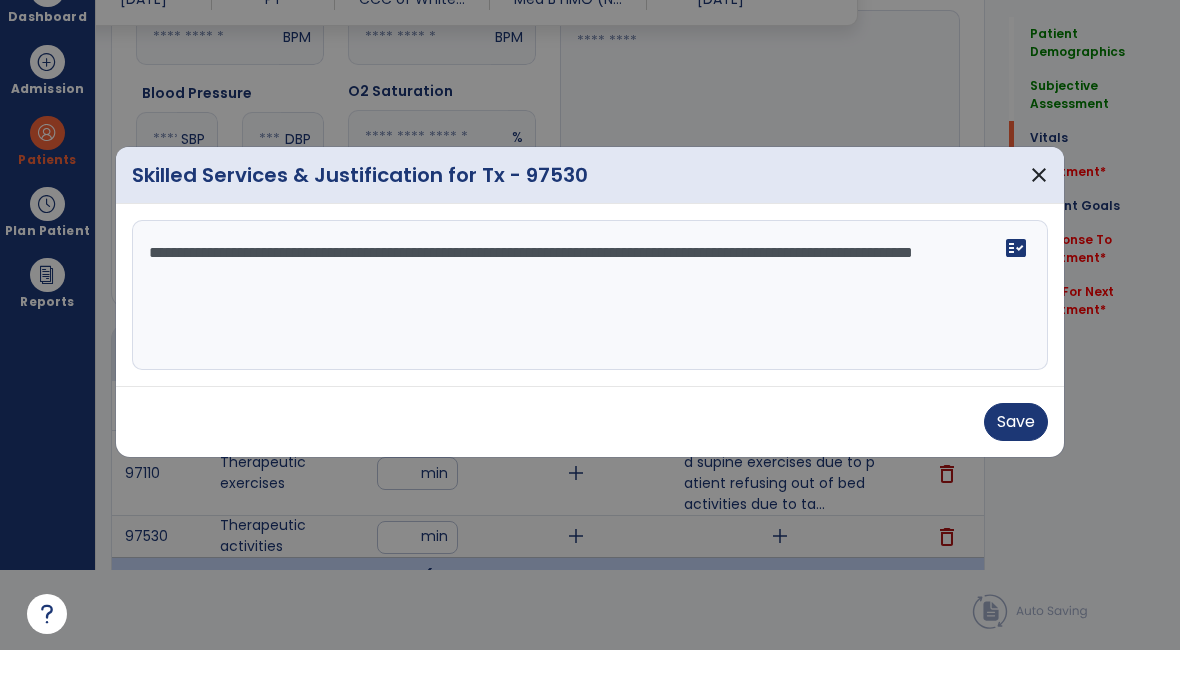 type on "**********" 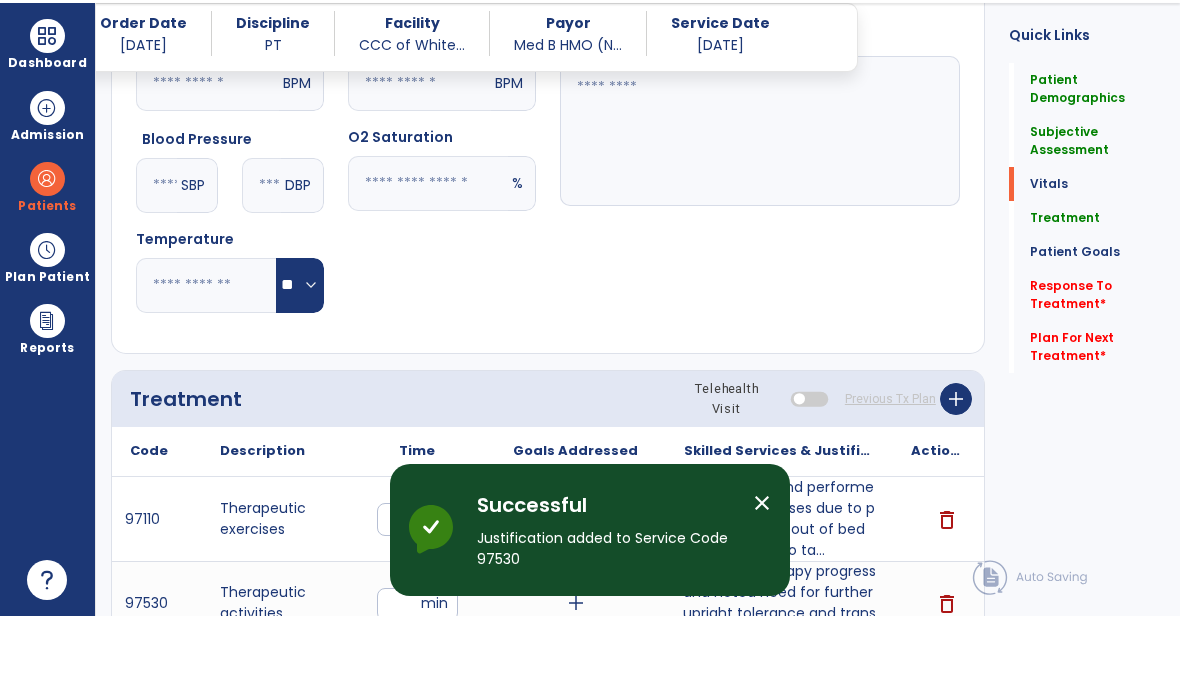 scroll, scrollTop: 80, scrollLeft: 0, axis: vertical 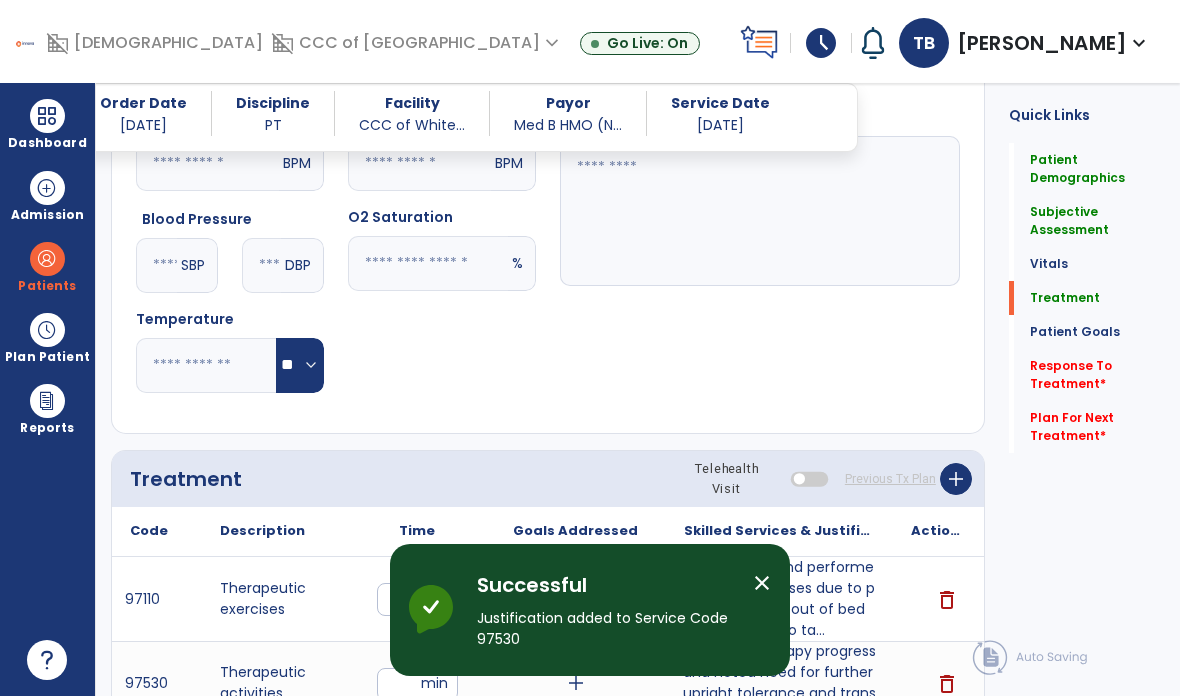 click on "Response To Treatment   *" 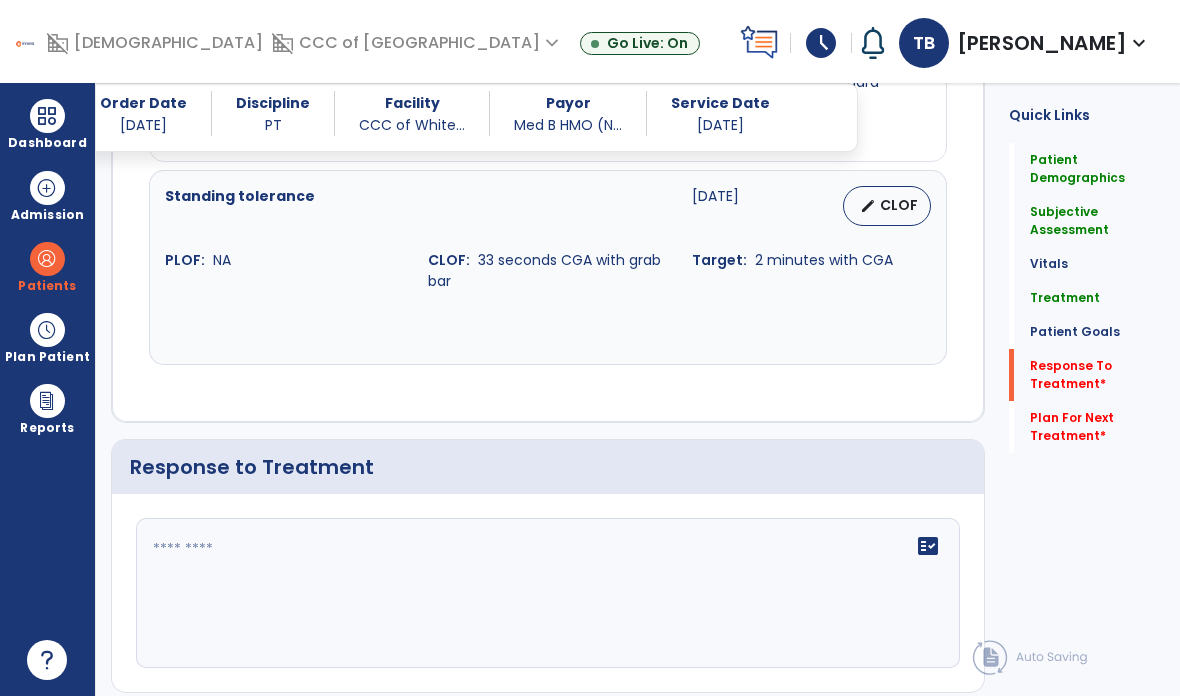scroll, scrollTop: 2627, scrollLeft: 0, axis: vertical 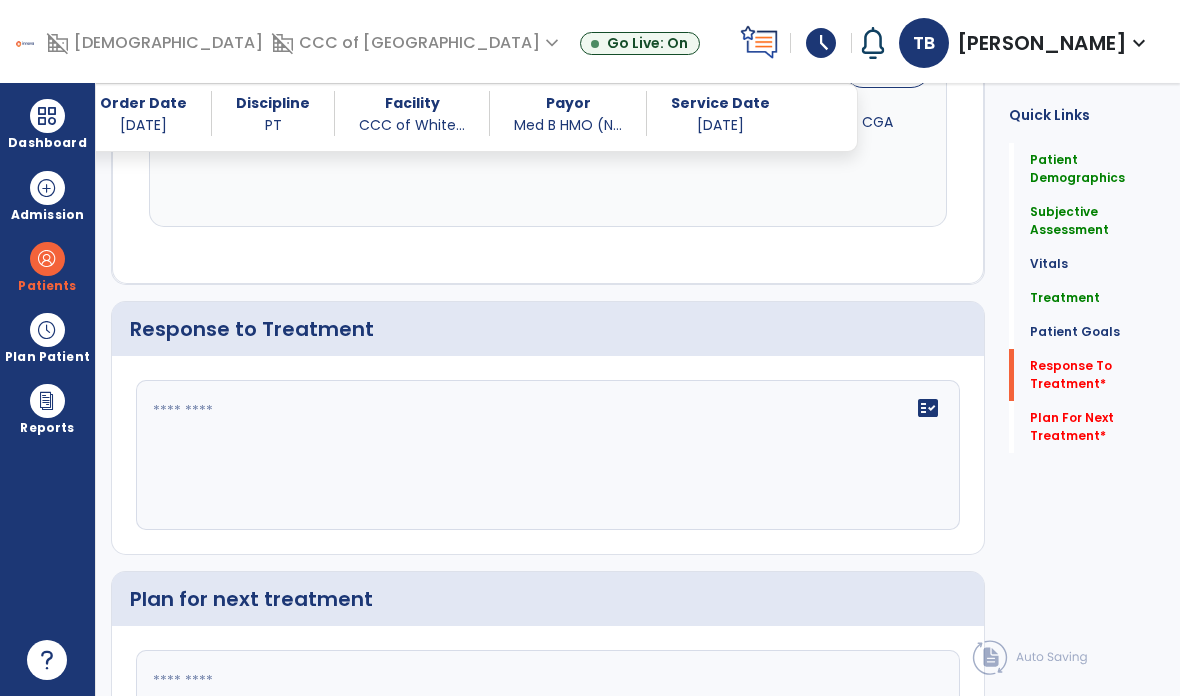 click on "fact_check" 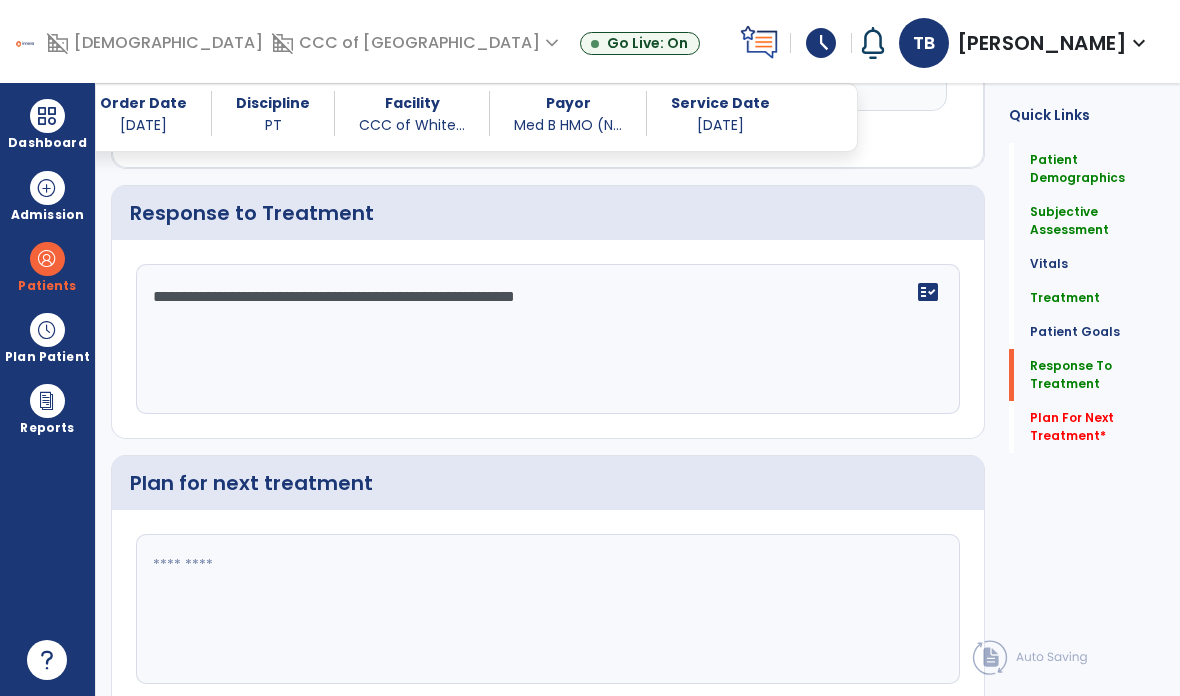 type on "**********" 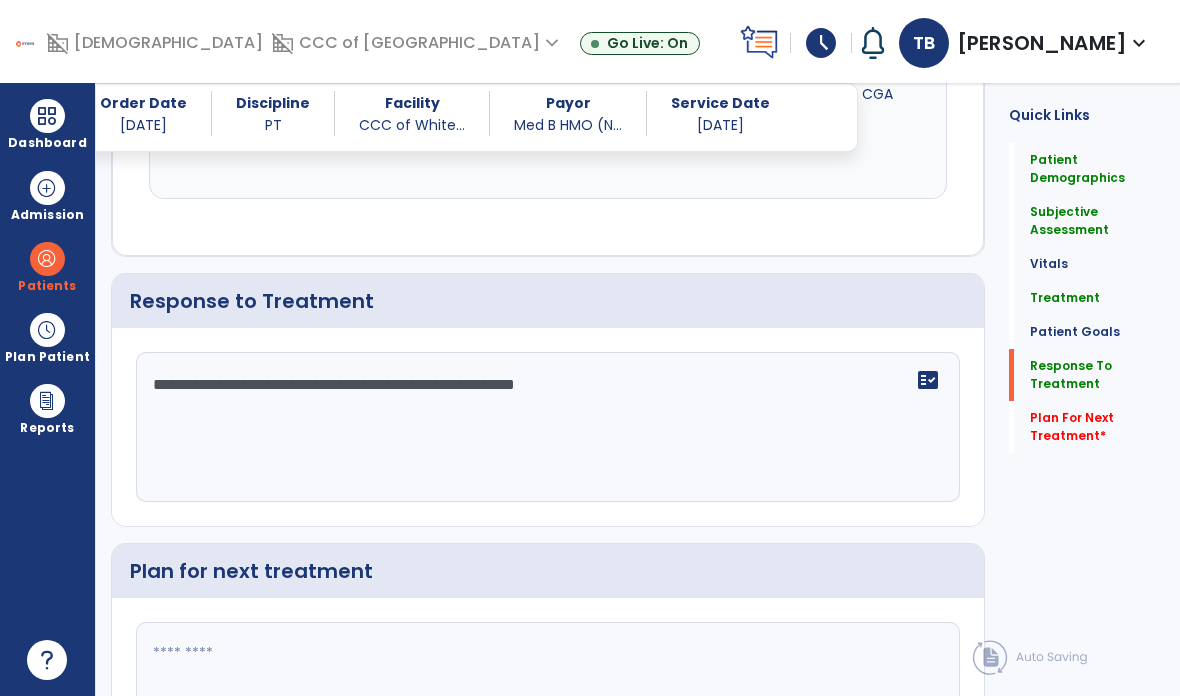 scroll, scrollTop: 2658, scrollLeft: 0, axis: vertical 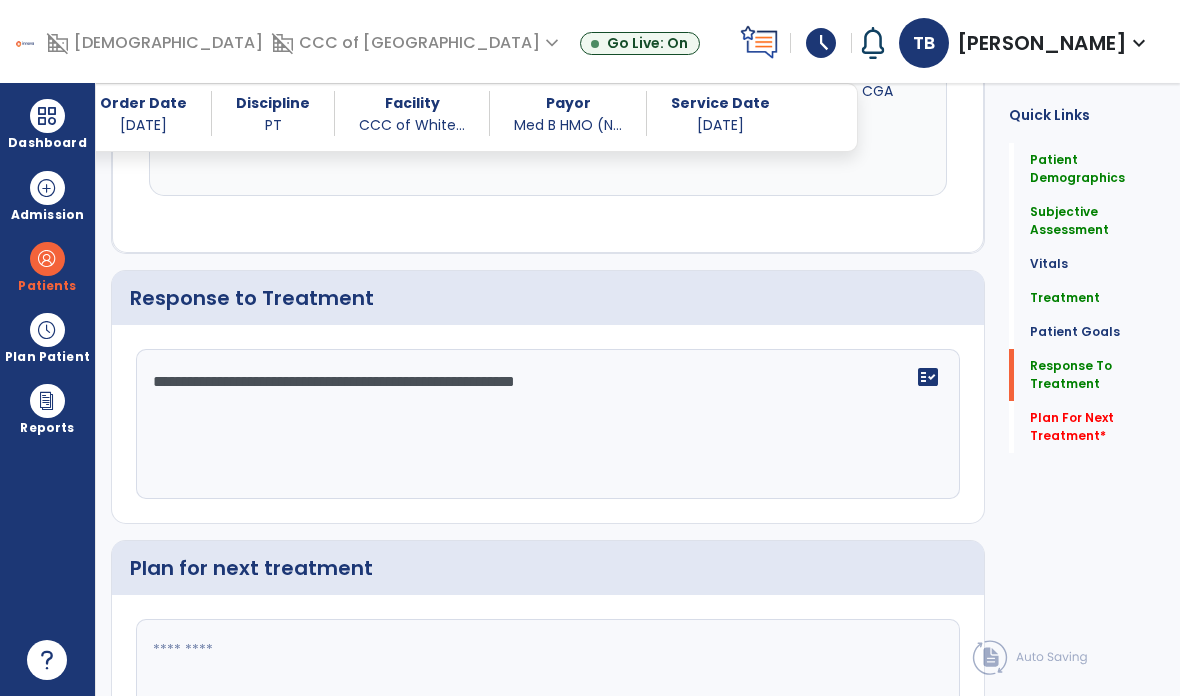click 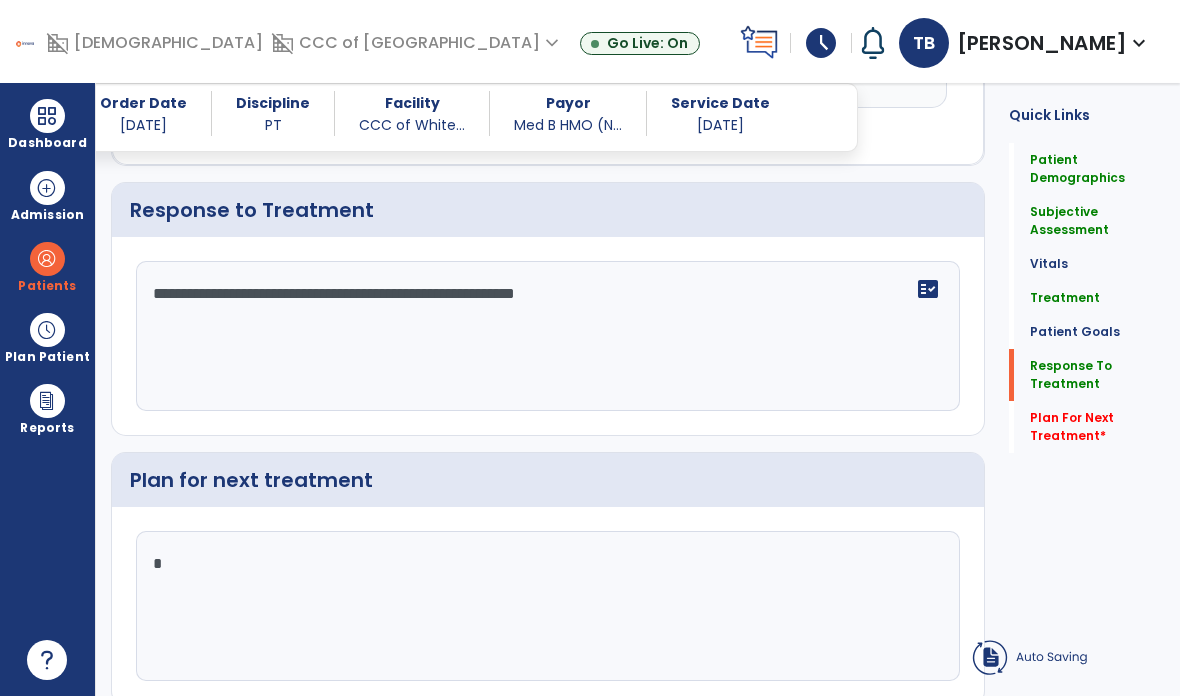 scroll, scrollTop: 2655, scrollLeft: 0, axis: vertical 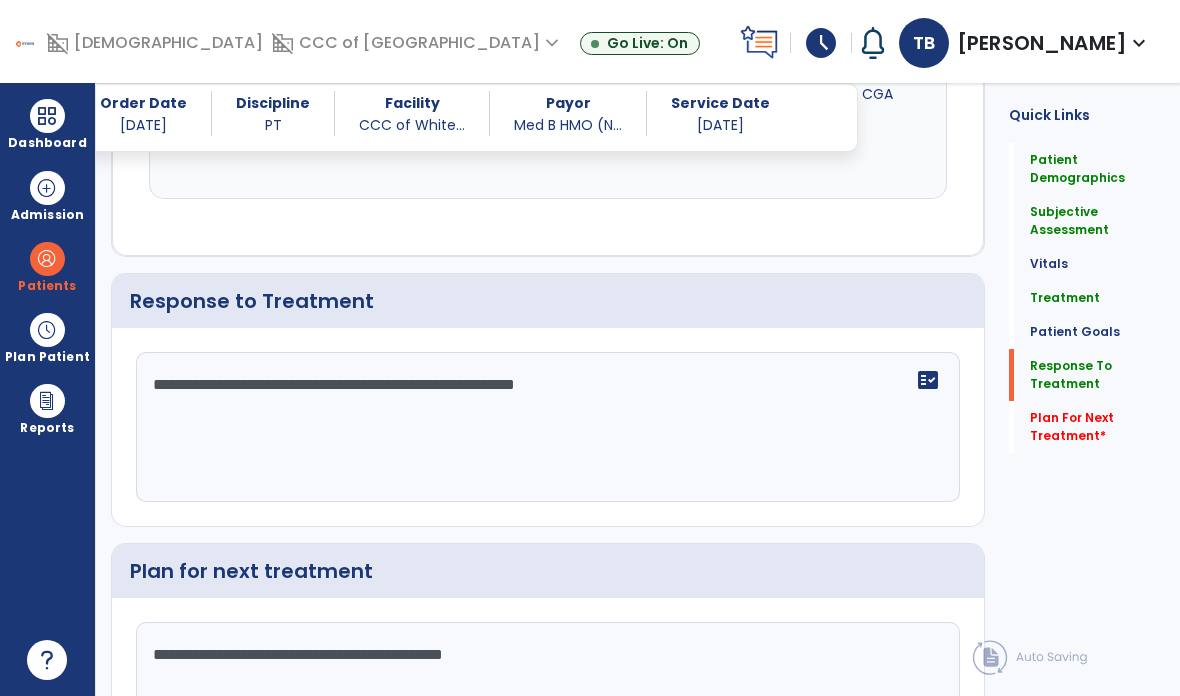 type on "**********" 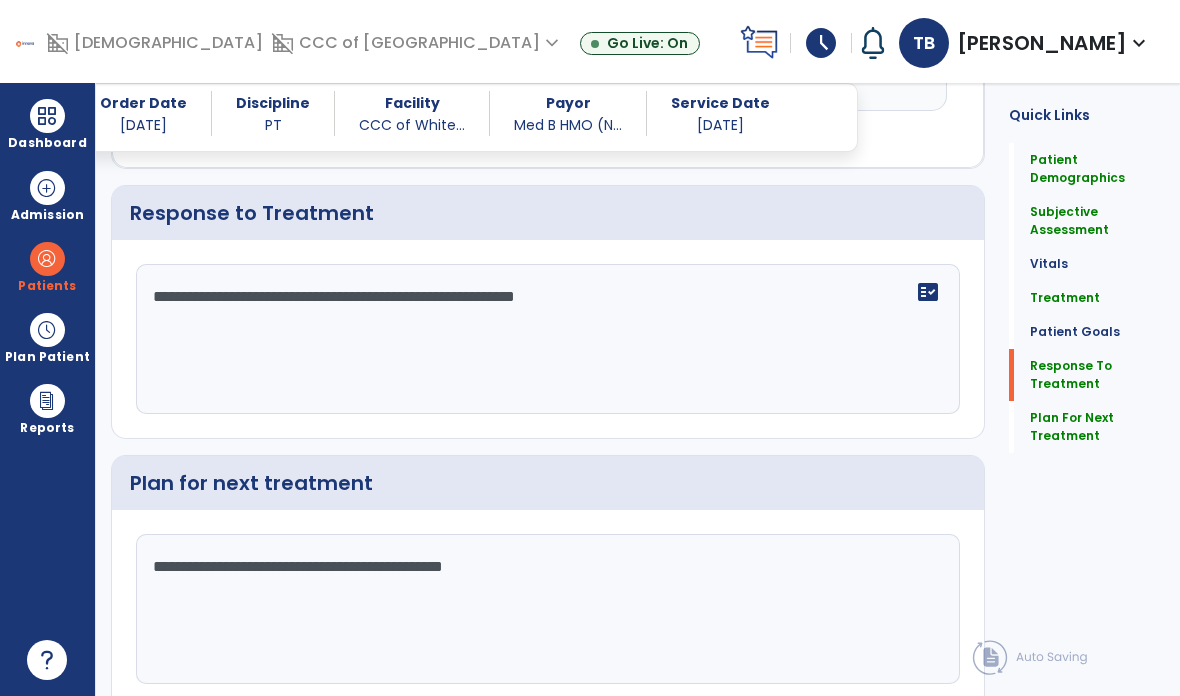 scroll, scrollTop: 2743, scrollLeft: 0, axis: vertical 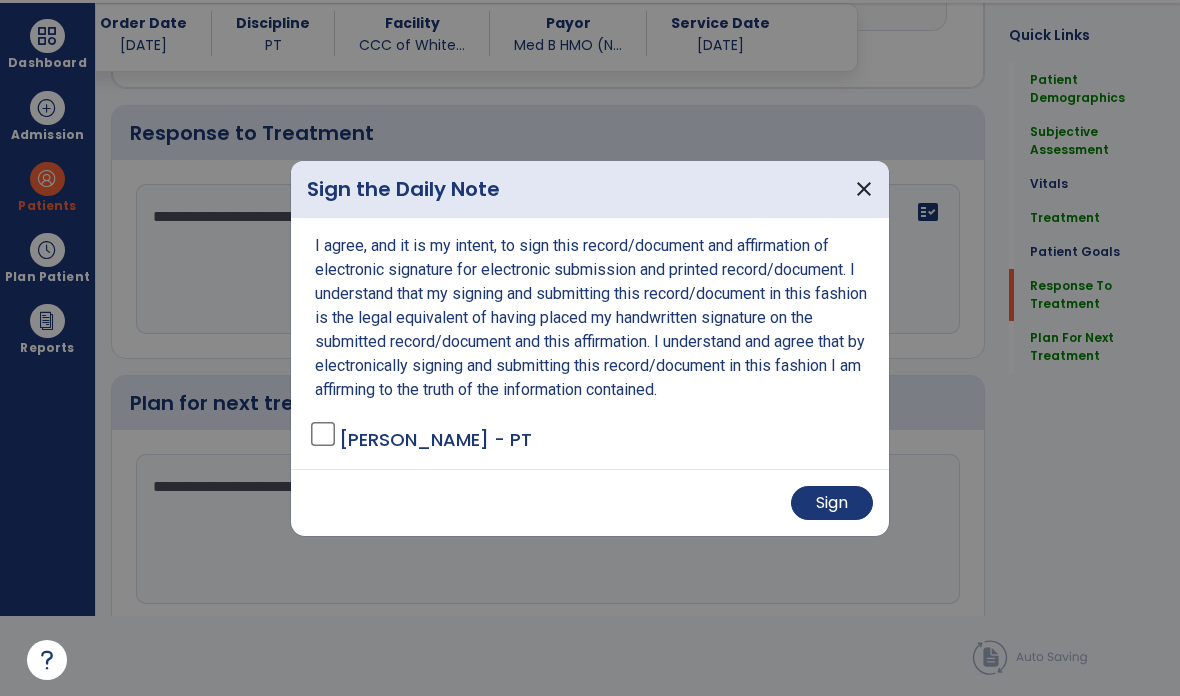click at bounding box center [590, 348] 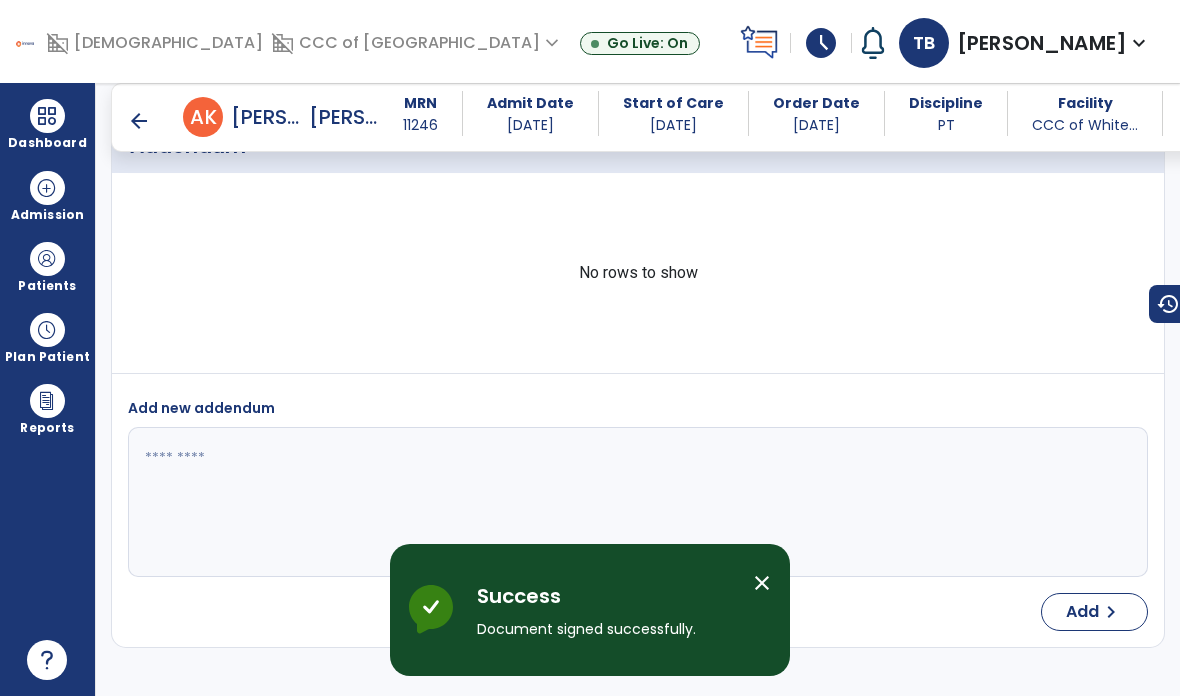 scroll, scrollTop: 80, scrollLeft: 0, axis: vertical 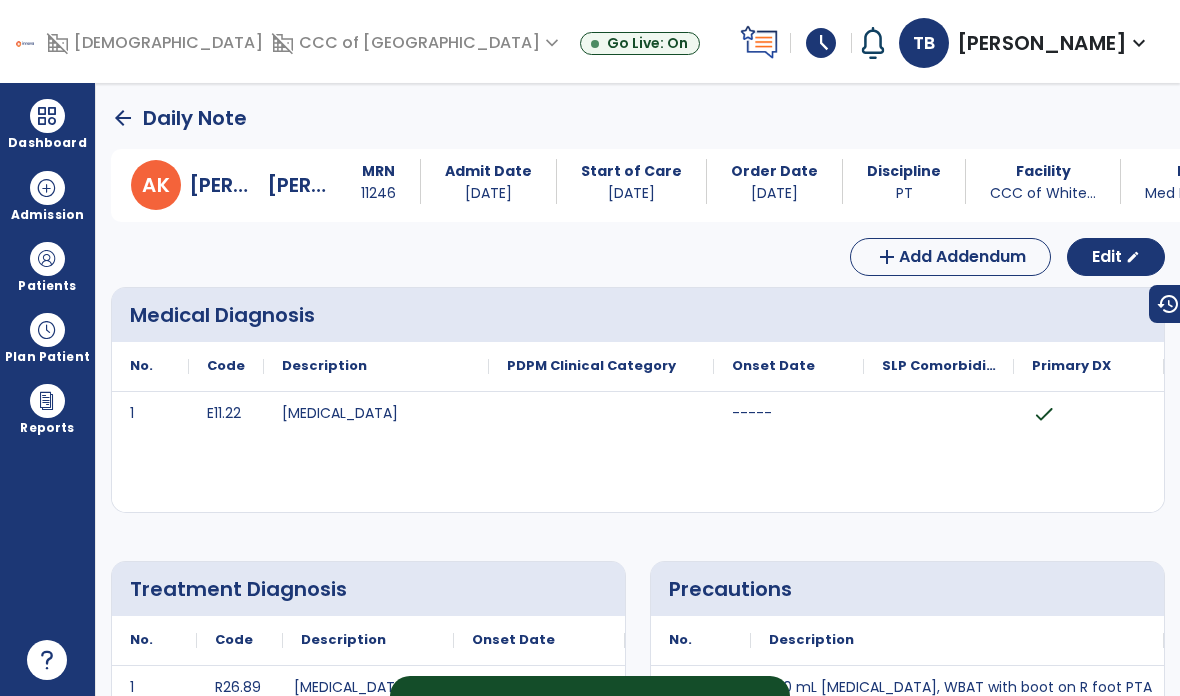 click on "arrow_back" 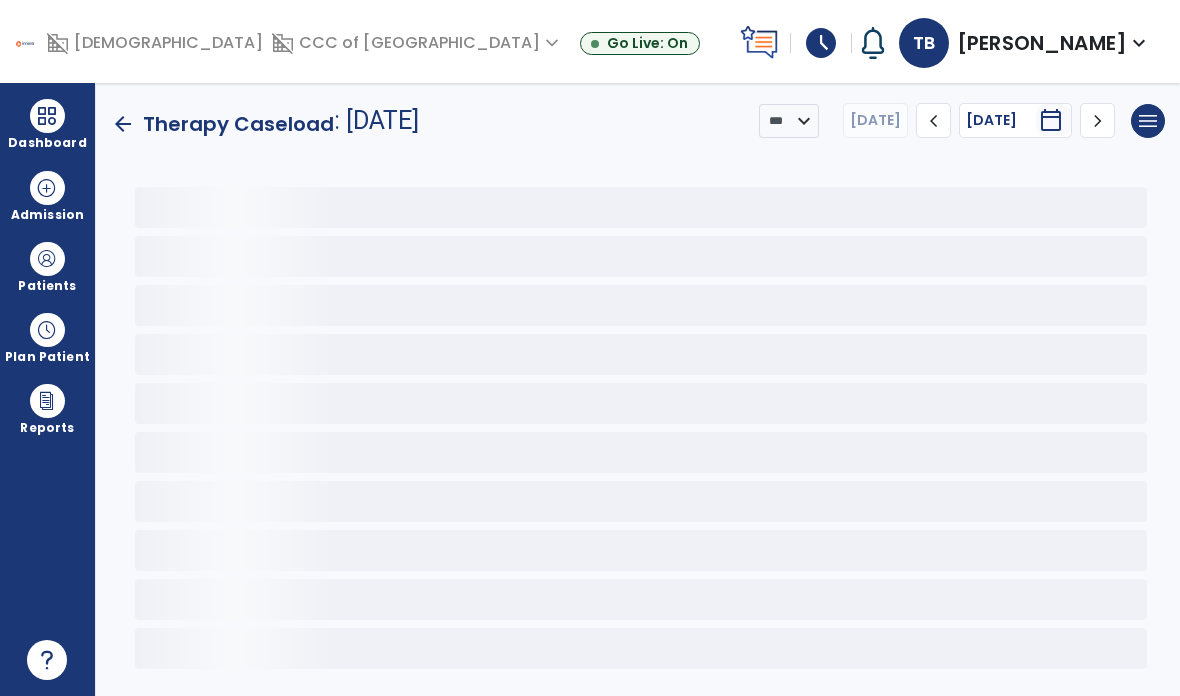 click on "arrow_back" 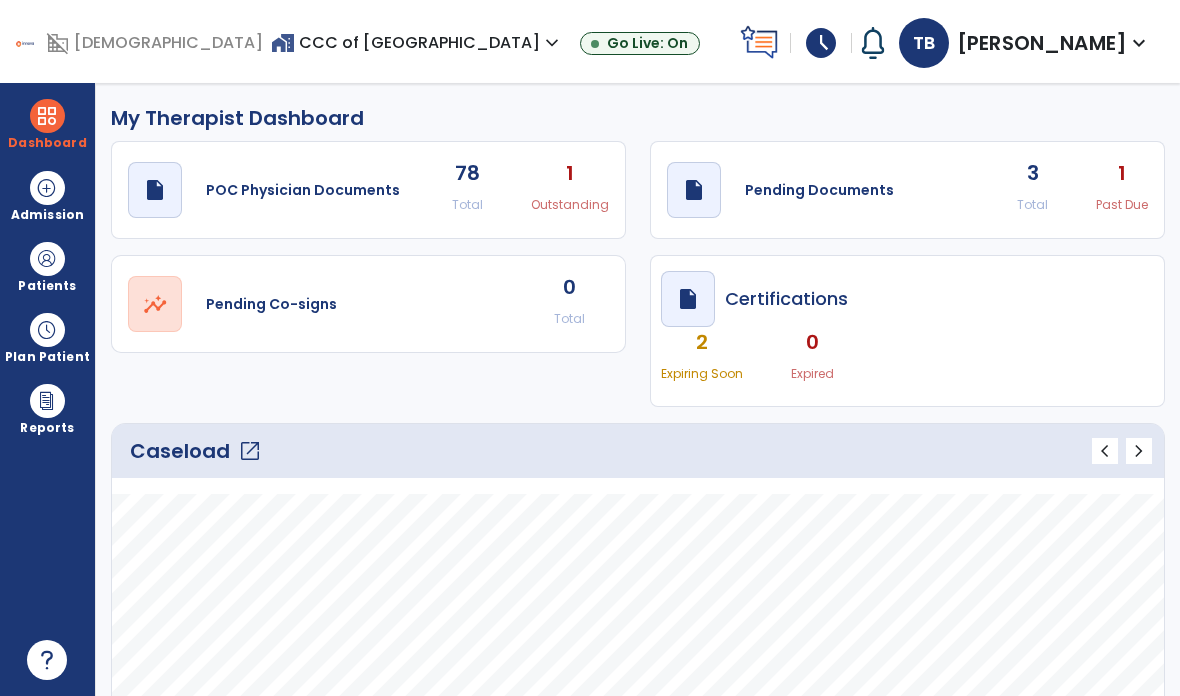 click at bounding box center (47, 259) 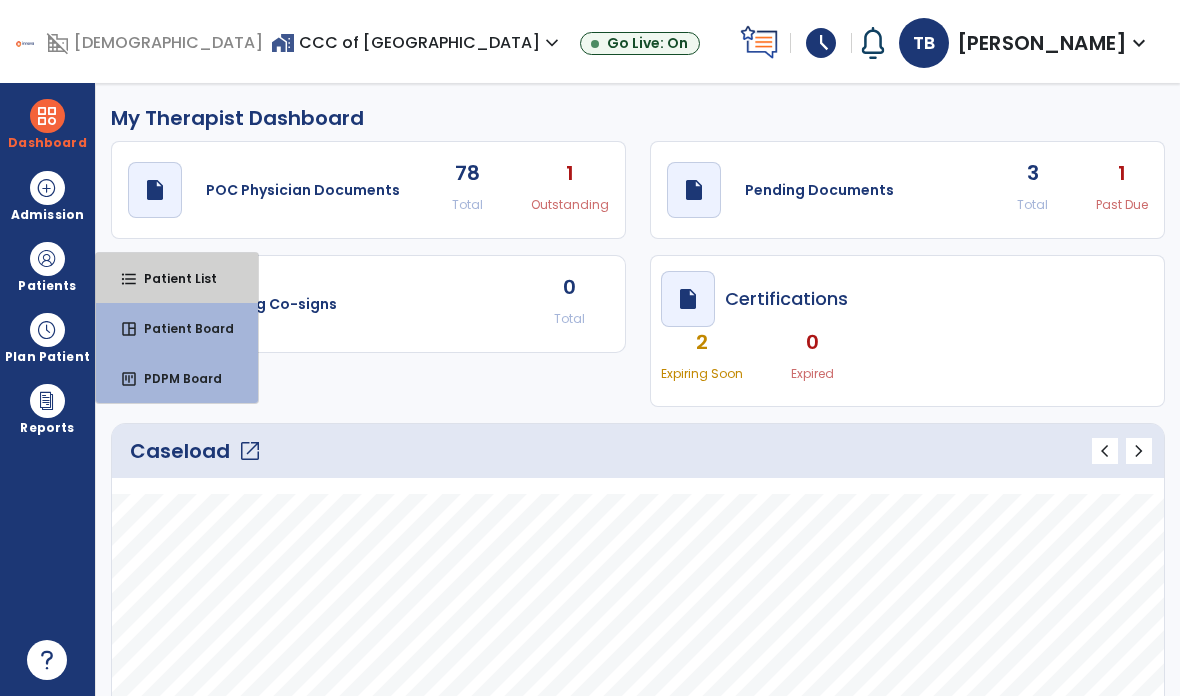 click on "Patient List" at bounding box center [172, 278] 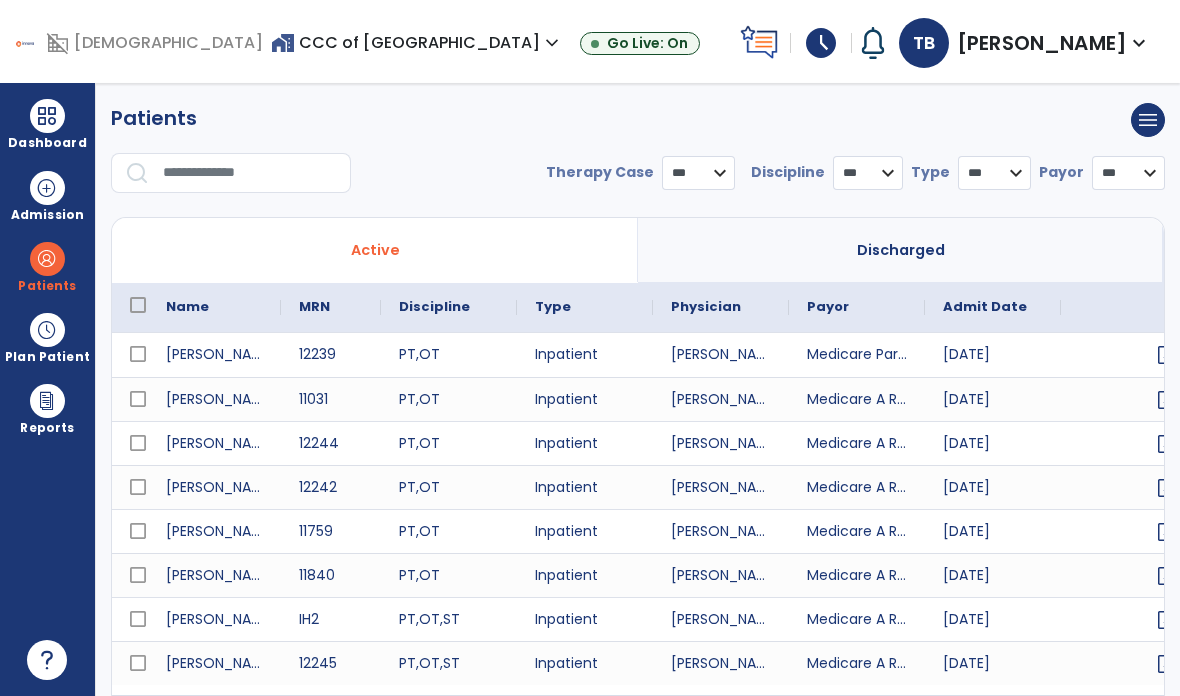 select on "***" 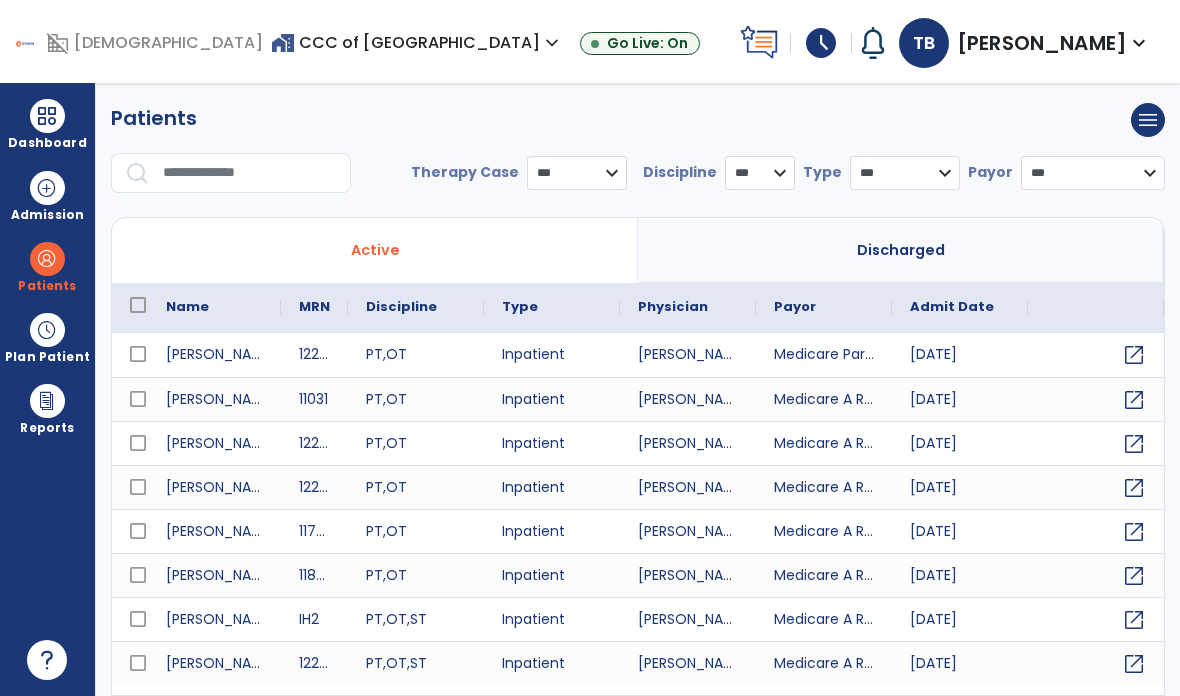 click at bounding box center (250, 173) 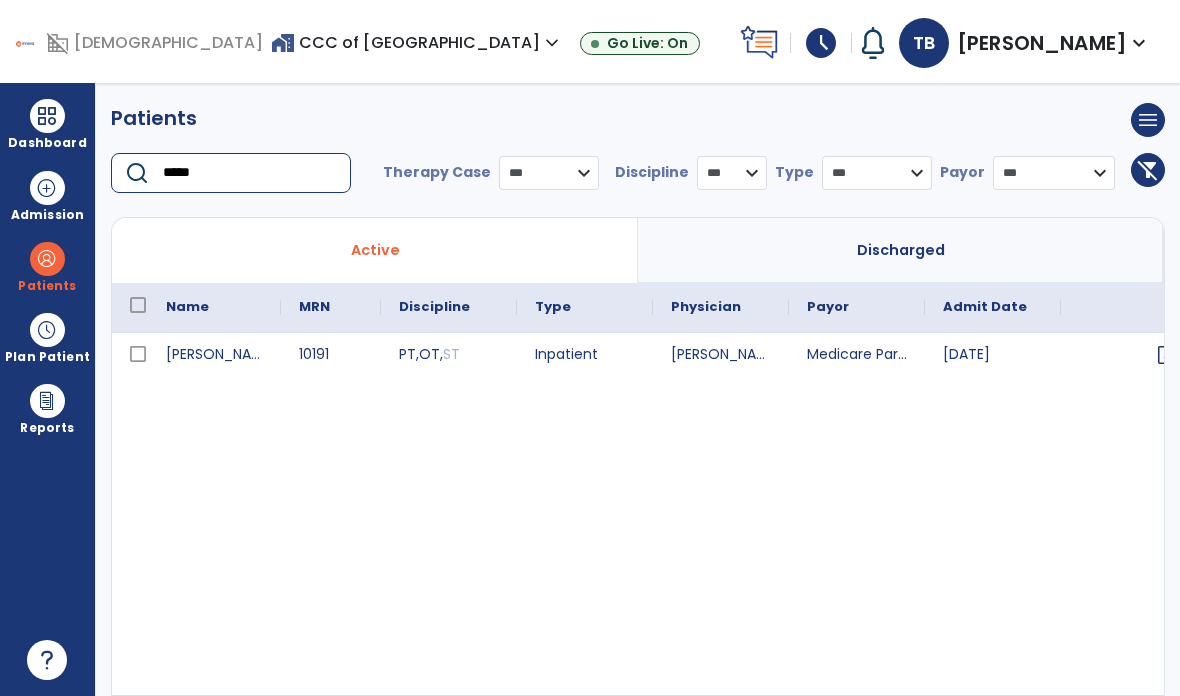 type on "*****" 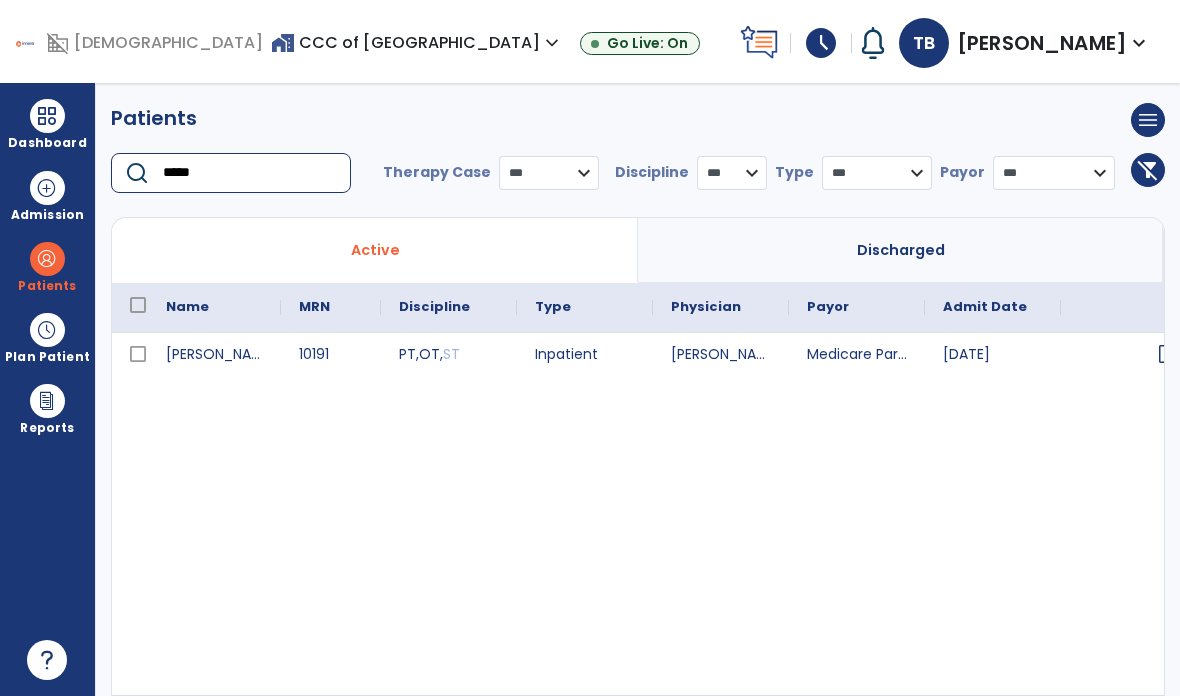 click on "open_in_new" at bounding box center [1168, 354] 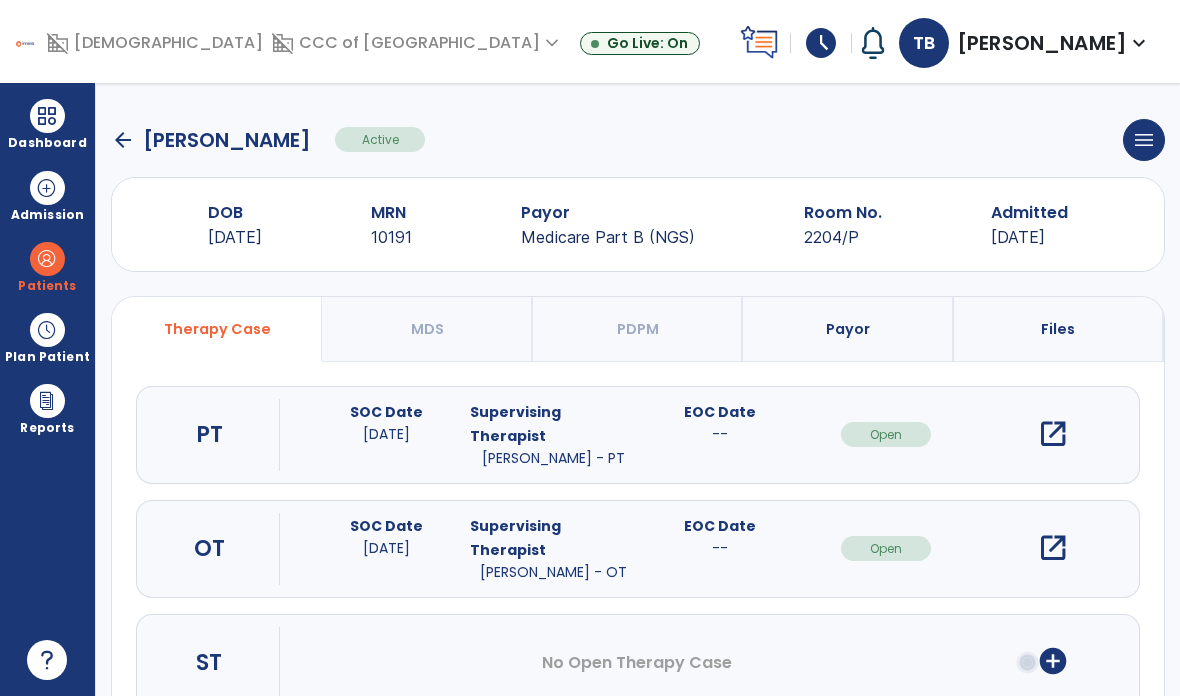 click on "open_in_new" at bounding box center [1053, 434] 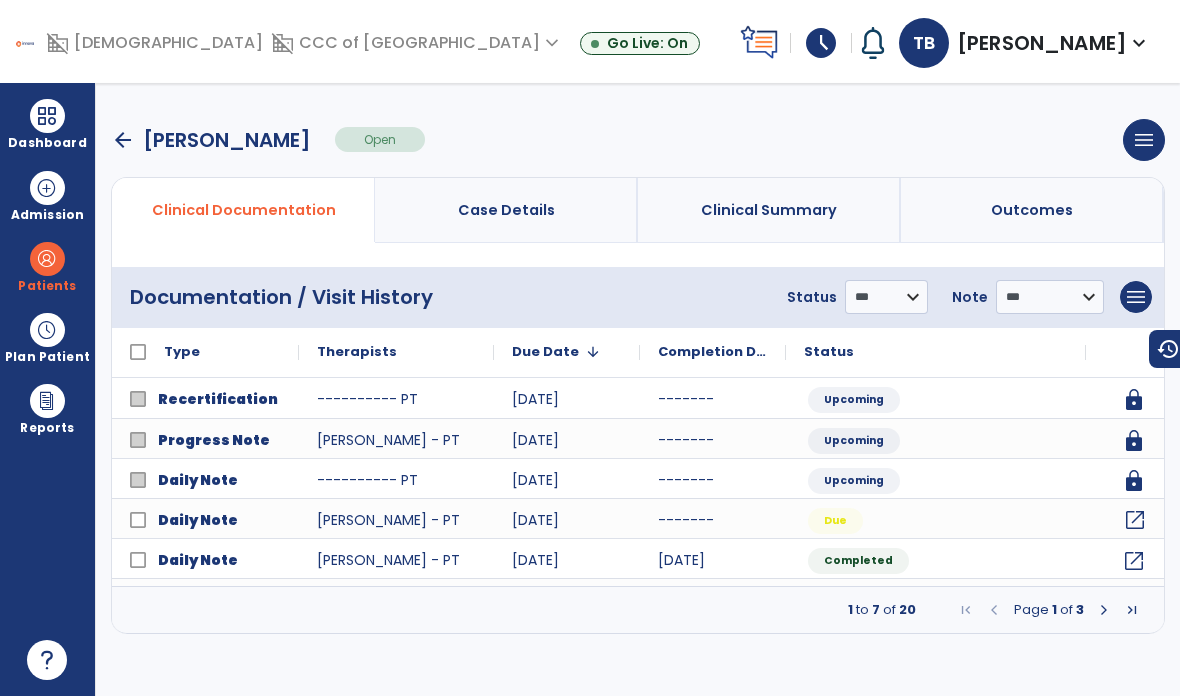 click on "open_in_new" 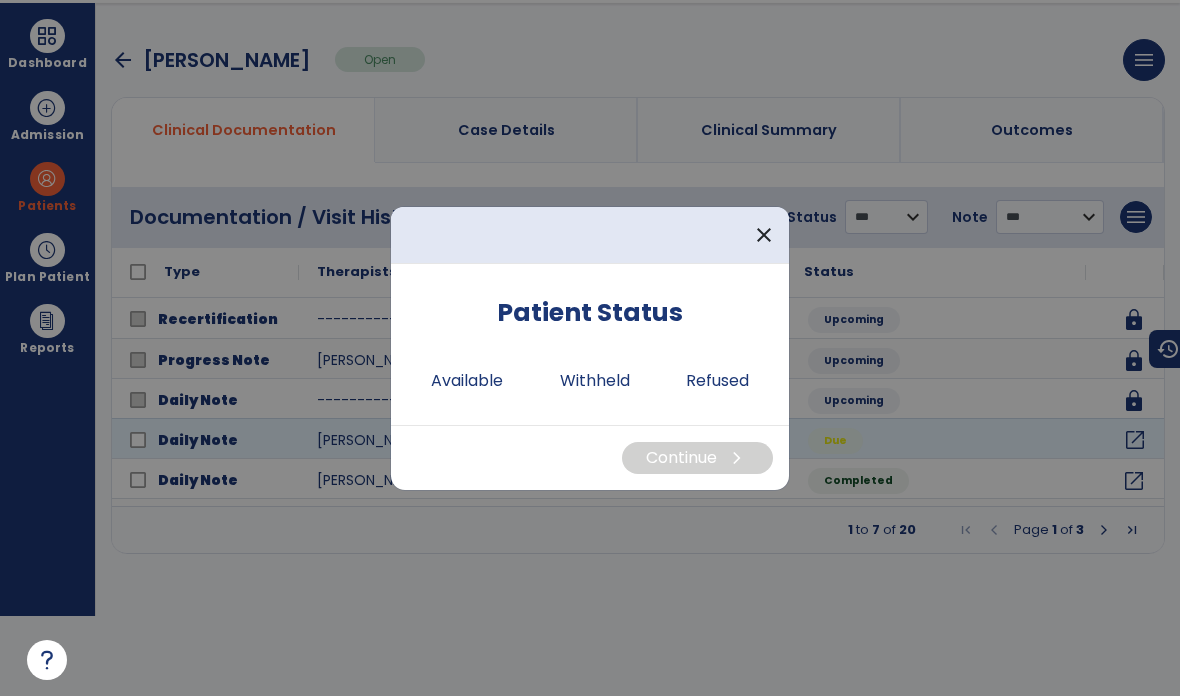 scroll, scrollTop: 0, scrollLeft: 0, axis: both 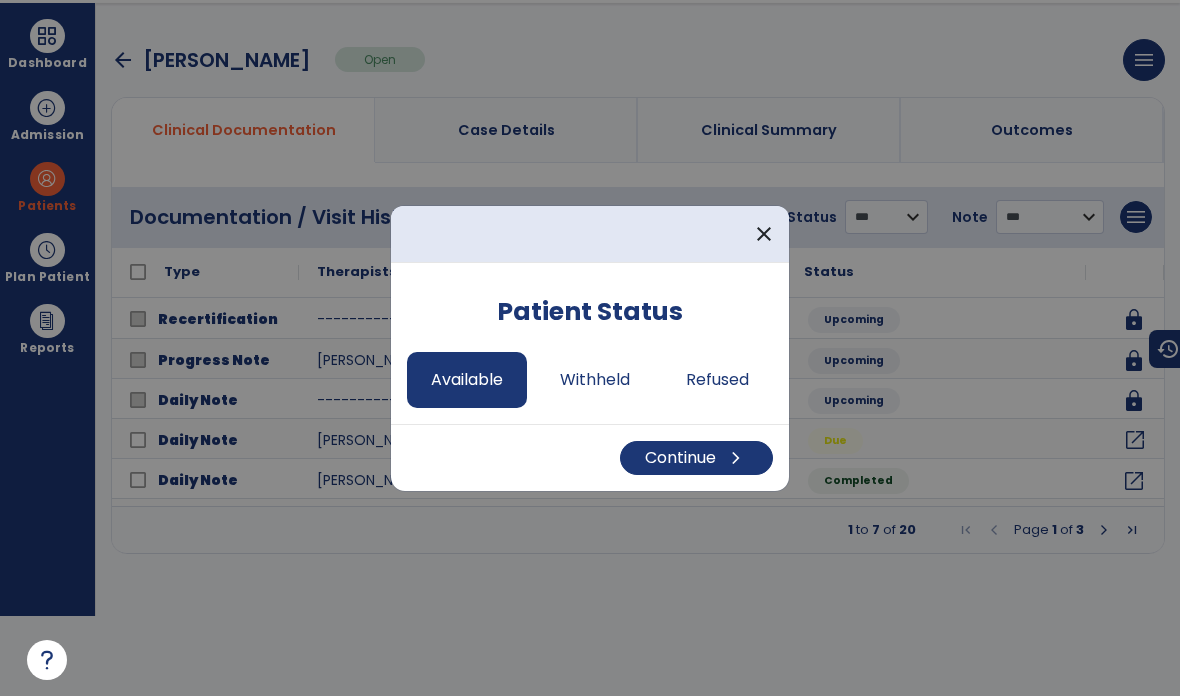 click on "Continue   chevron_right" at bounding box center [696, 458] 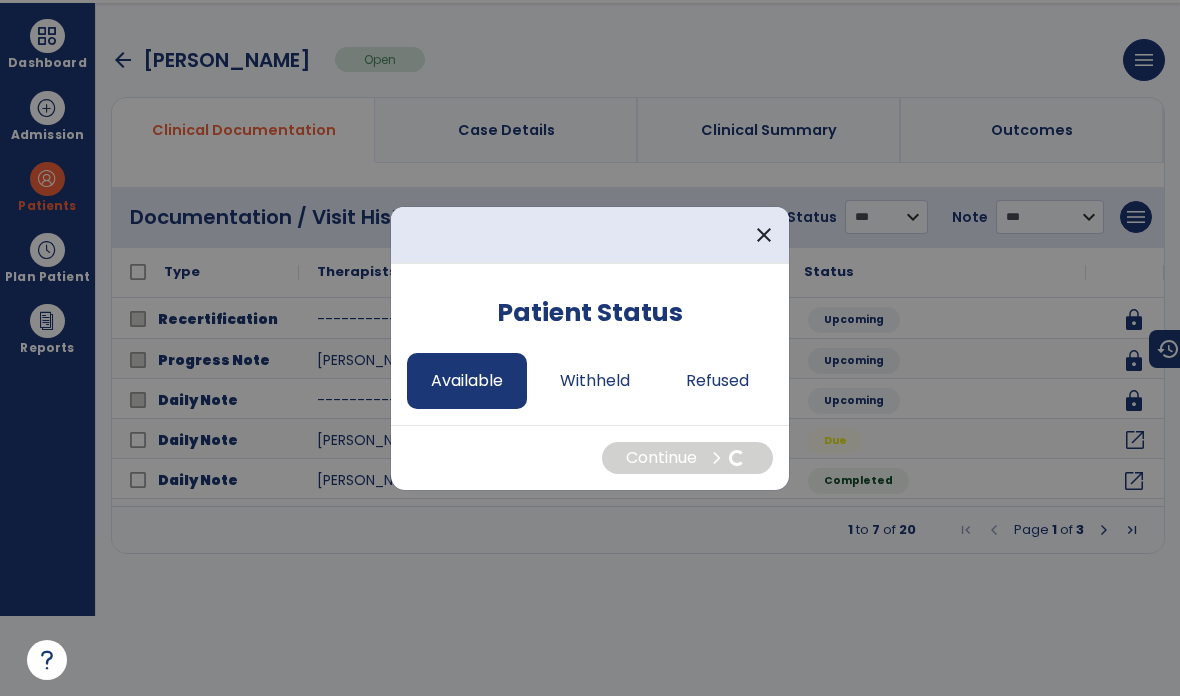 select on "*" 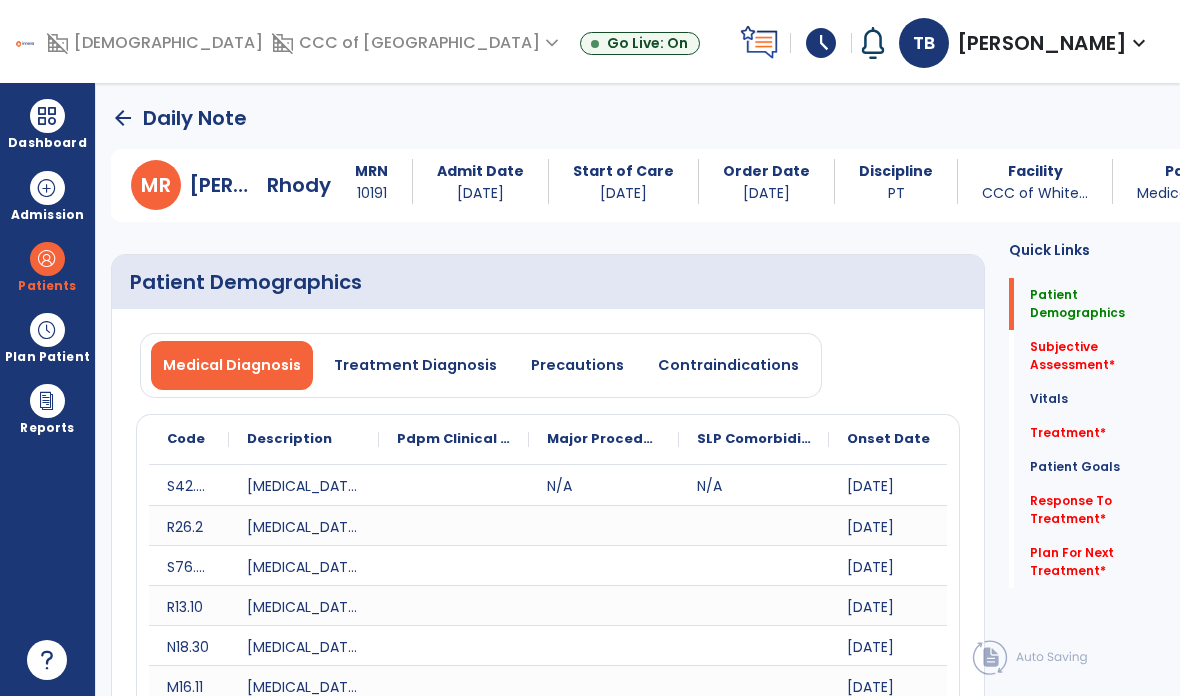 scroll, scrollTop: 80, scrollLeft: 0, axis: vertical 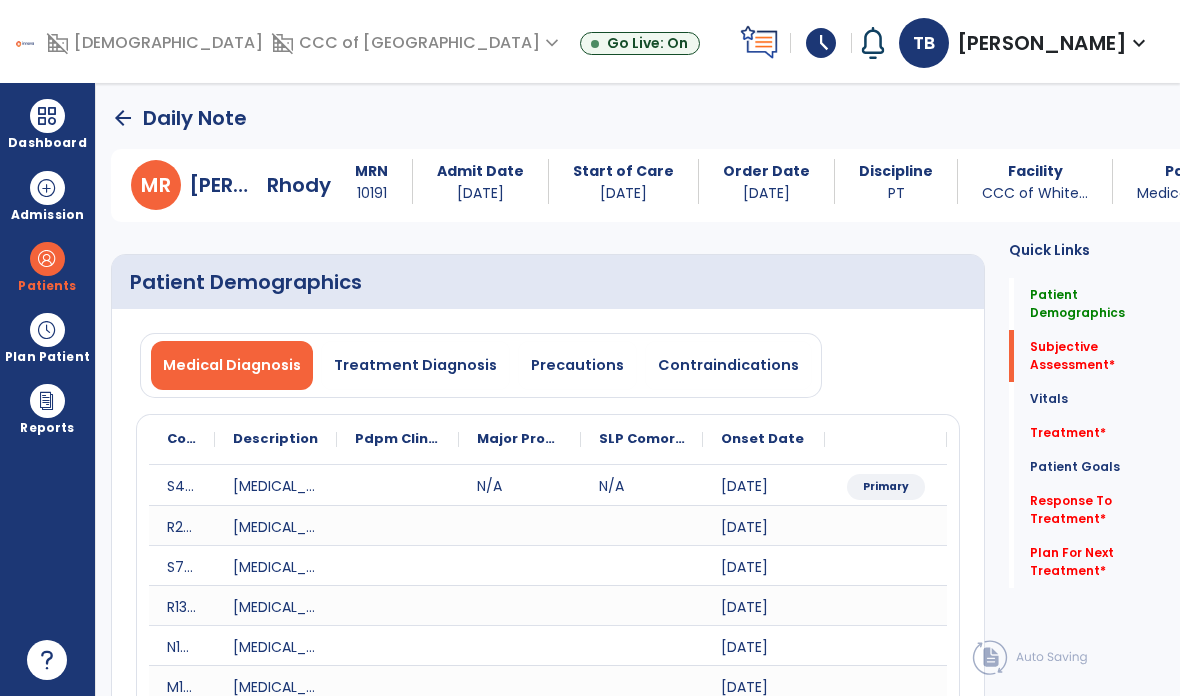 click on "Response To Treatment   *  Response To Treatment   *" 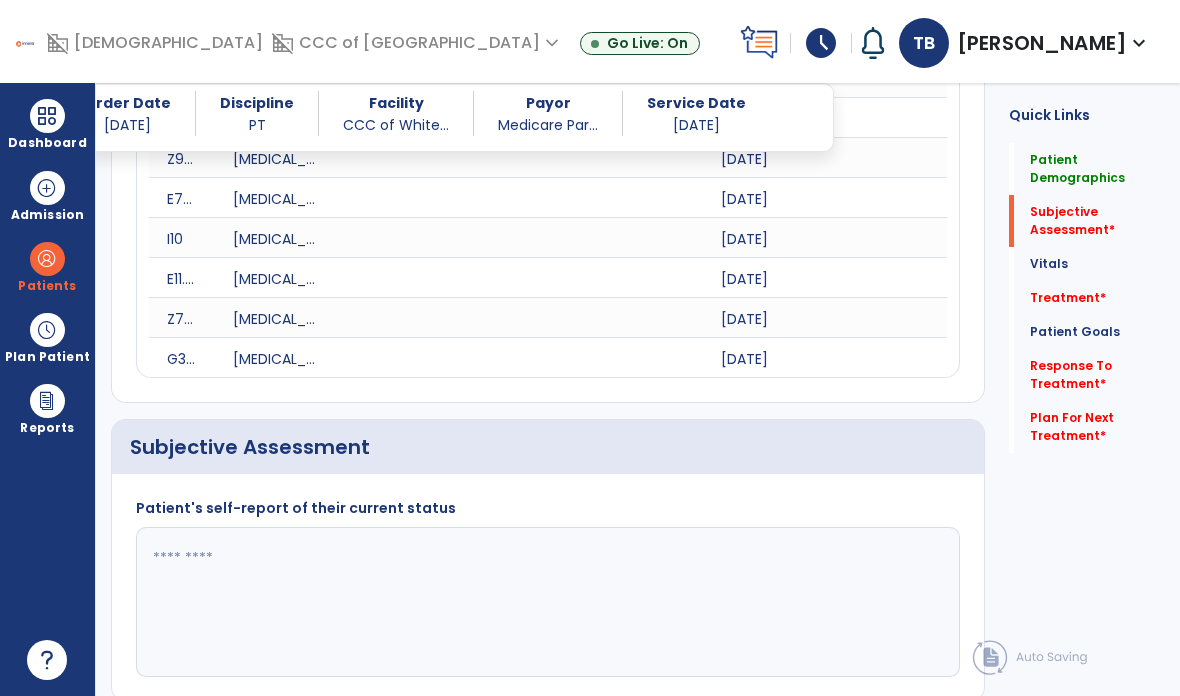 scroll, scrollTop: 1219, scrollLeft: 0, axis: vertical 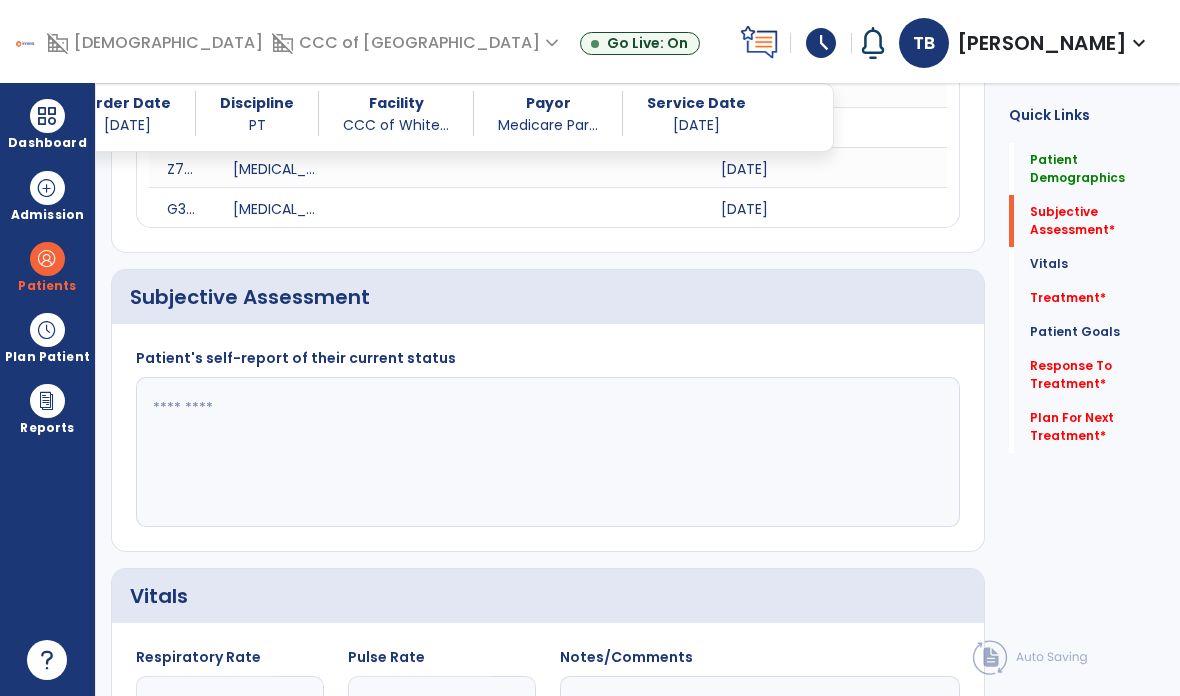 click 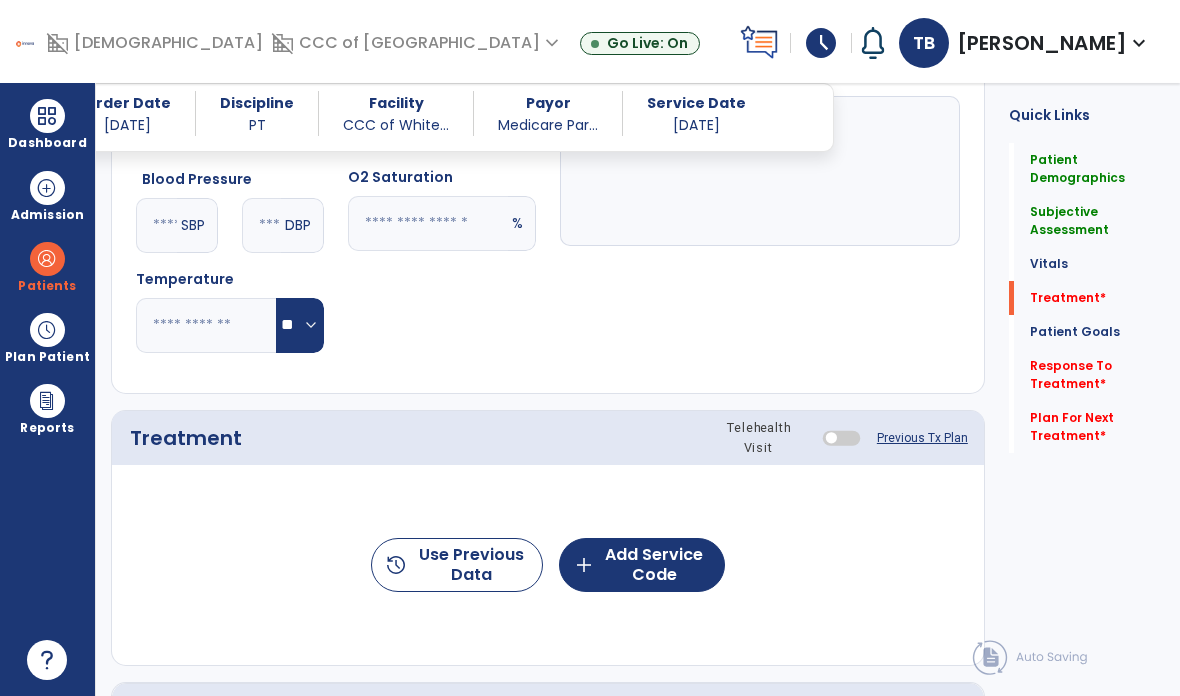 scroll, scrollTop: 1810, scrollLeft: 0, axis: vertical 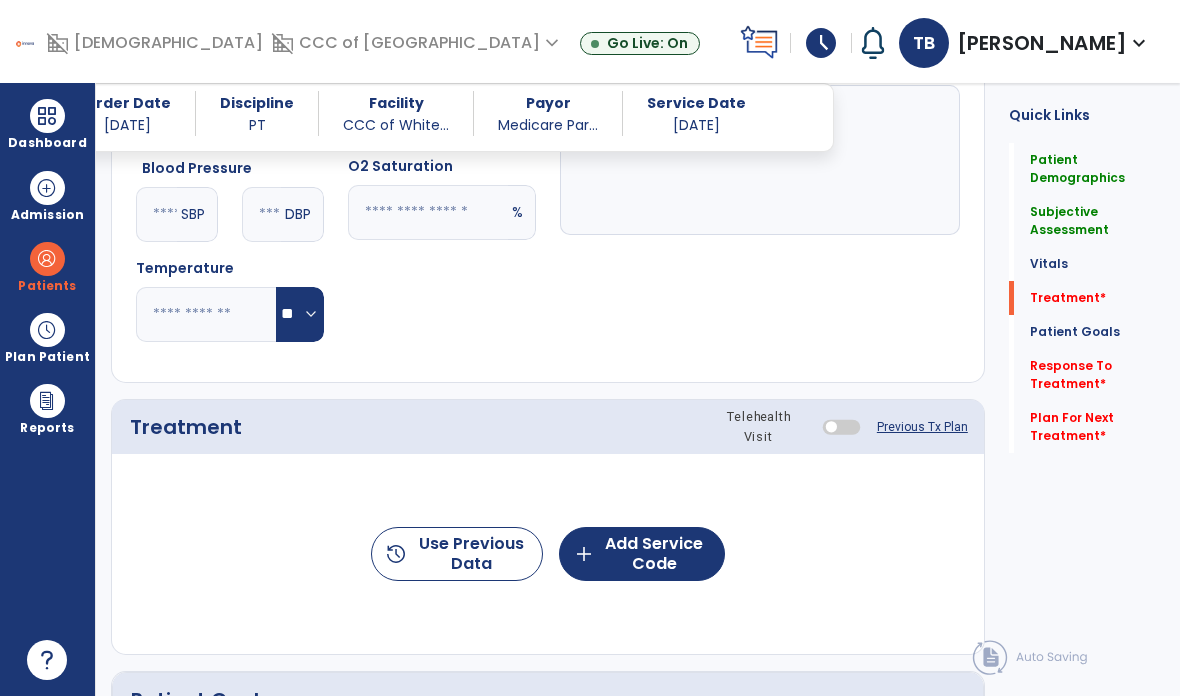 type on "**********" 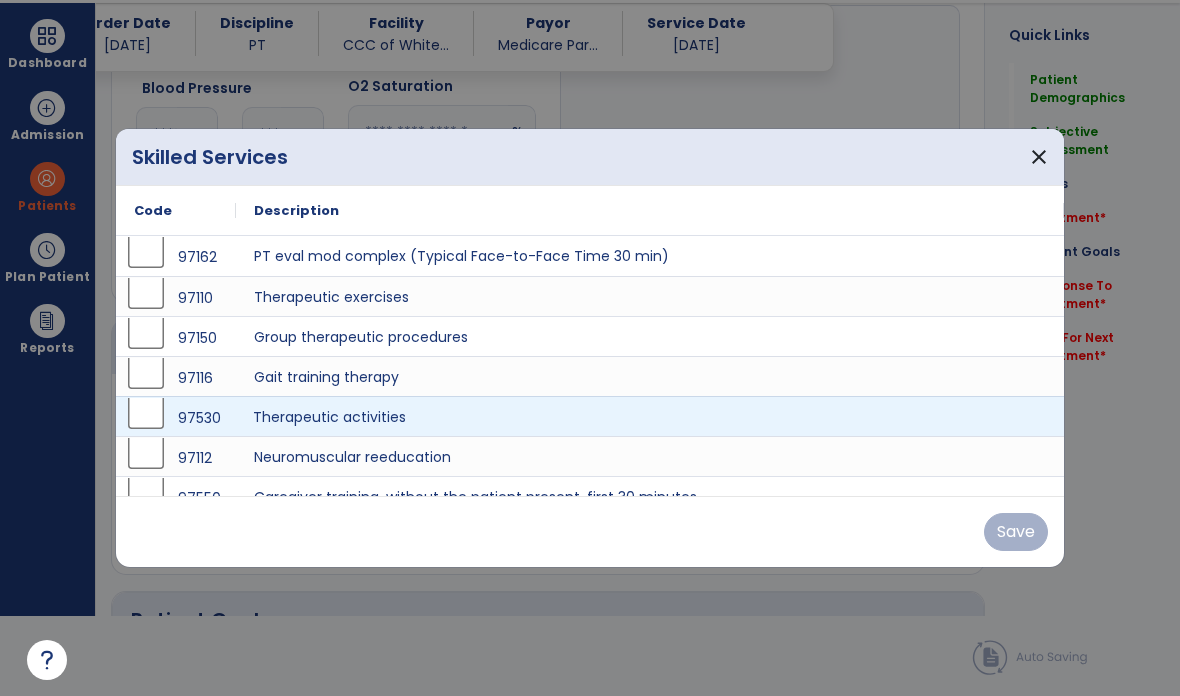 click on "Therapeutic activities" at bounding box center [650, 416] 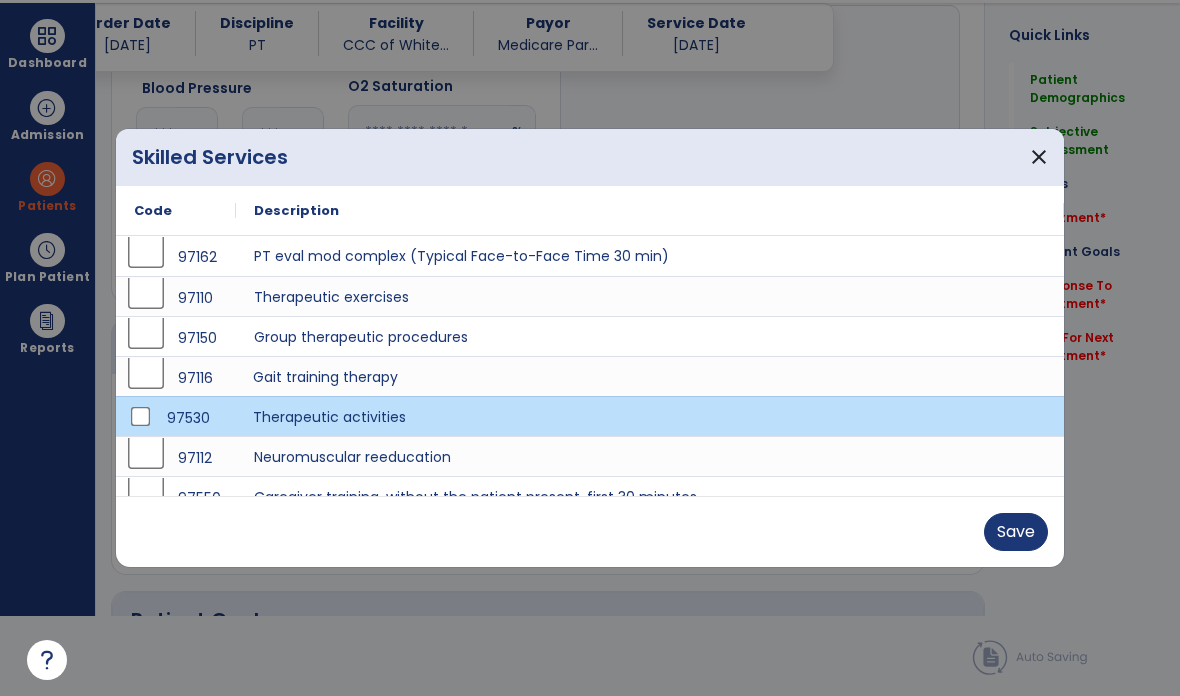click on "Therapeutic activities" at bounding box center (650, 416) 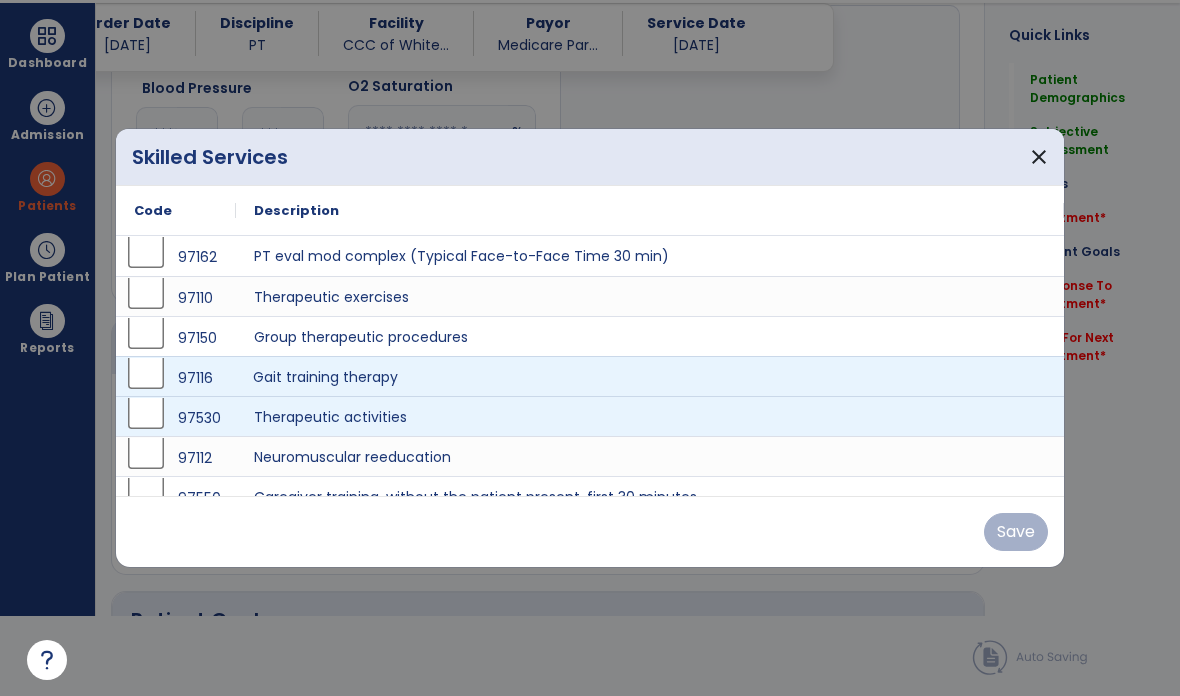 click on "Gait training therapy" at bounding box center [650, 376] 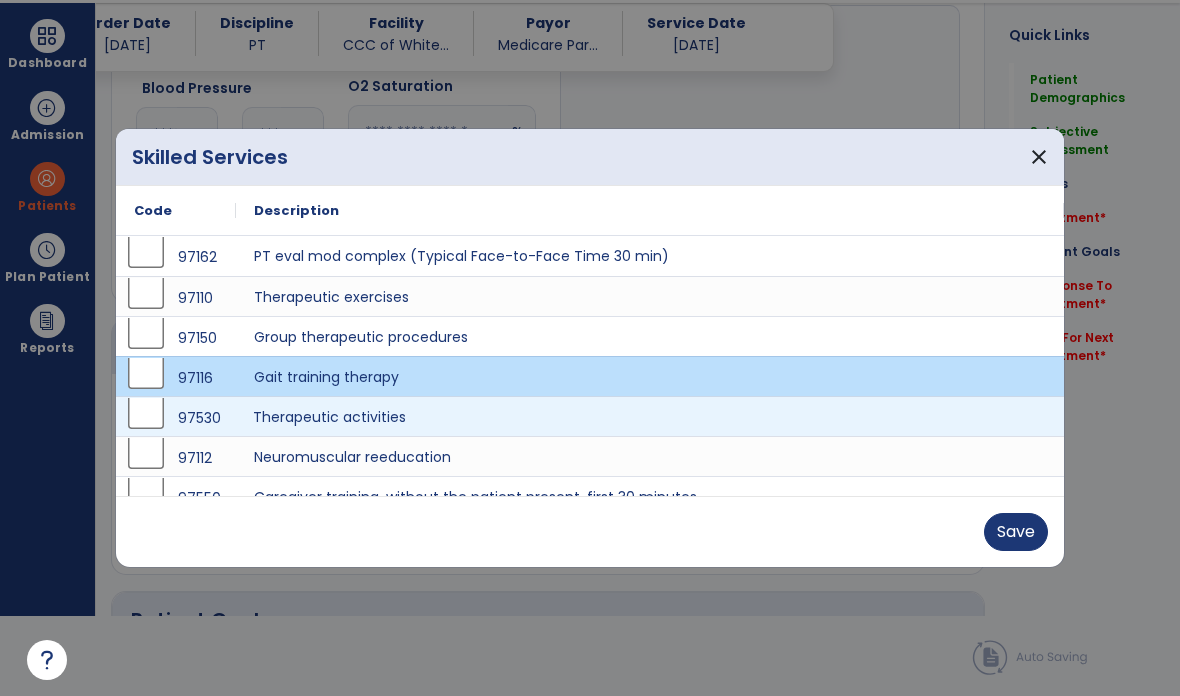 click on "Therapeutic activities" at bounding box center [650, 416] 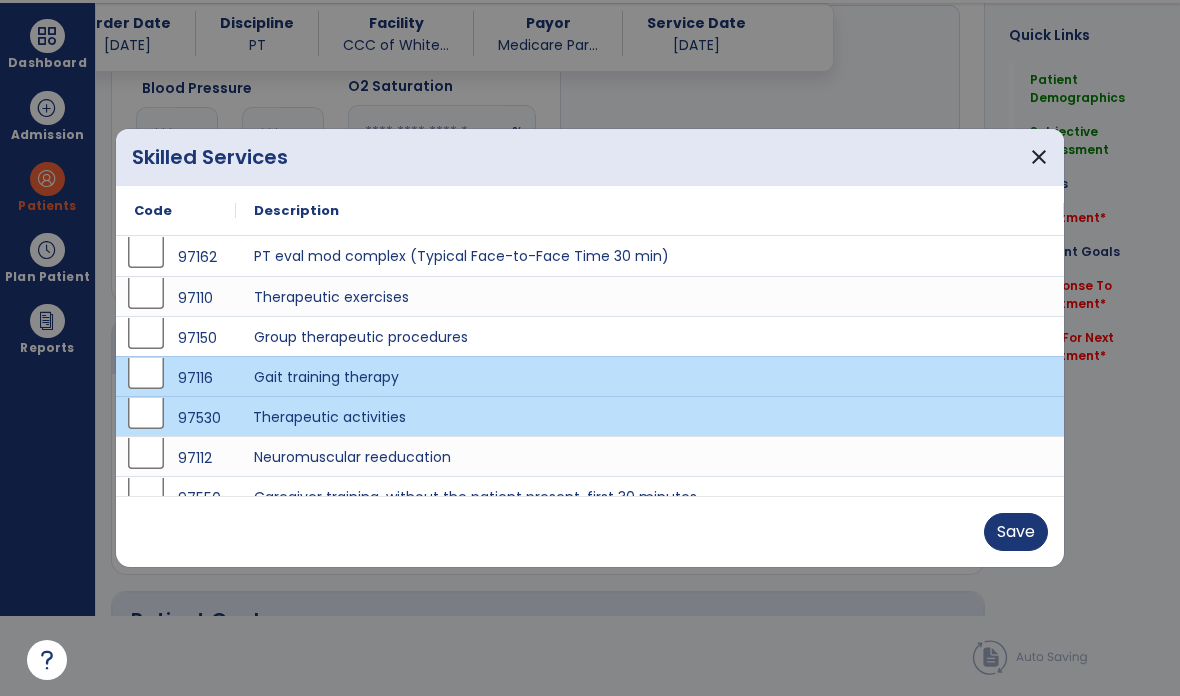 click on "Save" at bounding box center (1016, 532) 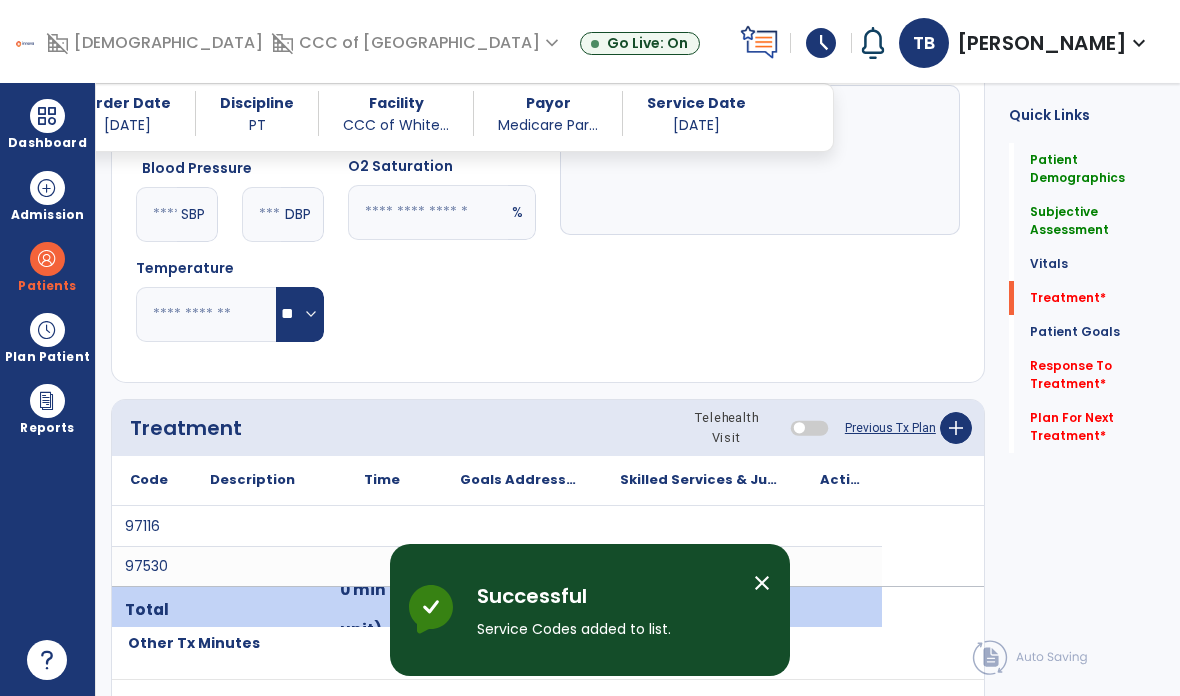 scroll, scrollTop: 80, scrollLeft: 0, axis: vertical 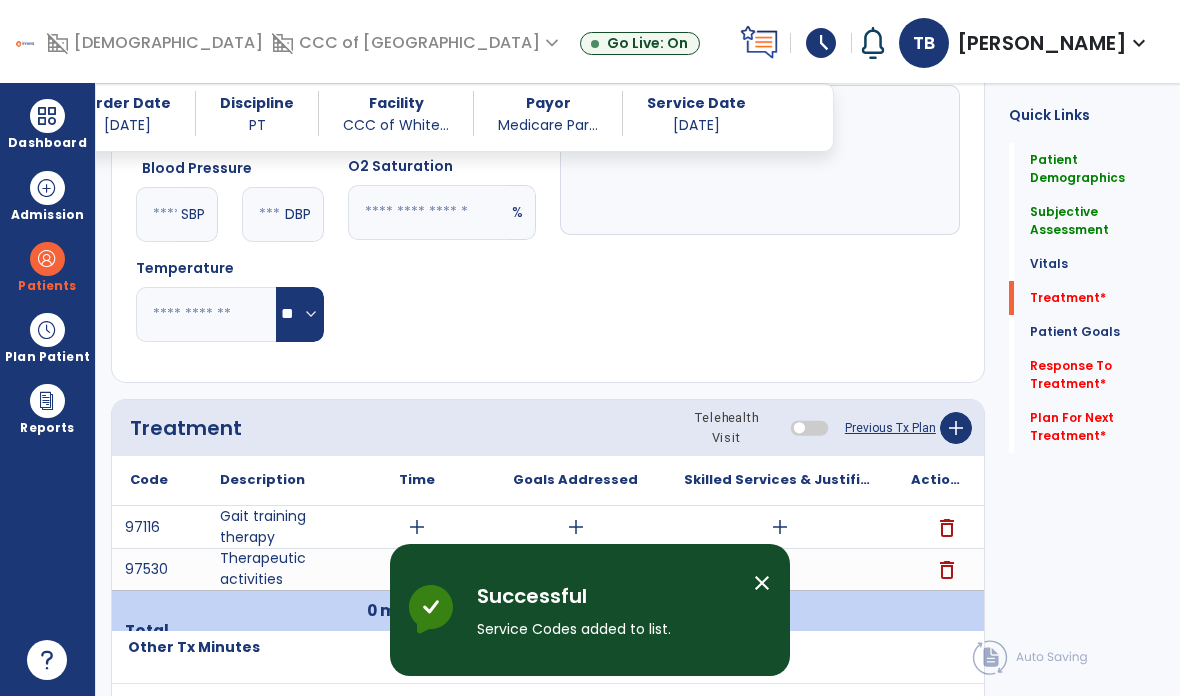 click on "add" at bounding box center [417, 527] 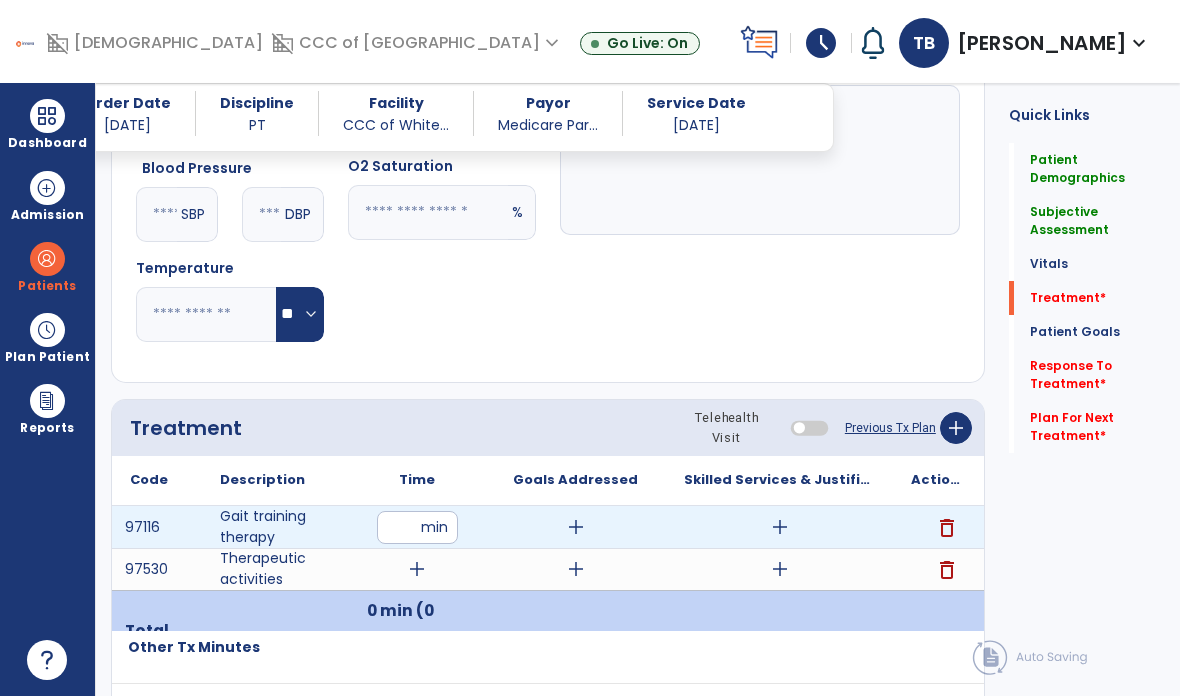 type on "**" 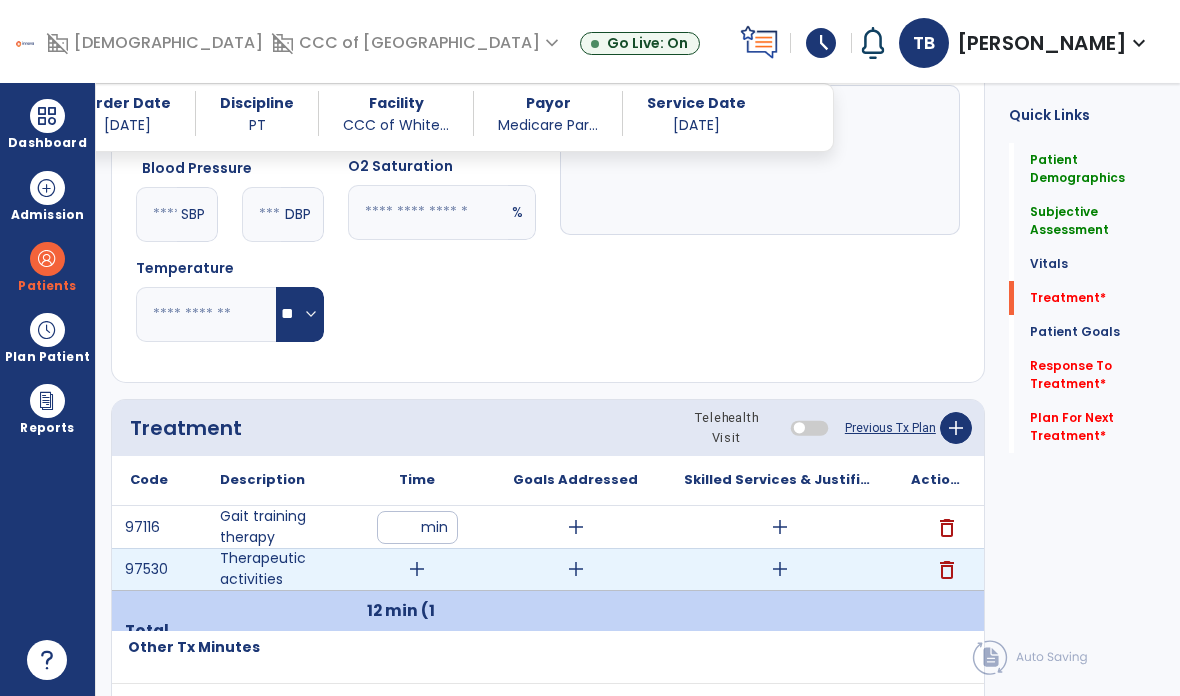 click on "add" at bounding box center [417, 569] 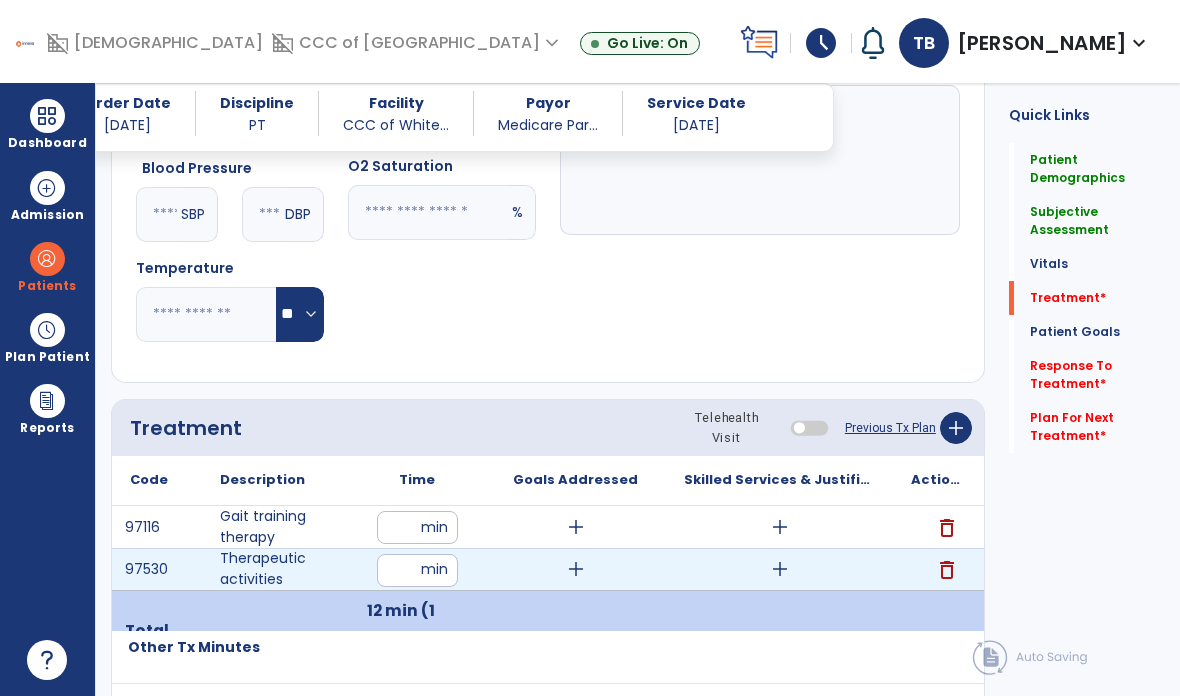 type on "**" 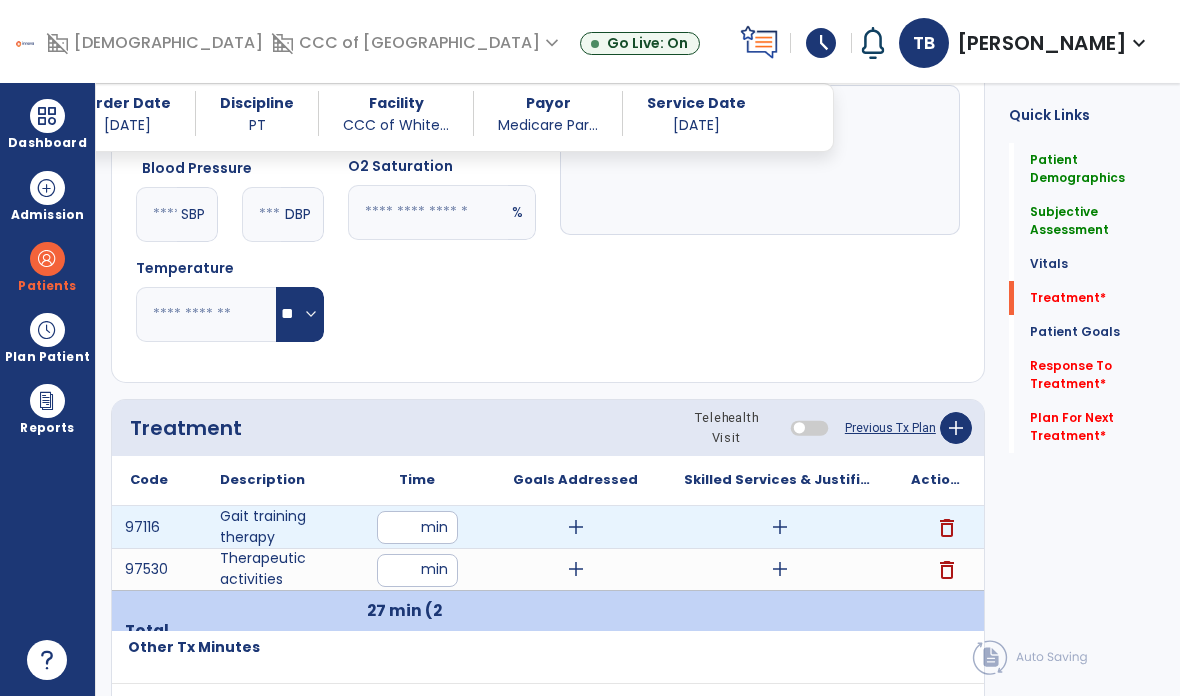 click on "add" at bounding box center [780, 527] 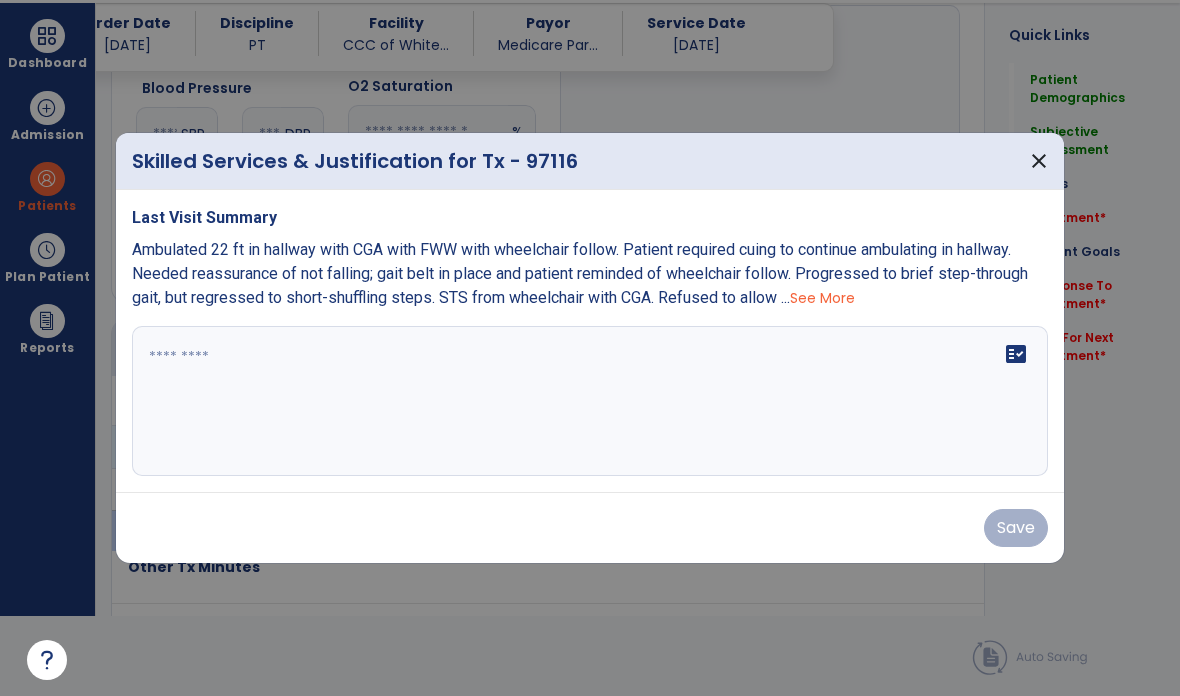 click on "fact_check" at bounding box center (590, 401) 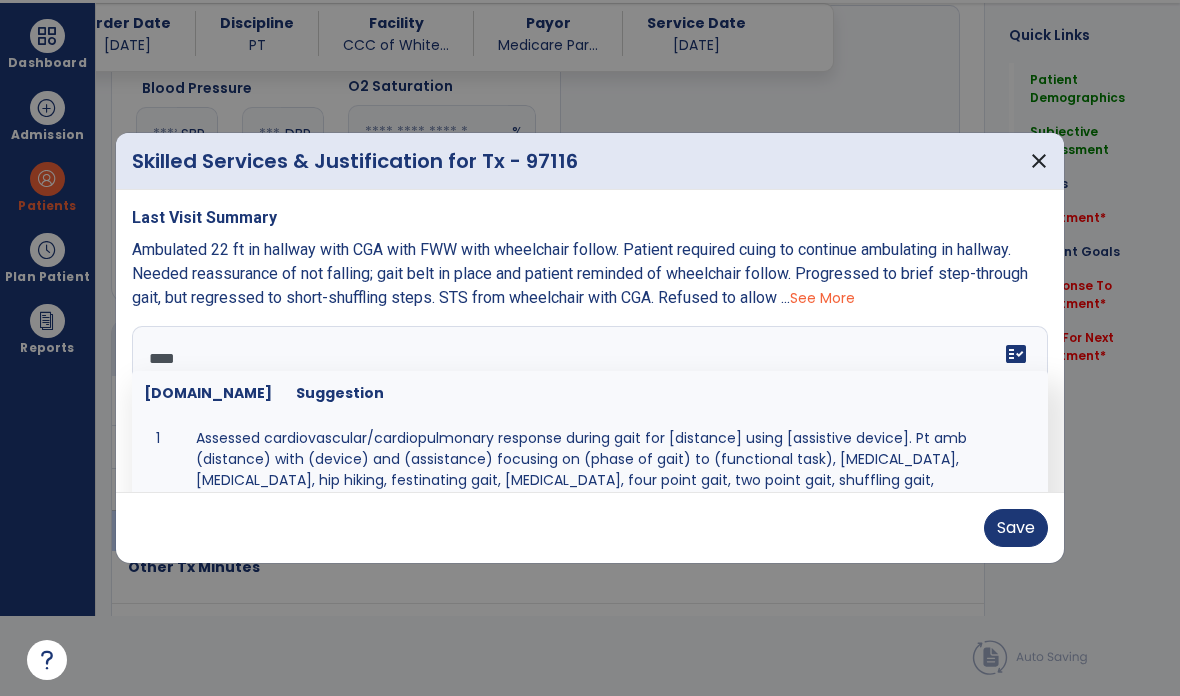 scroll, scrollTop: 0, scrollLeft: 0, axis: both 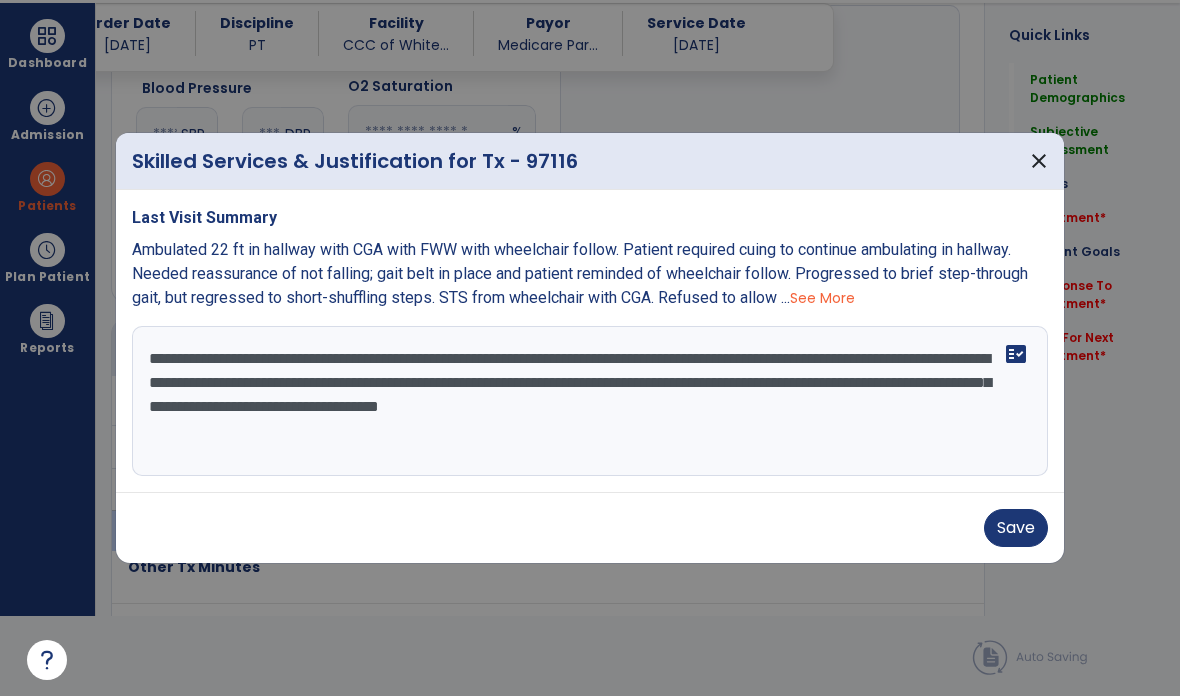 type on "**********" 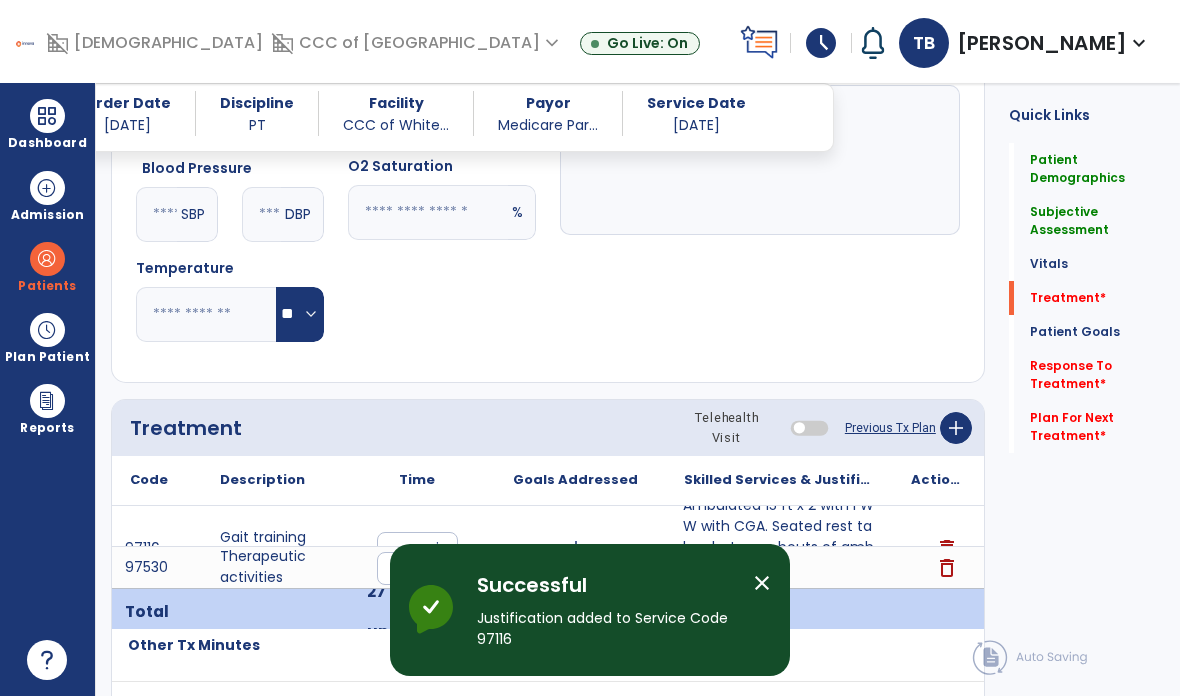 scroll, scrollTop: 80, scrollLeft: 0, axis: vertical 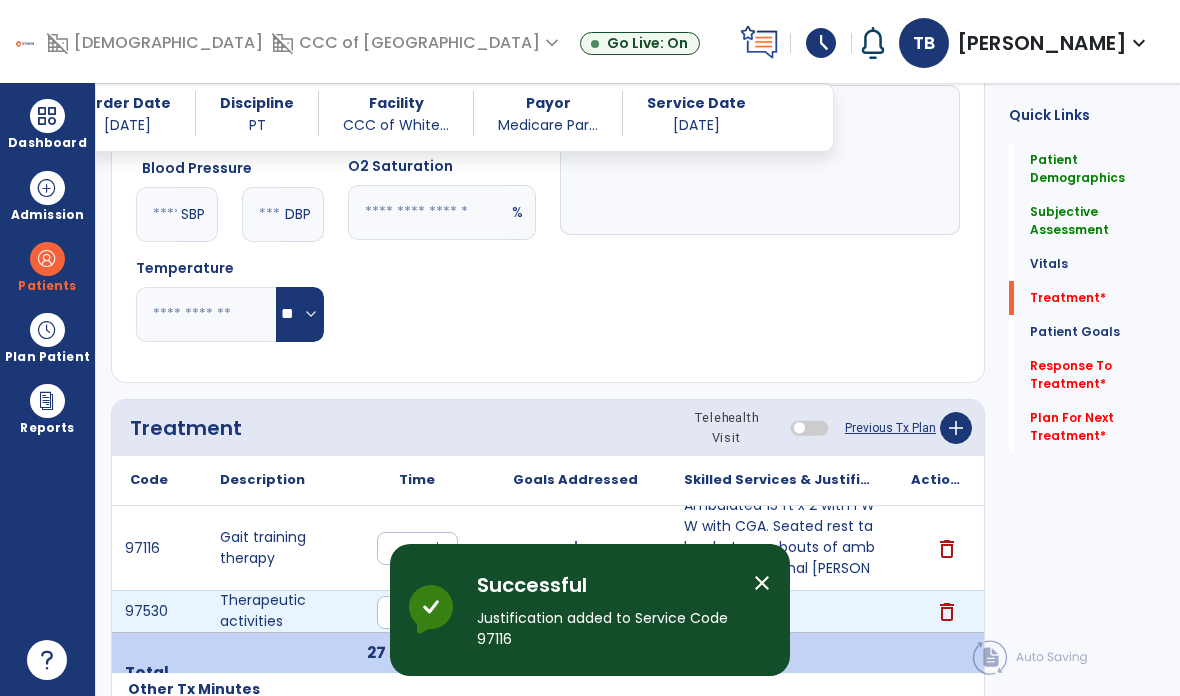 click on "add" at bounding box center [779, 611] 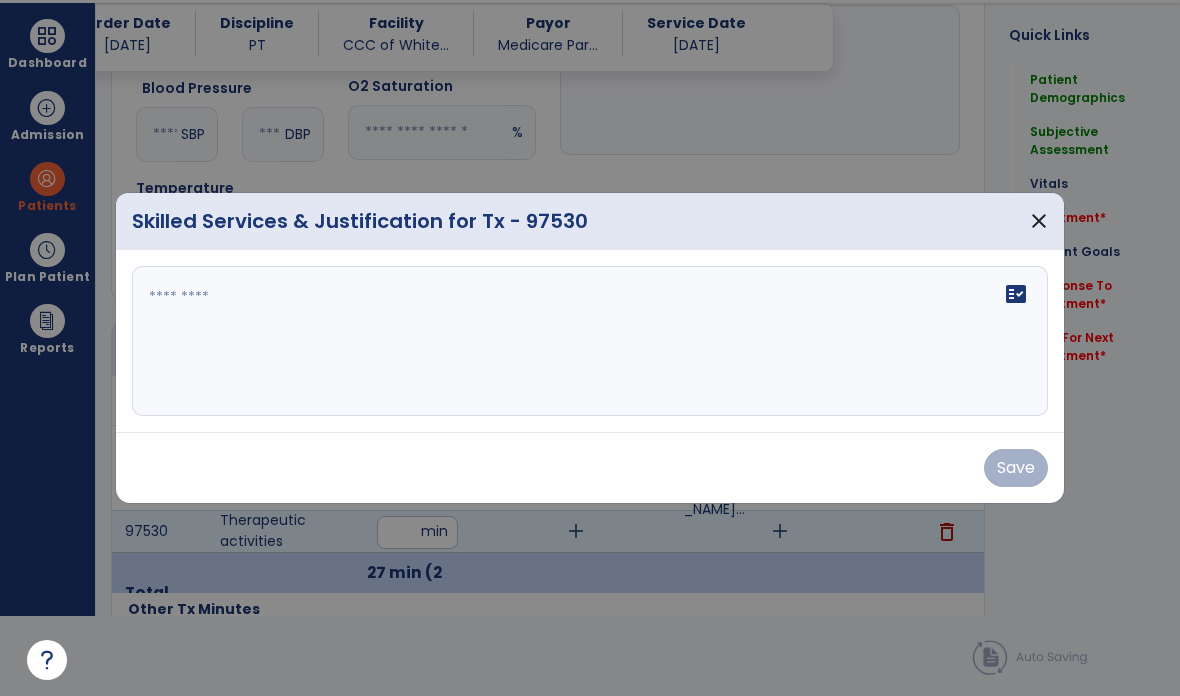 click on "Save" at bounding box center [590, 467] 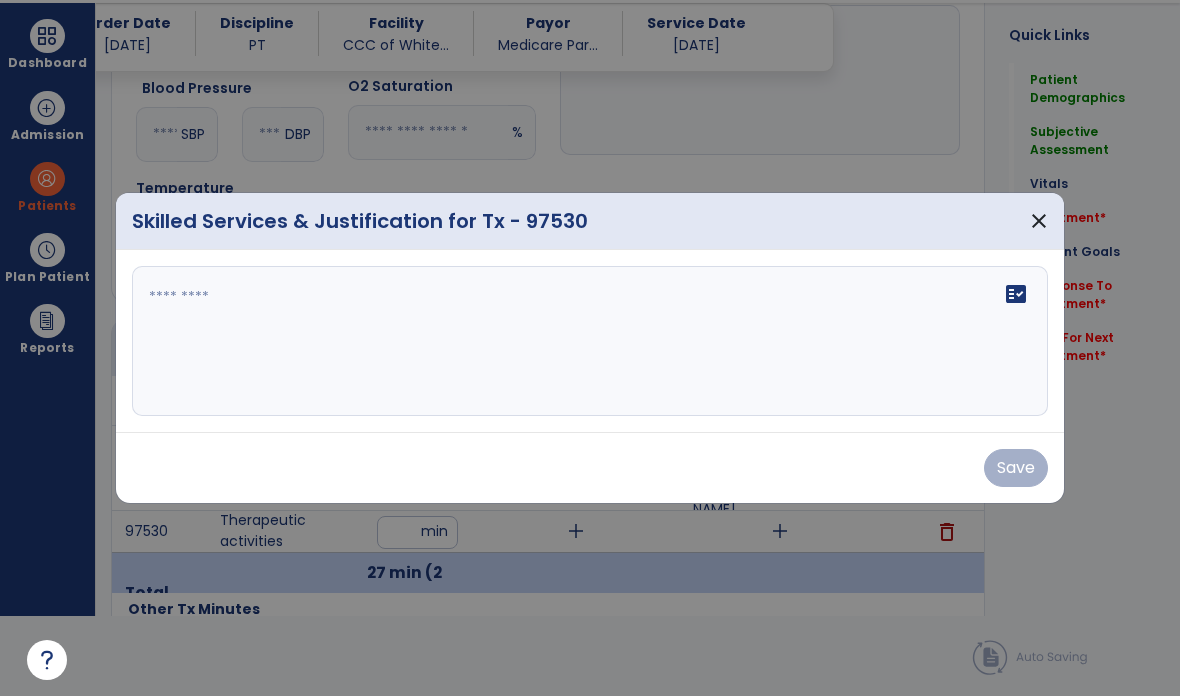 click on "fact_check" at bounding box center [590, 341] 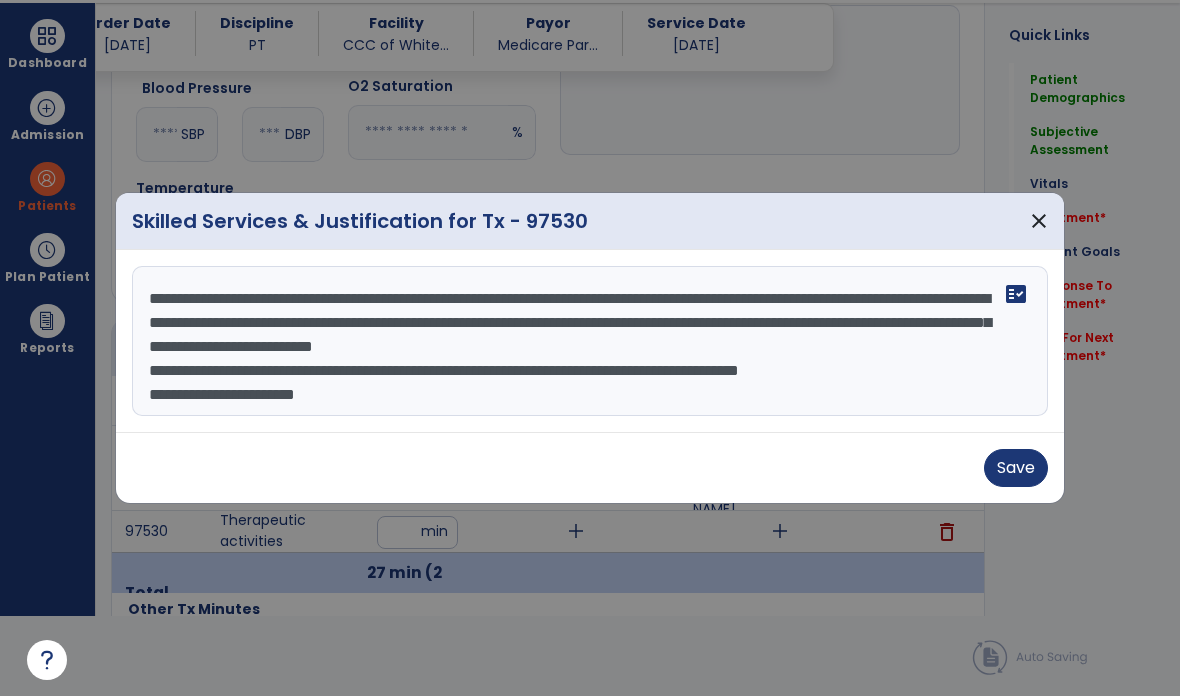 type on "**********" 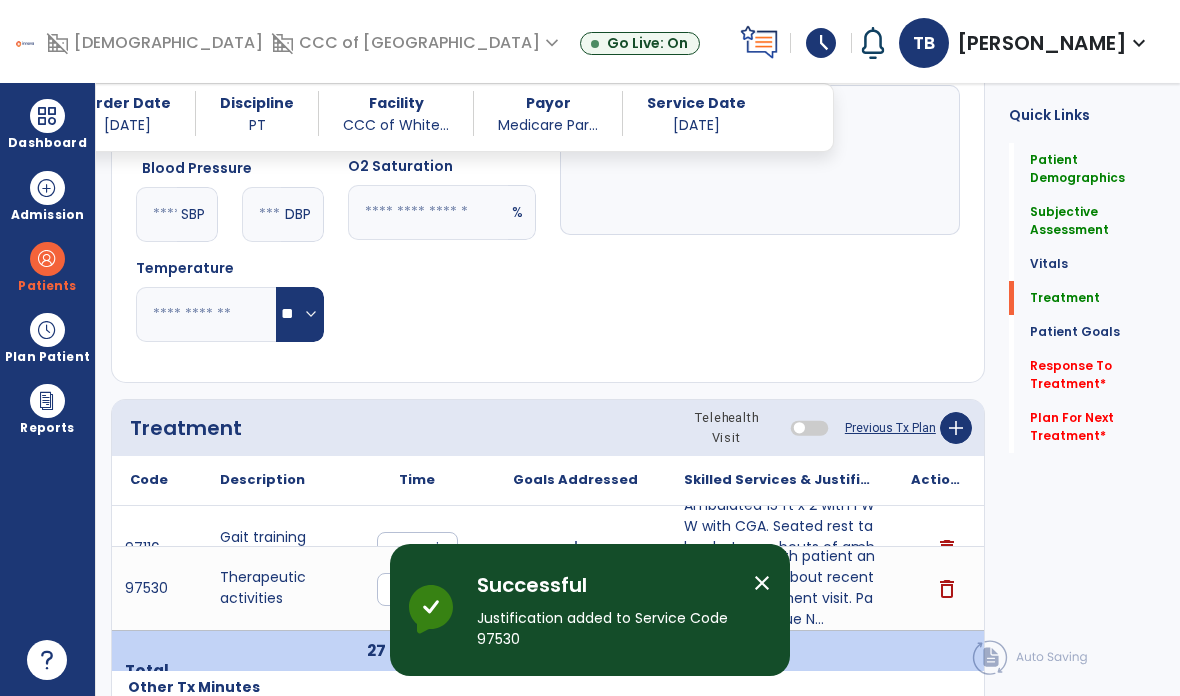 scroll, scrollTop: 80, scrollLeft: 0, axis: vertical 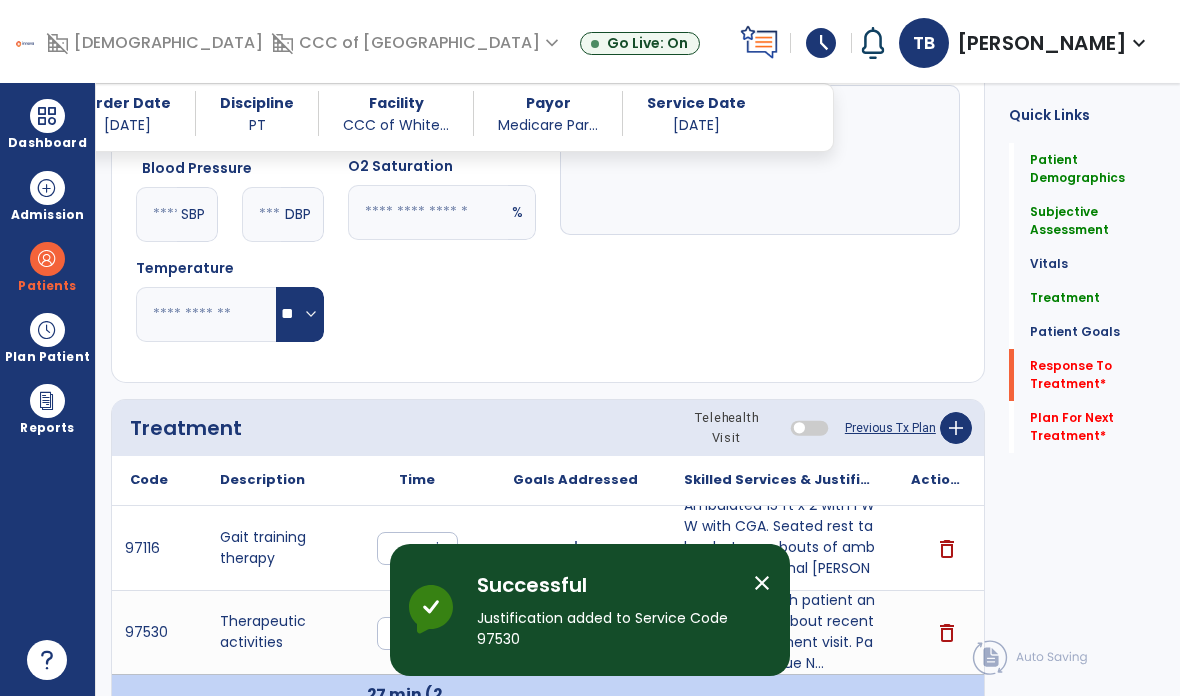 click on "Response To Treatment   *" 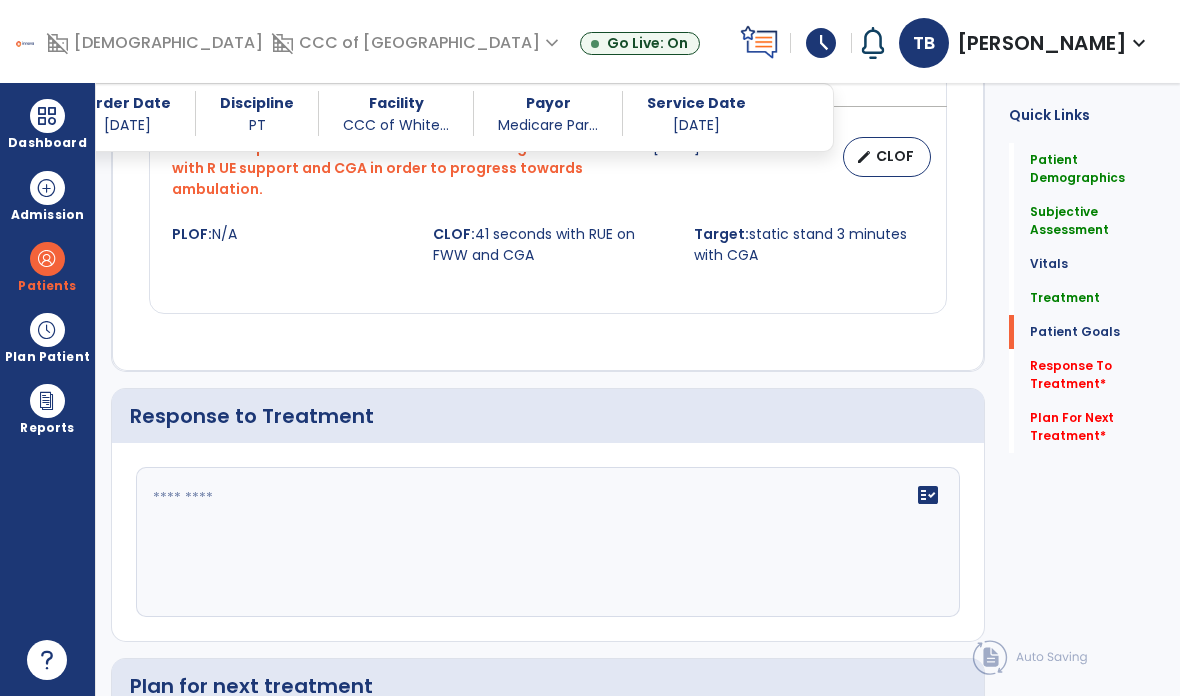 scroll, scrollTop: 3167, scrollLeft: 0, axis: vertical 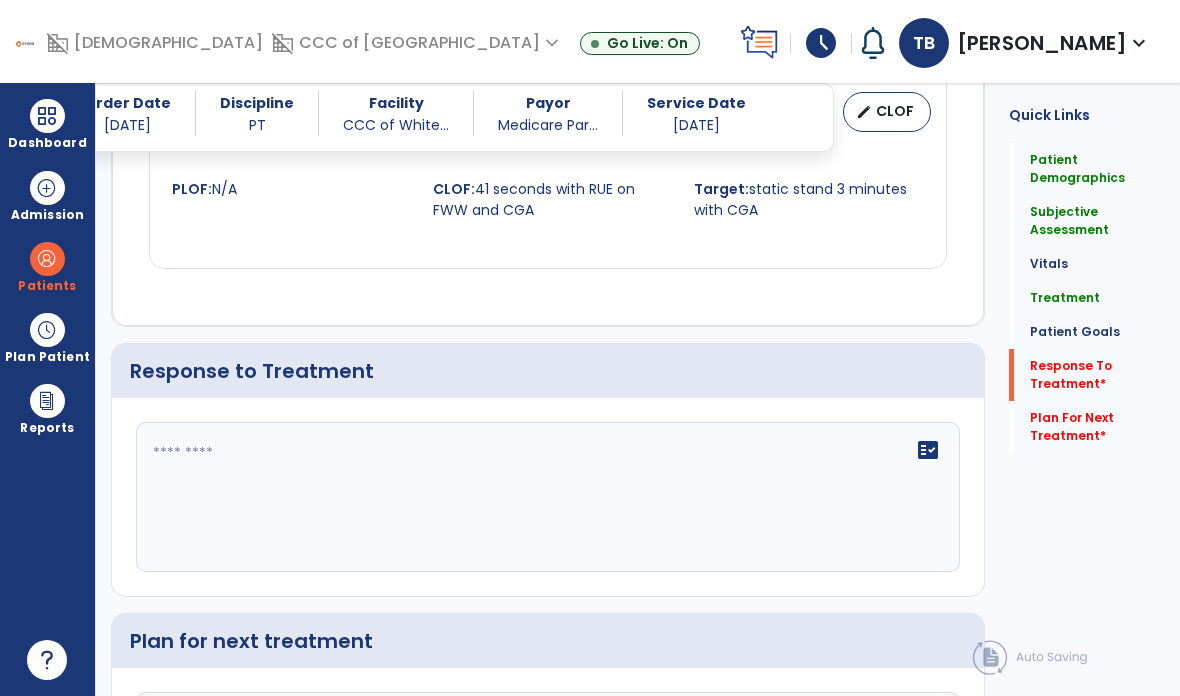 click on "fact_check" 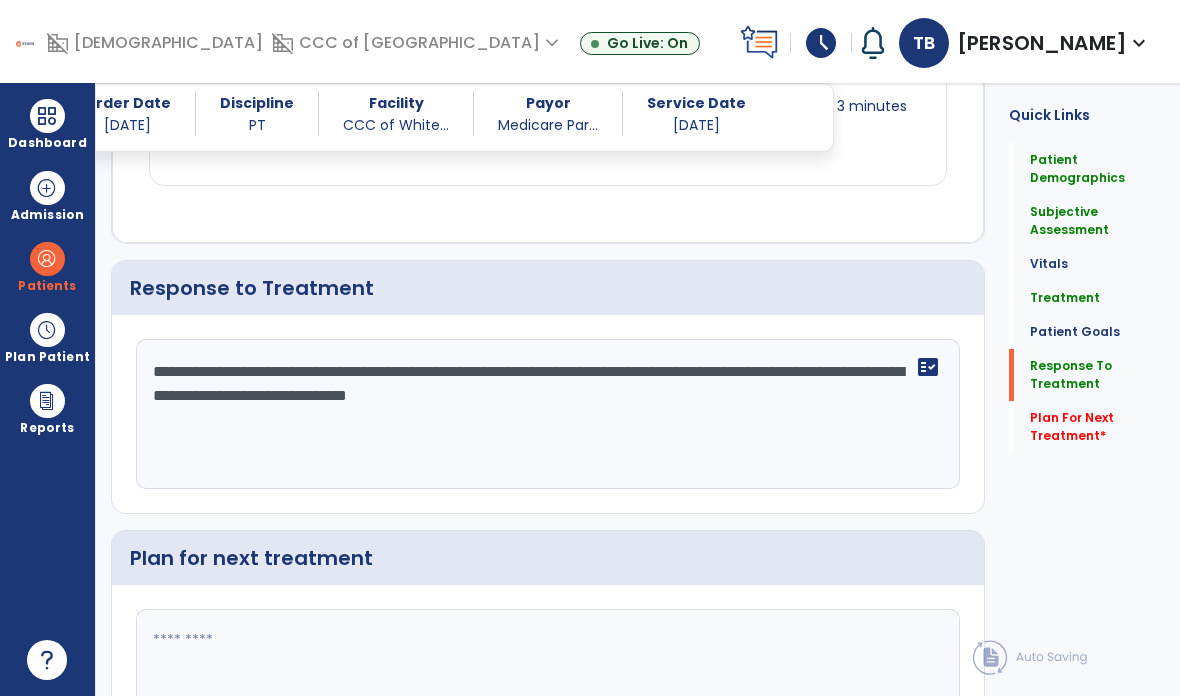 type on "**********" 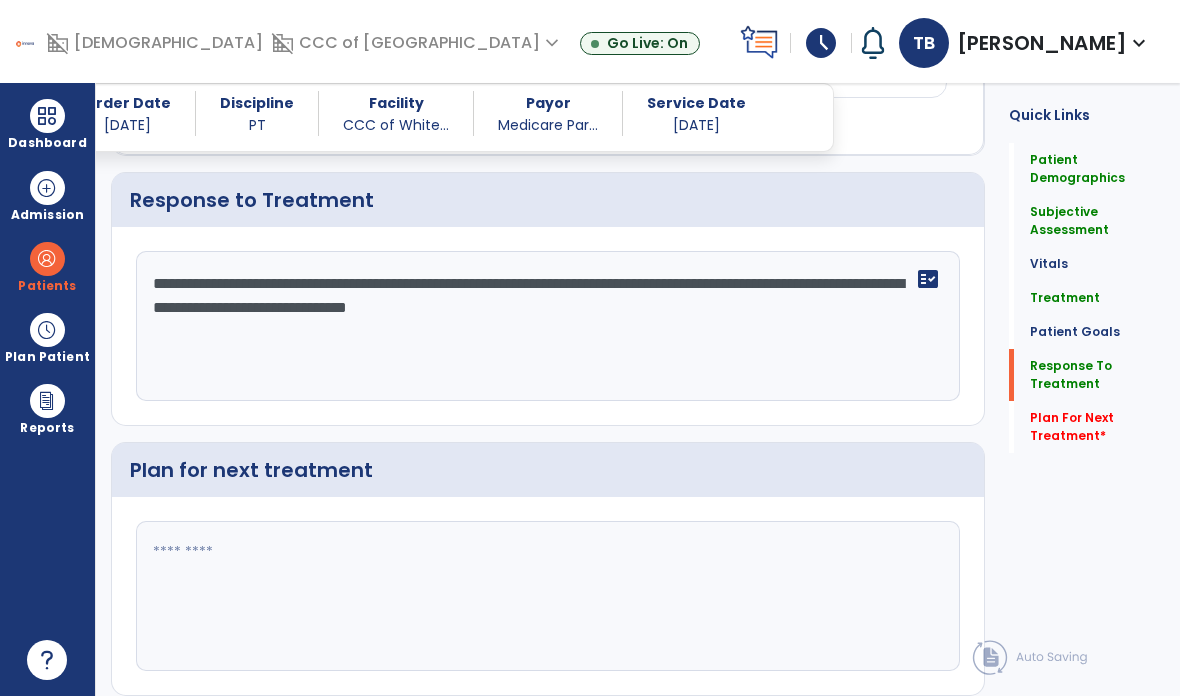 scroll, scrollTop: 3195, scrollLeft: 0, axis: vertical 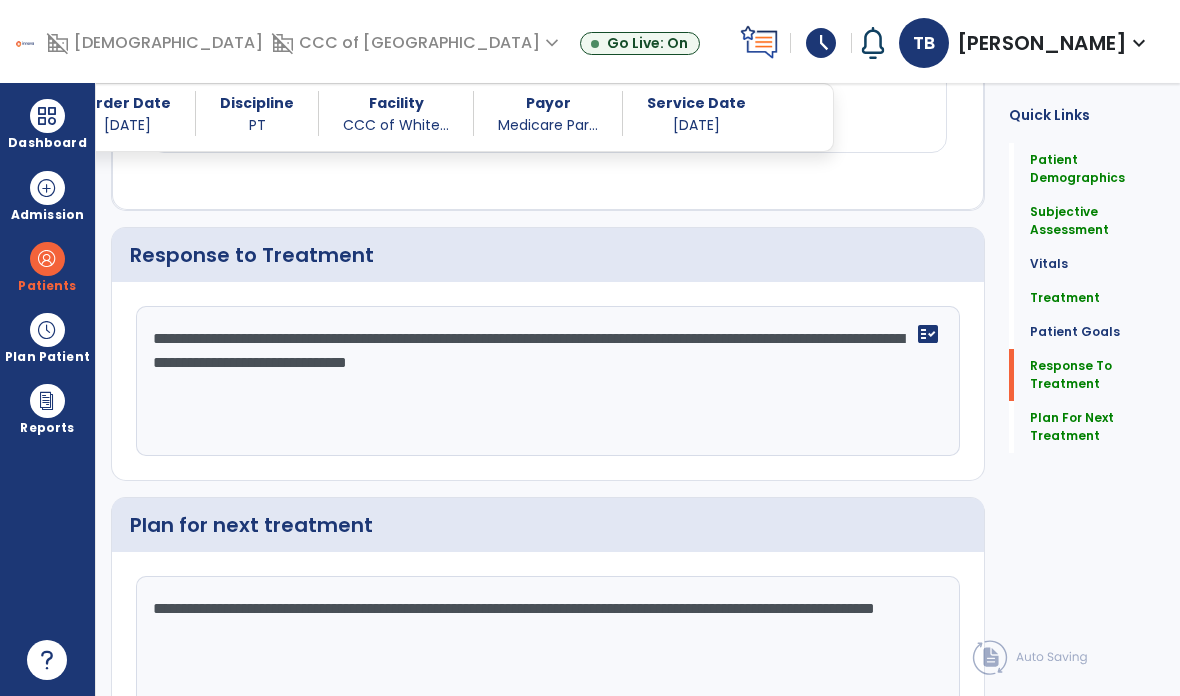 type on "**********" 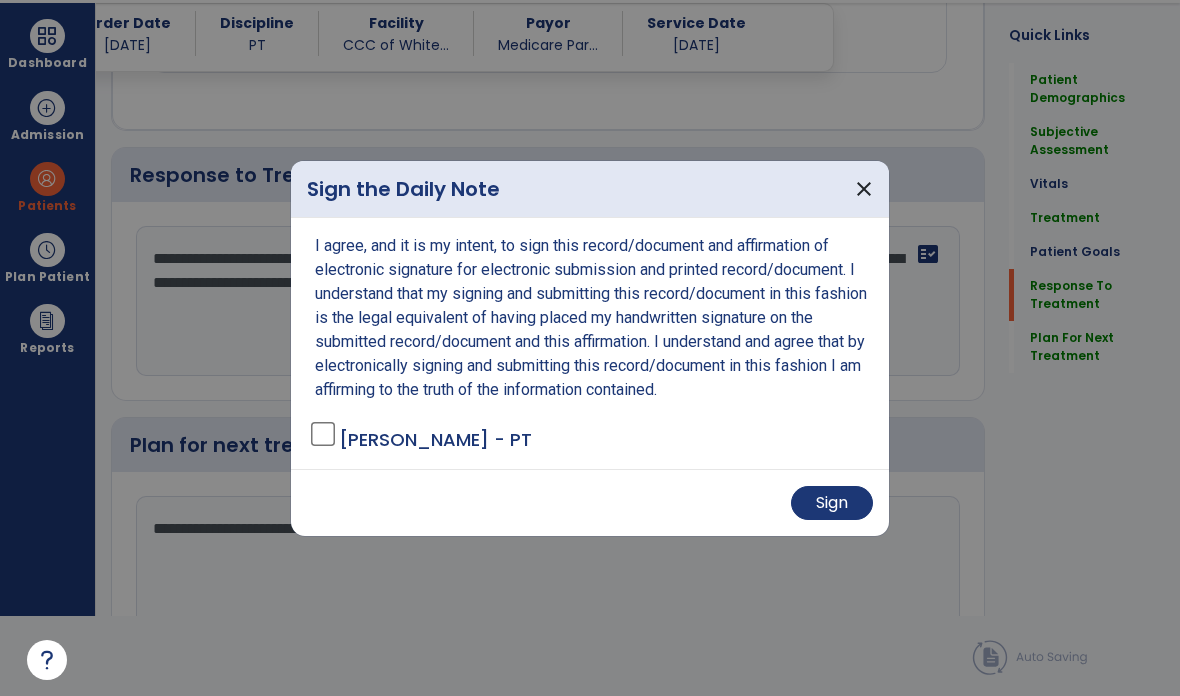 click on "Sign" at bounding box center [832, 503] 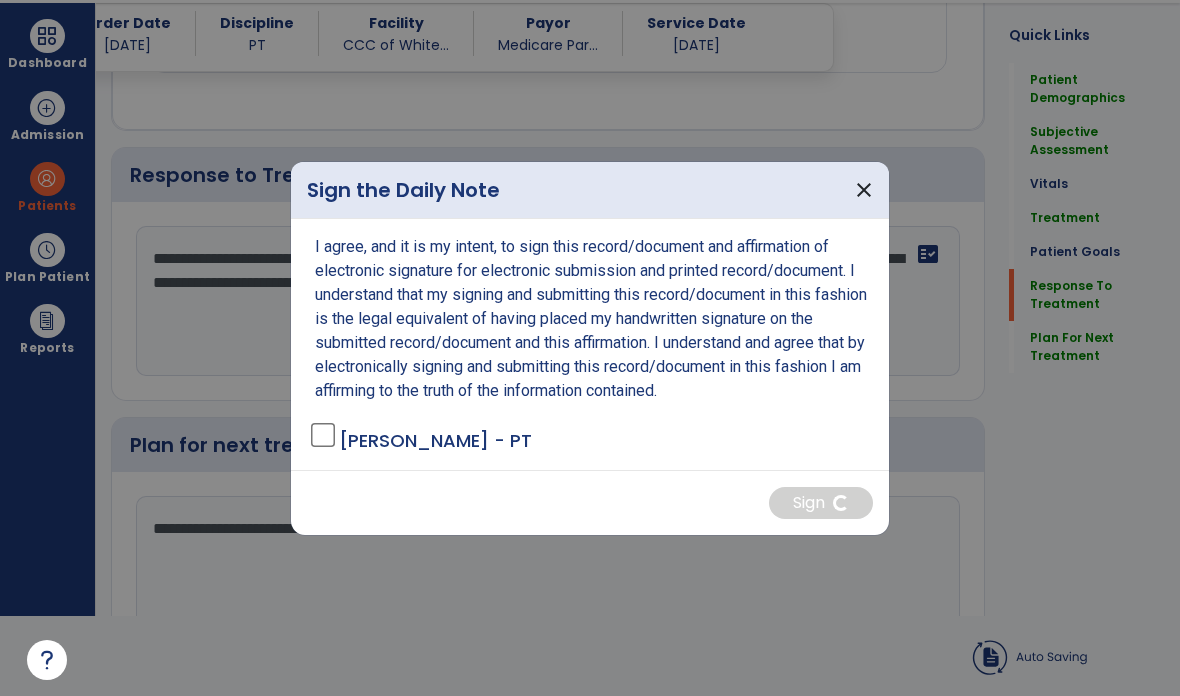 scroll, scrollTop: 80, scrollLeft: 0, axis: vertical 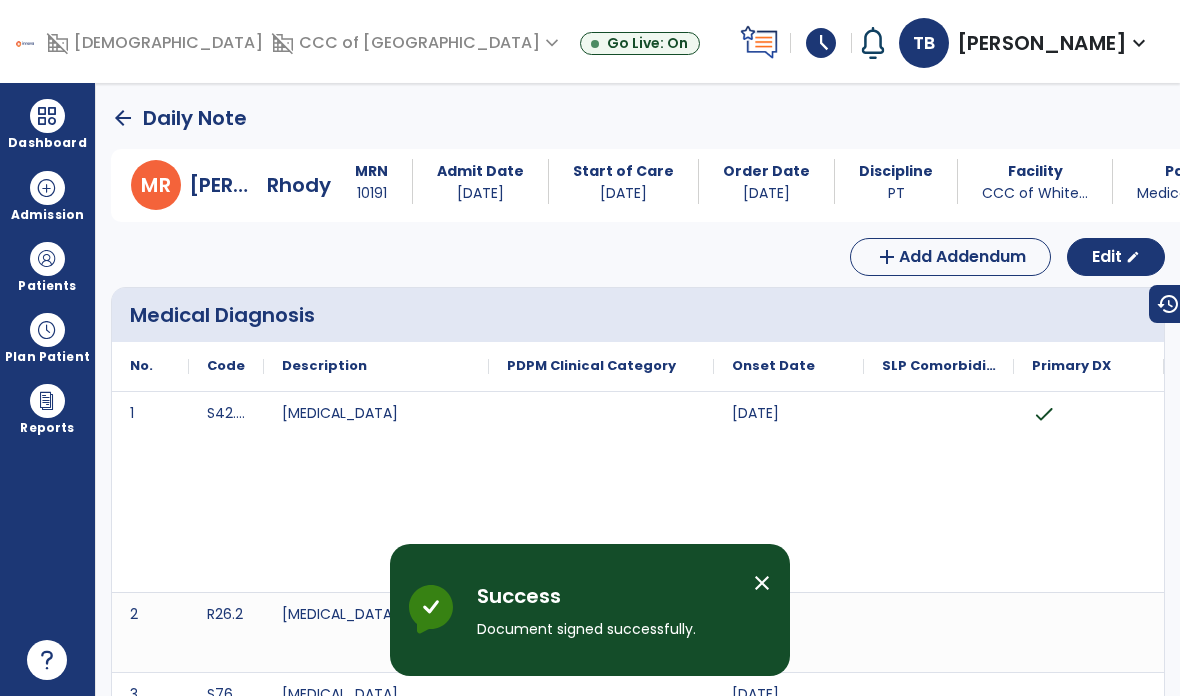 click at bounding box center [47, 116] 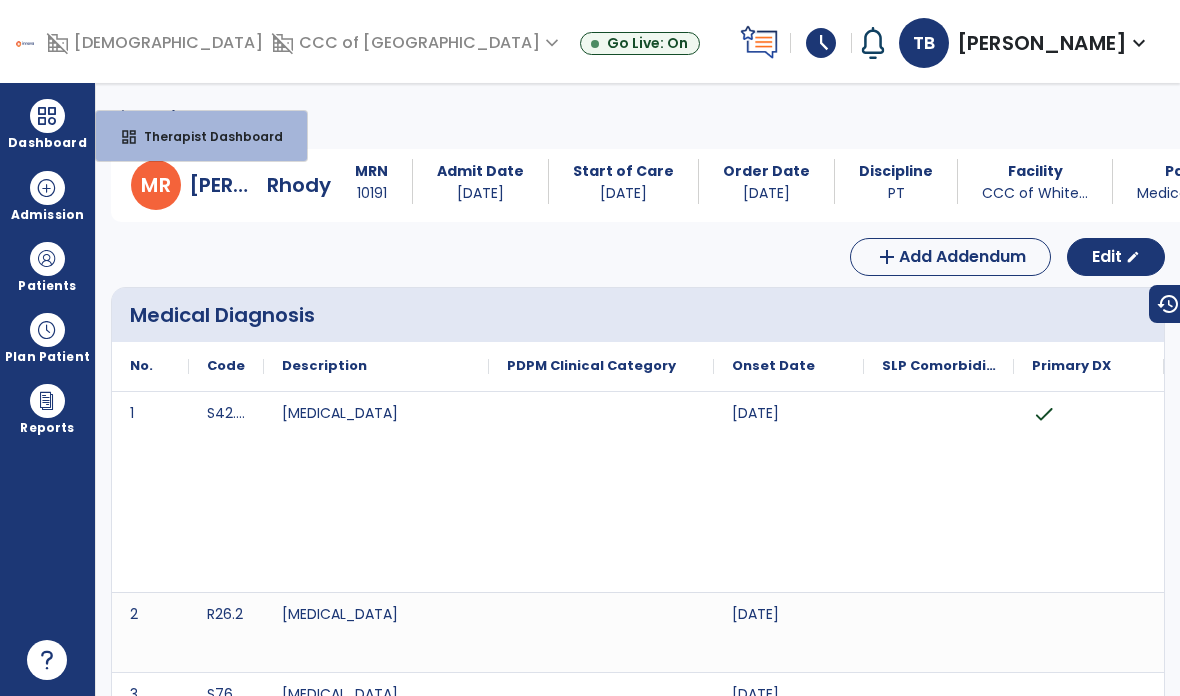 scroll, scrollTop: 0, scrollLeft: 0, axis: both 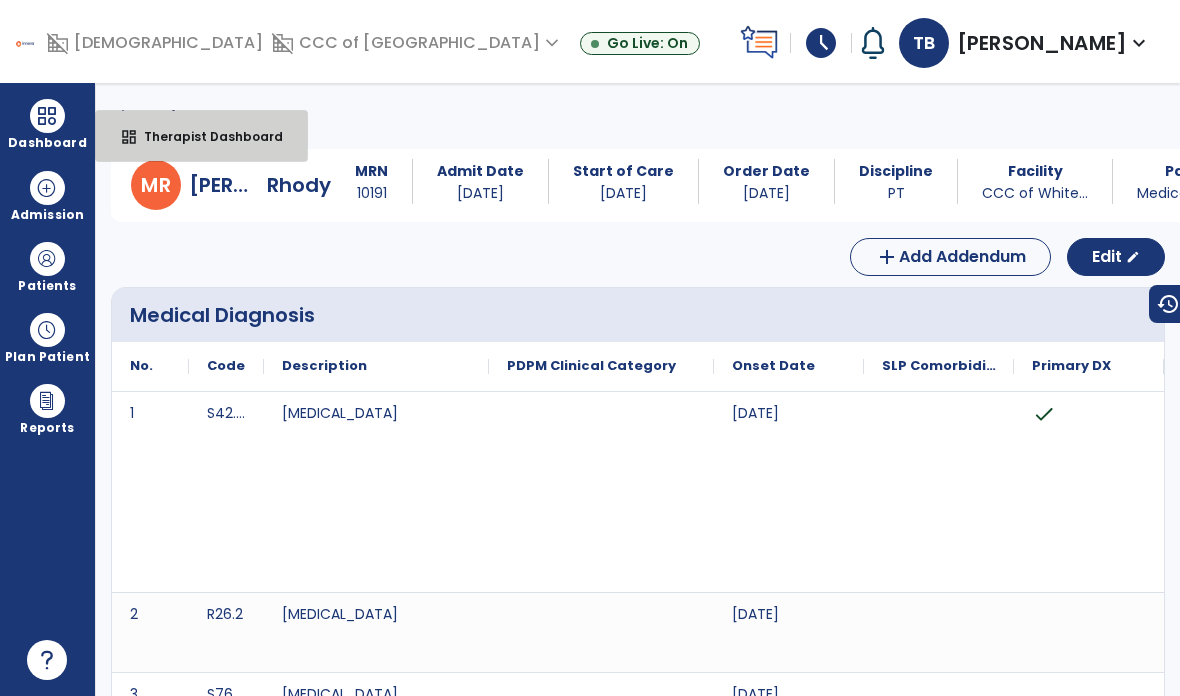 click on "Therapist Dashboard" at bounding box center [205, 136] 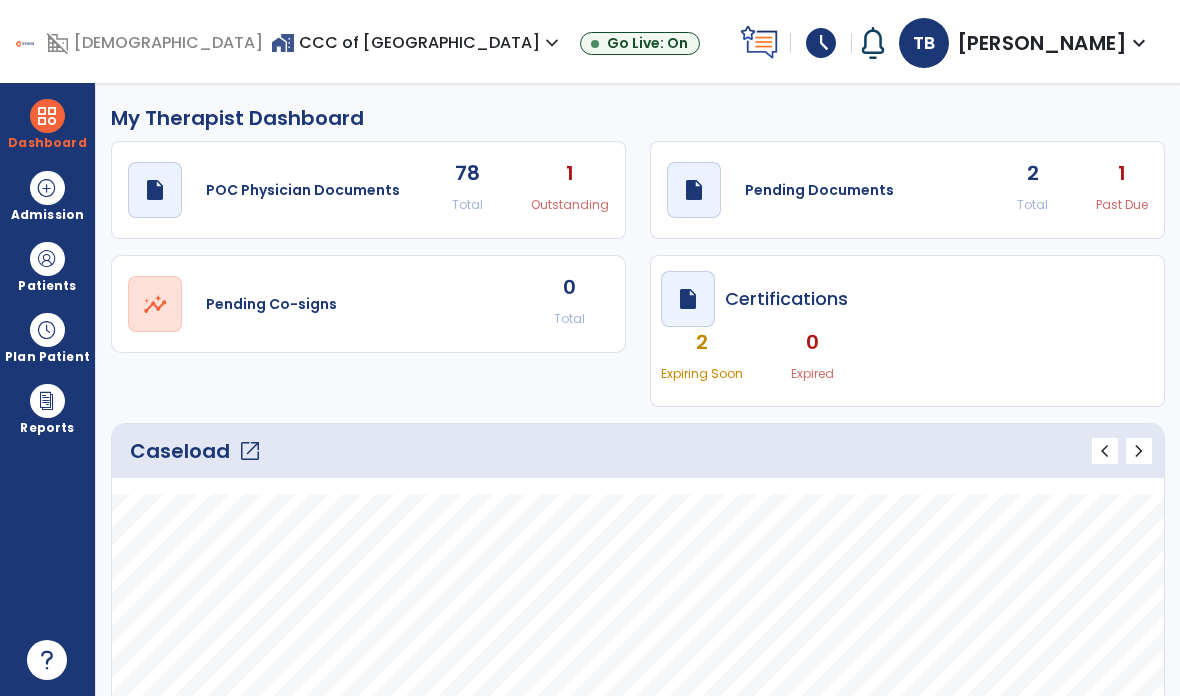 click at bounding box center [47, 259] 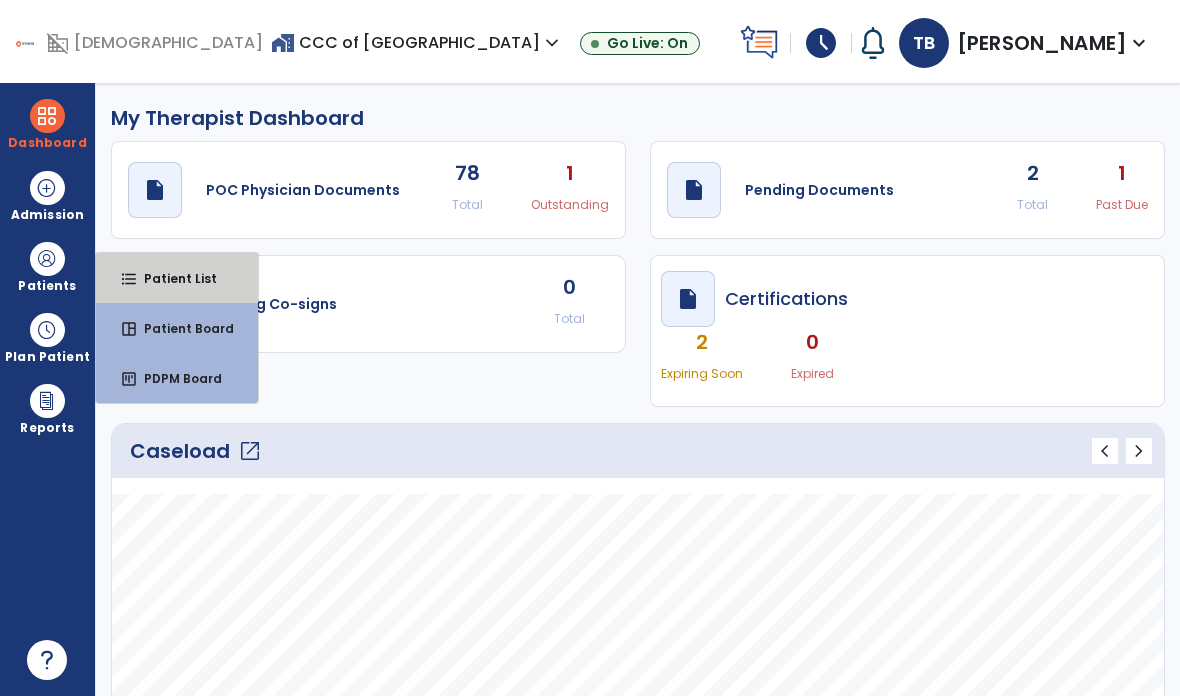 click on "format_list_bulleted  Patient List" at bounding box center (177, 278) 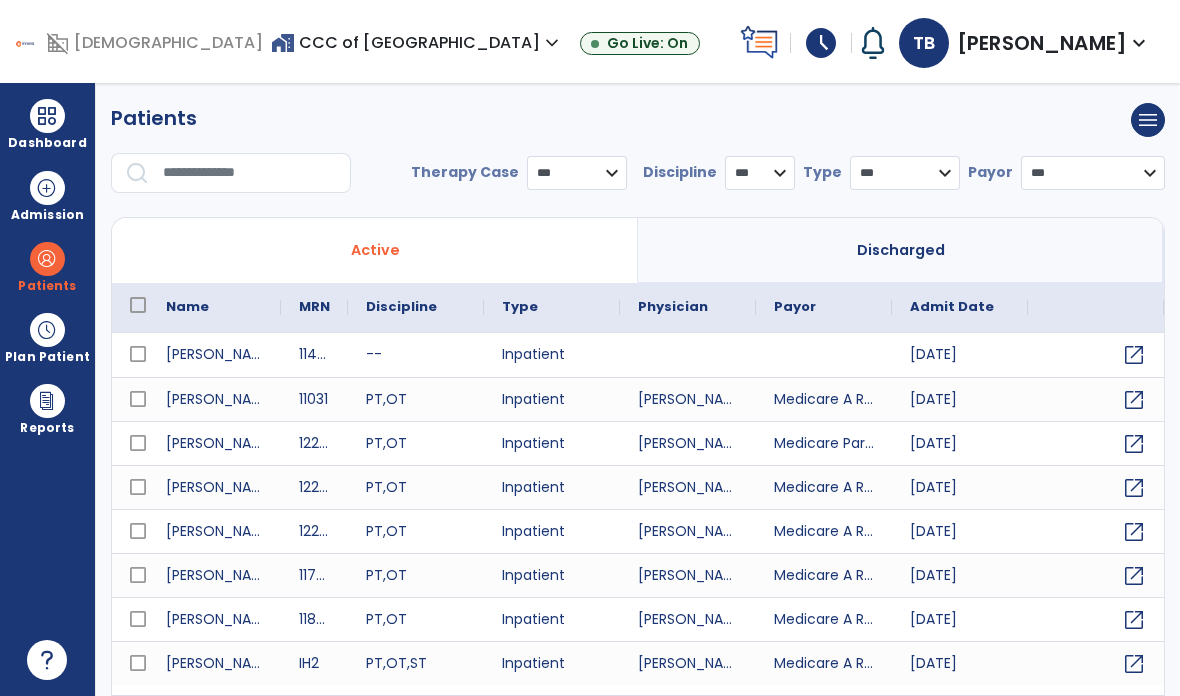 select on "***" 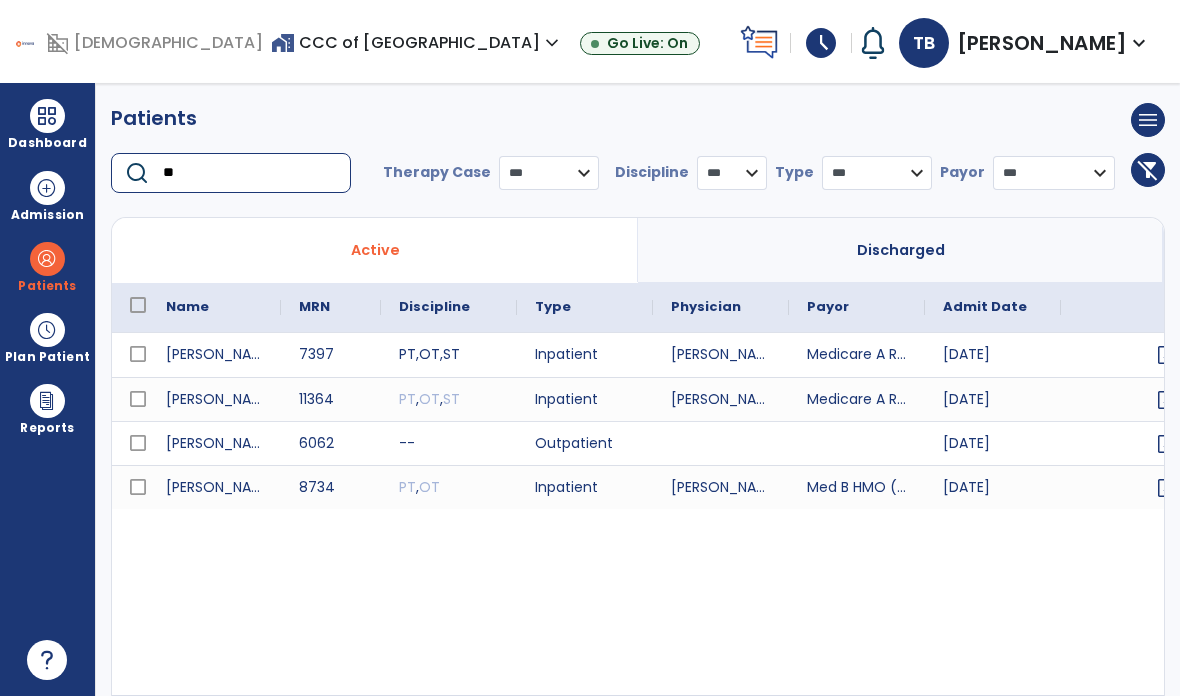 type on "*" 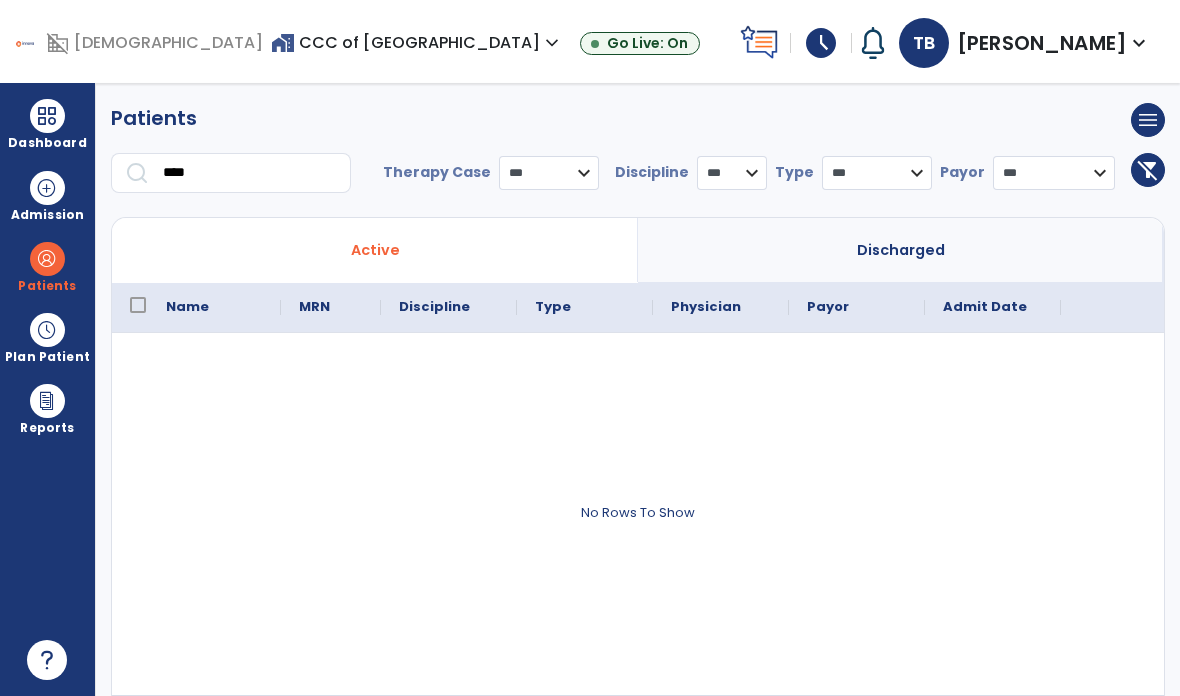 click on "****" at bounding box center [250, 173] 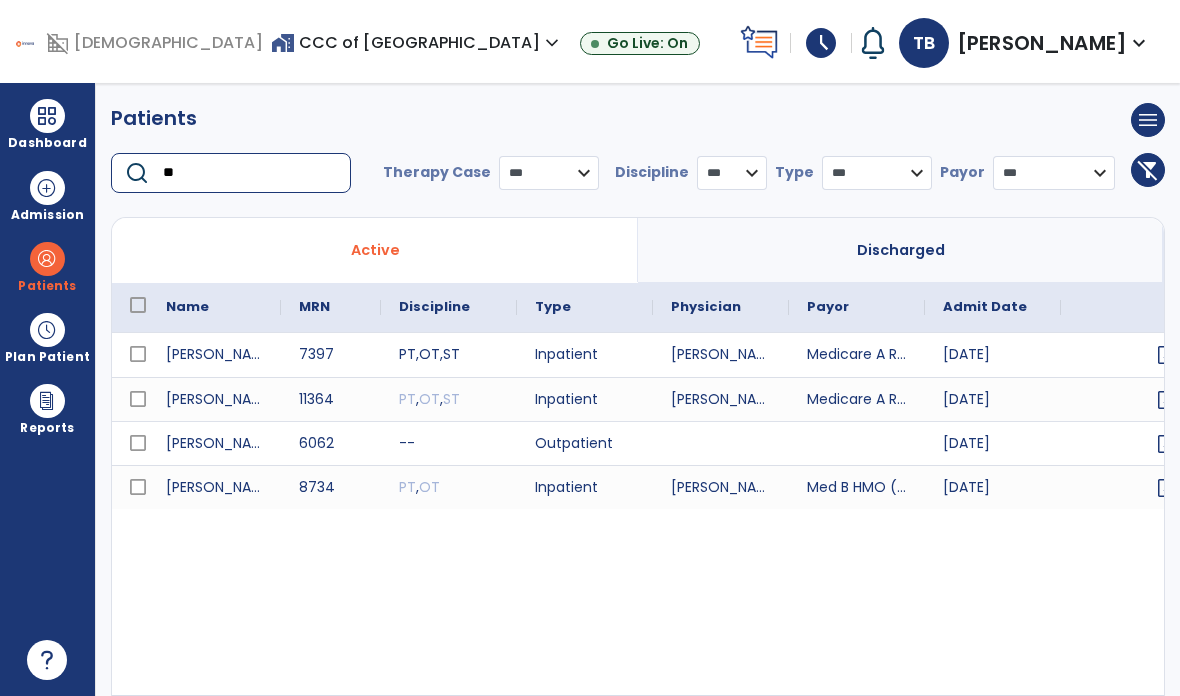 type on "*" 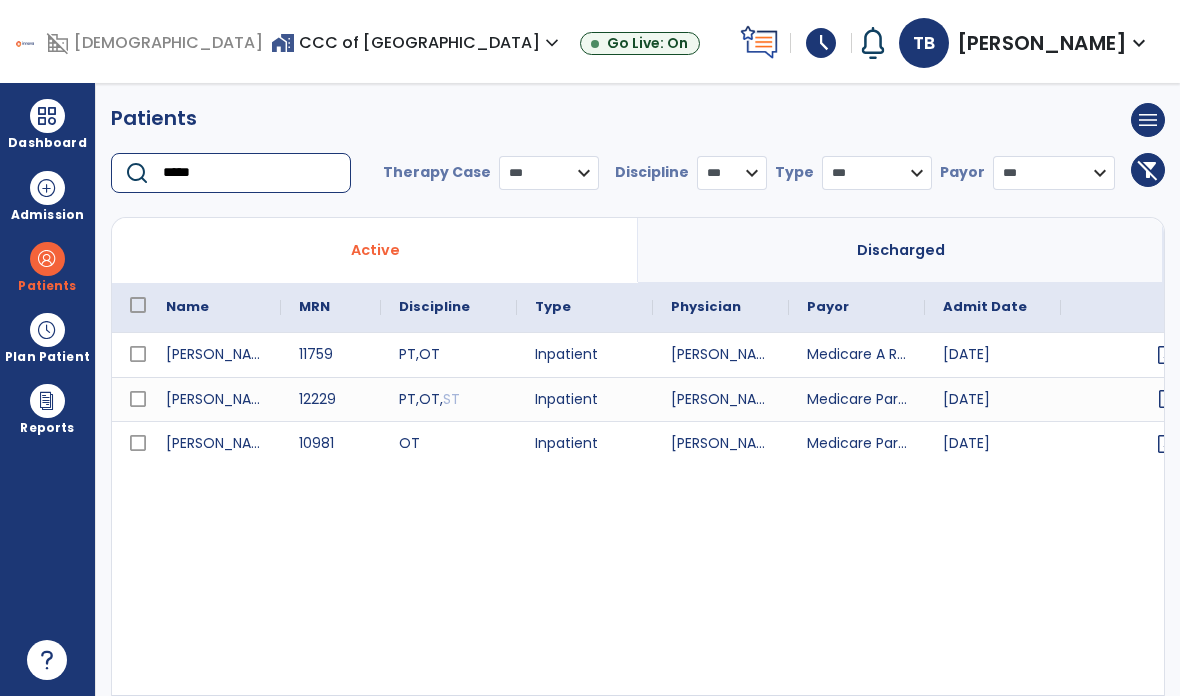 type on "*****" 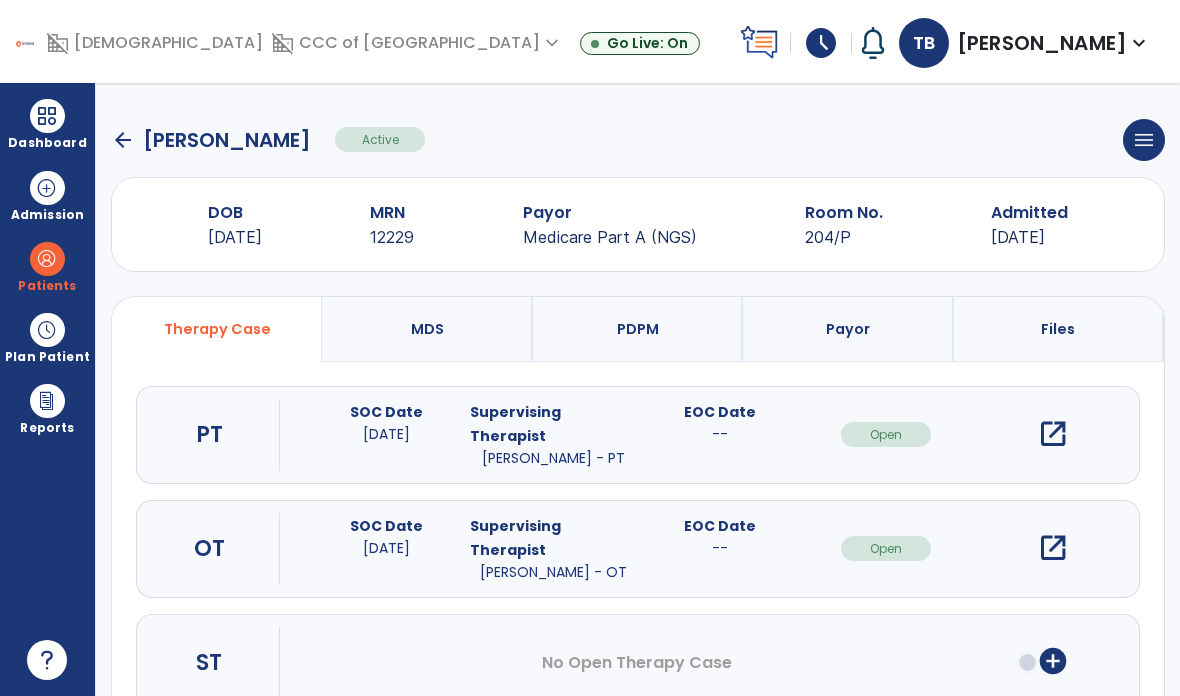 click on "open_in_new" at bounding box center [1053, 434] 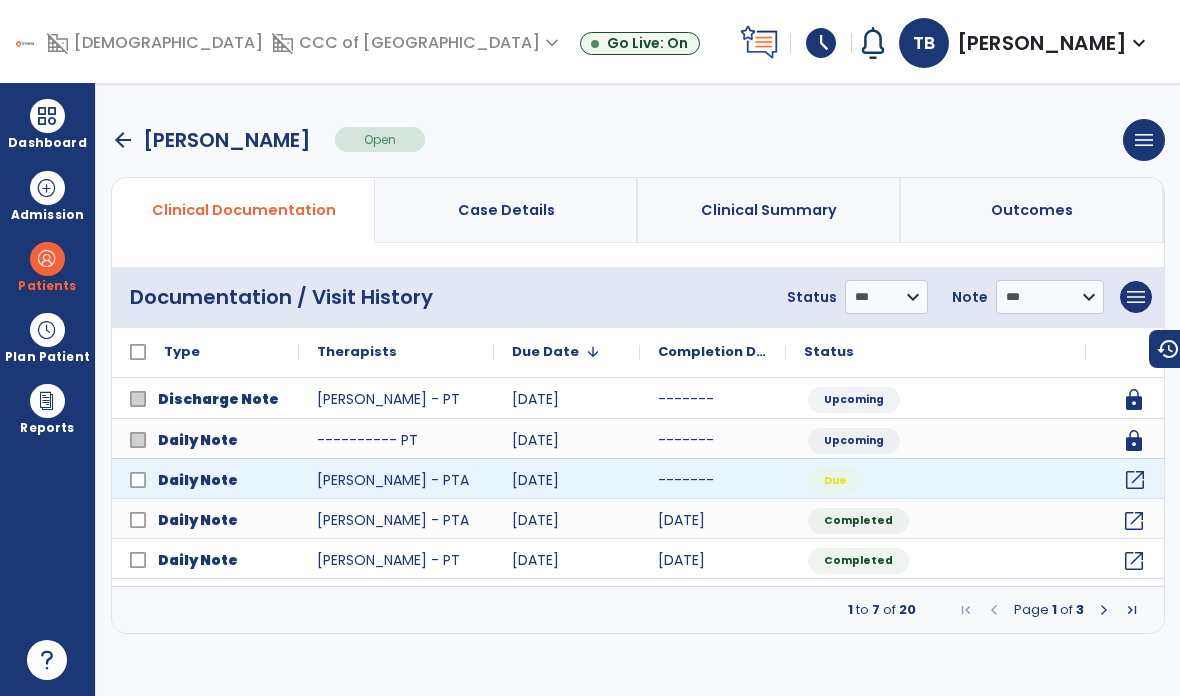 click on "open_in_new" 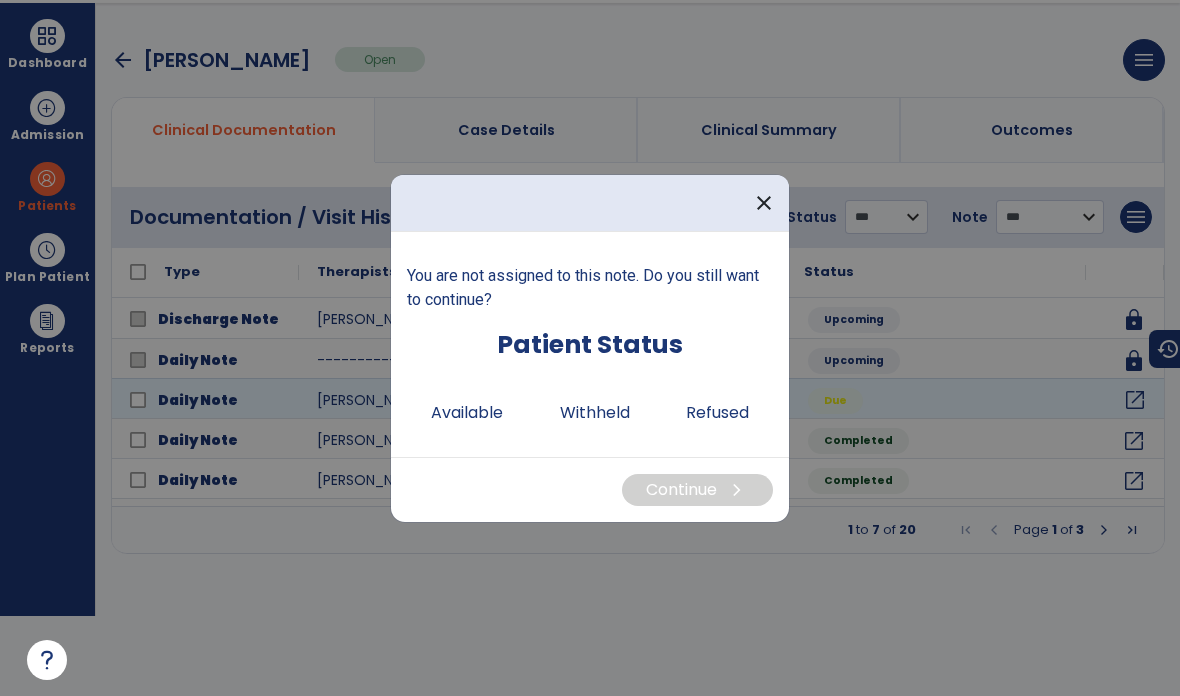 scroll, scrollTop: 0, scrollLeft: 0, axis: both 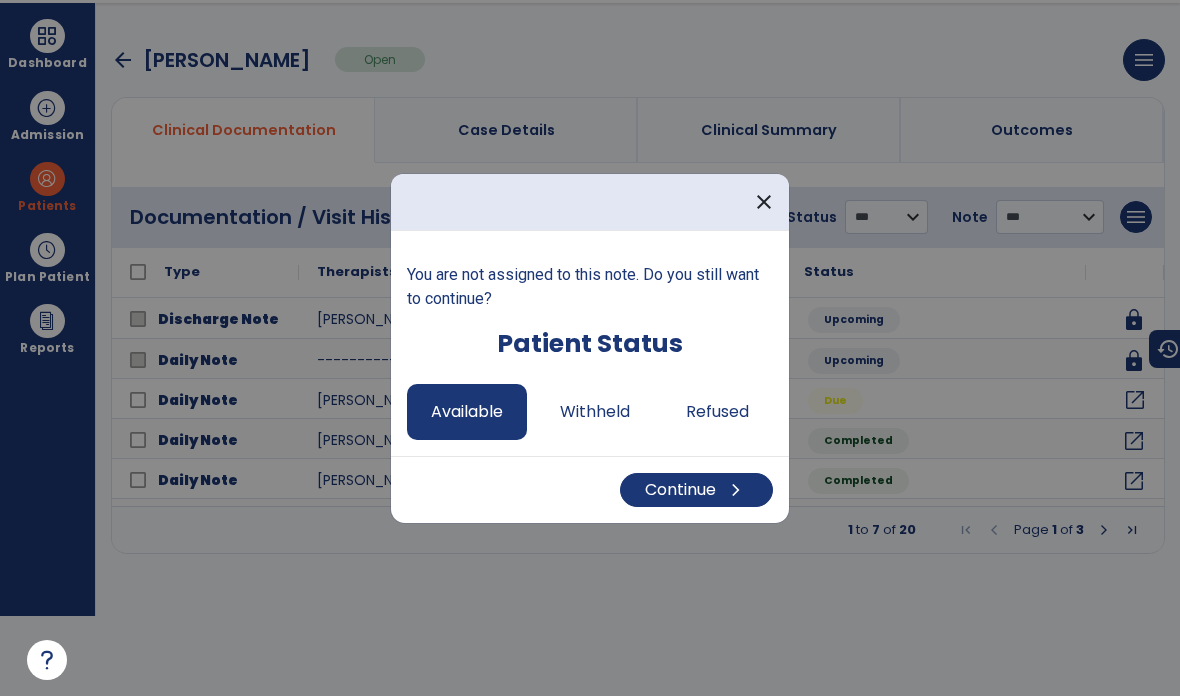 click on "Continue   chevron_right" at bounding box center [696, 490] 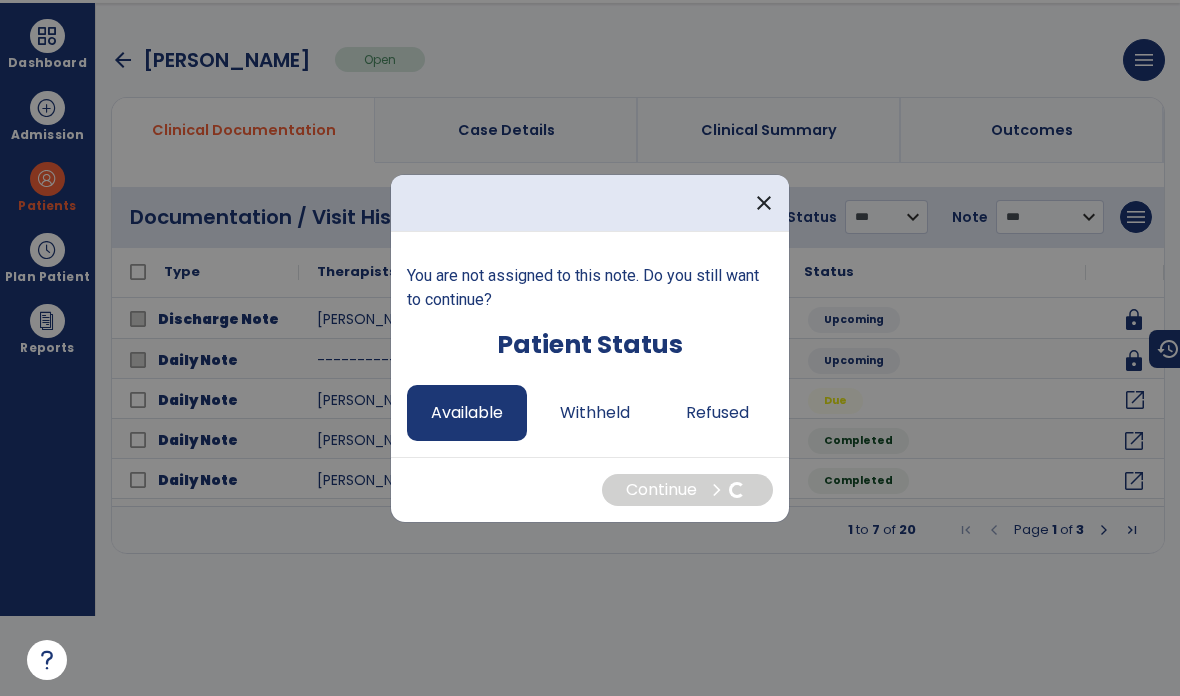 select on "*" 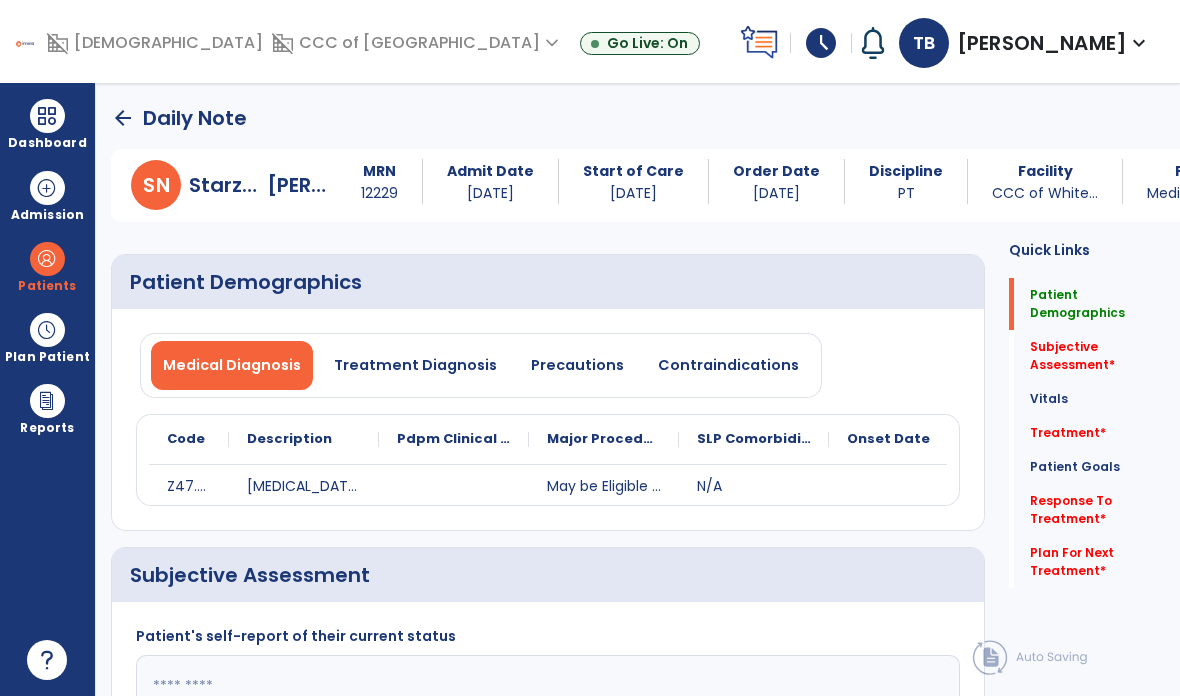 scroll, scrollTop: 80, scrollLeft: 0, axis: vertical 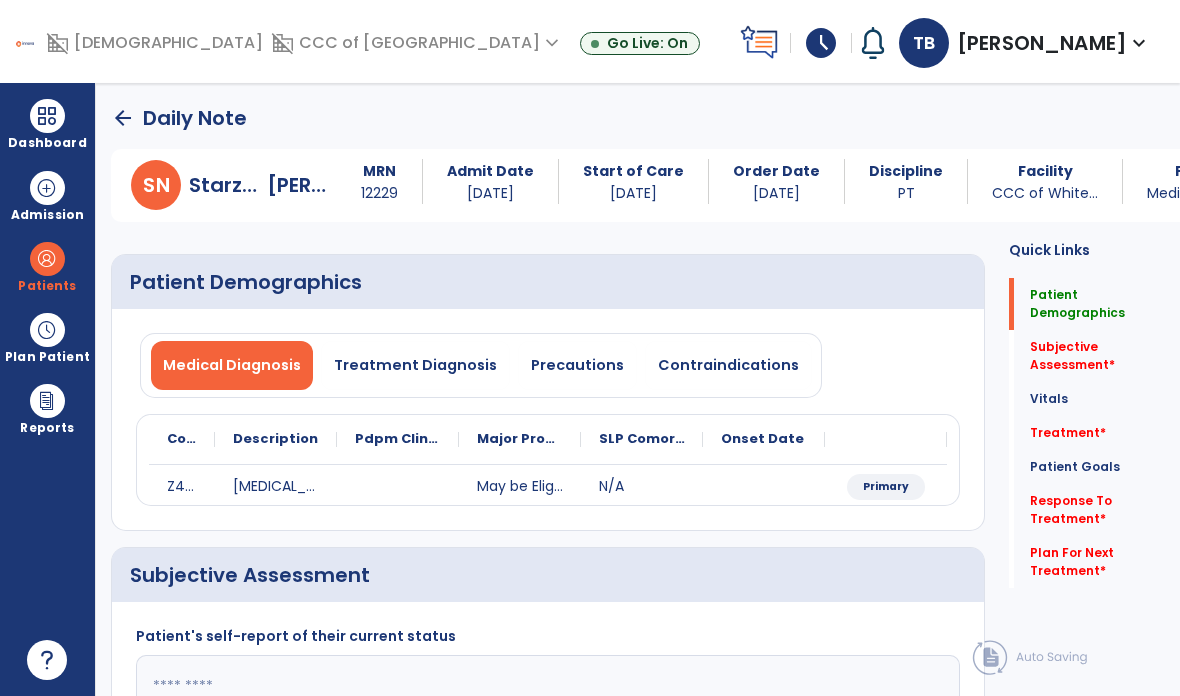 click 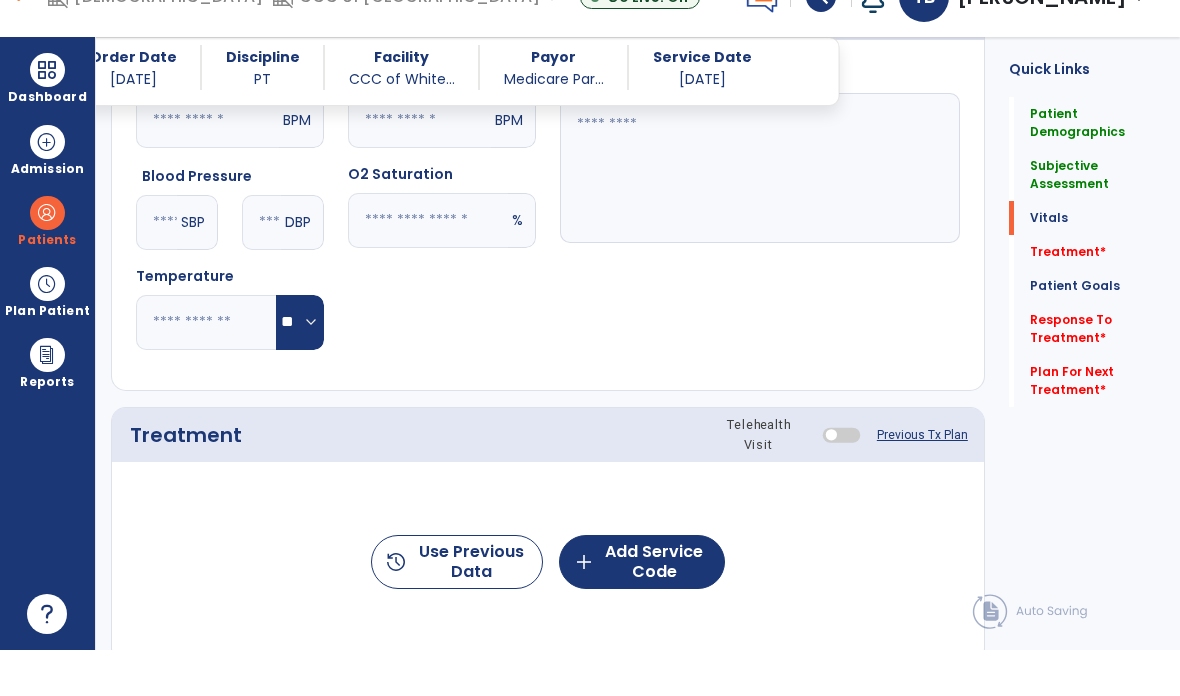 scroll, scrollTop: 804, scrollLeft: 0, axis: vertical 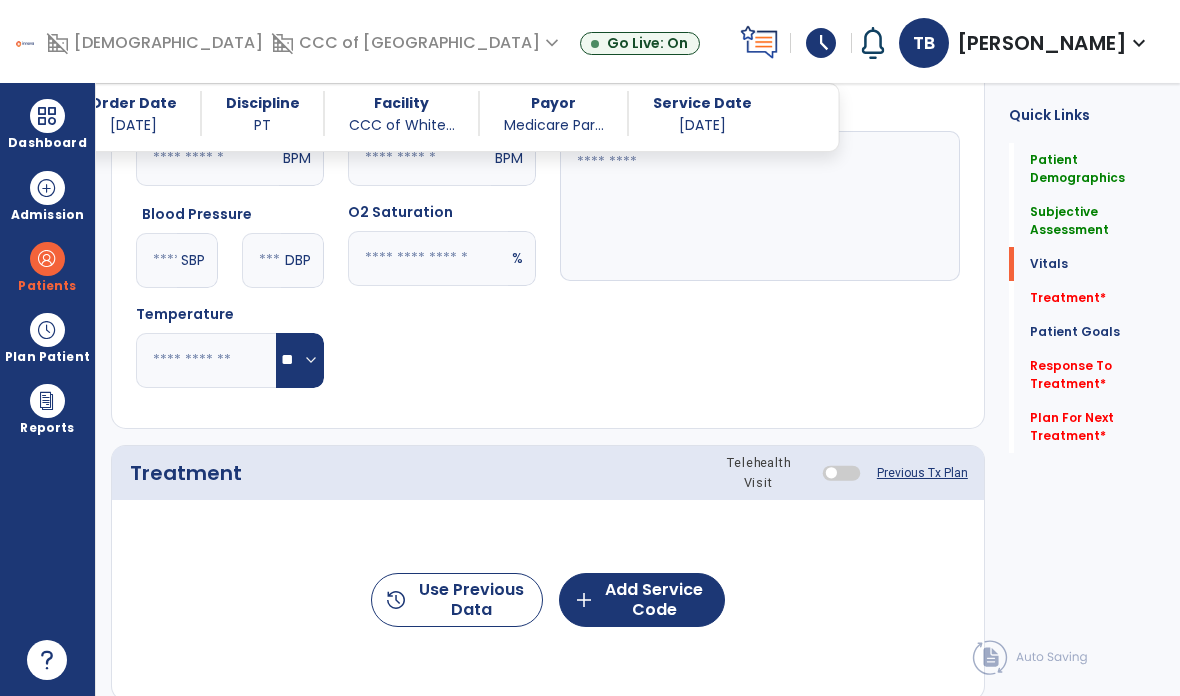 type on "**********" 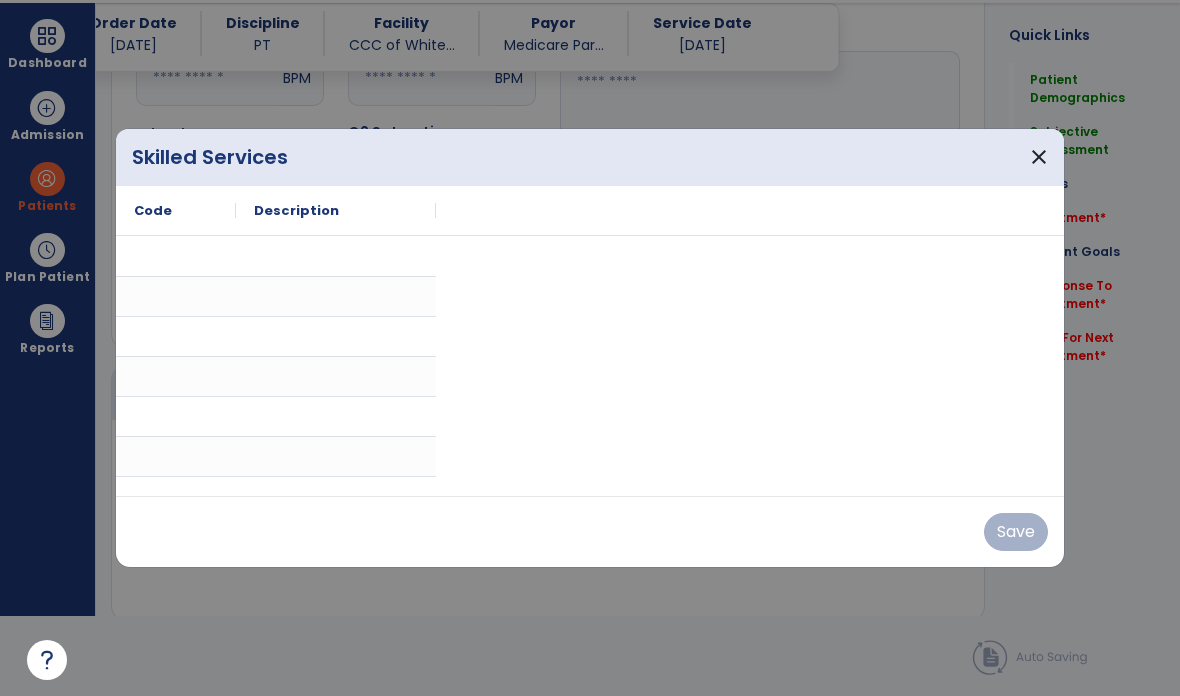 scroll, scrollTop: 0, scrollLeft: 0, axis: both 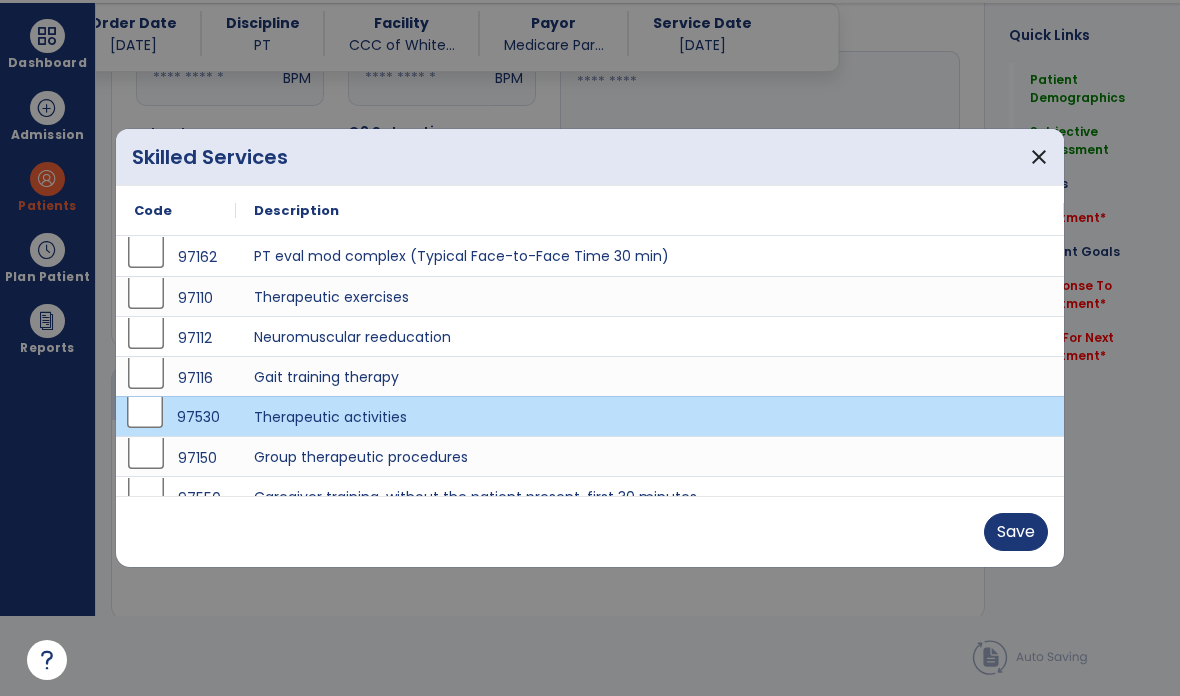 click on "Save" at bounding box center (1016, 532) 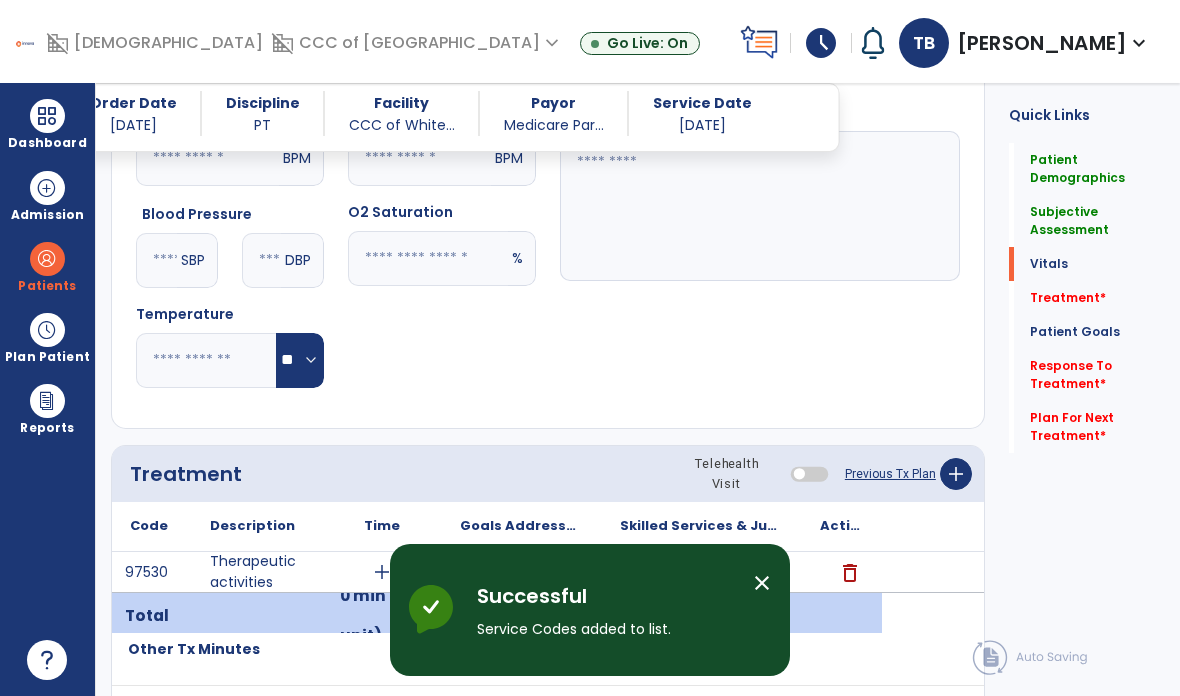 scroll, scrollTop: 80, scrollLeft: 0, axis: vertical 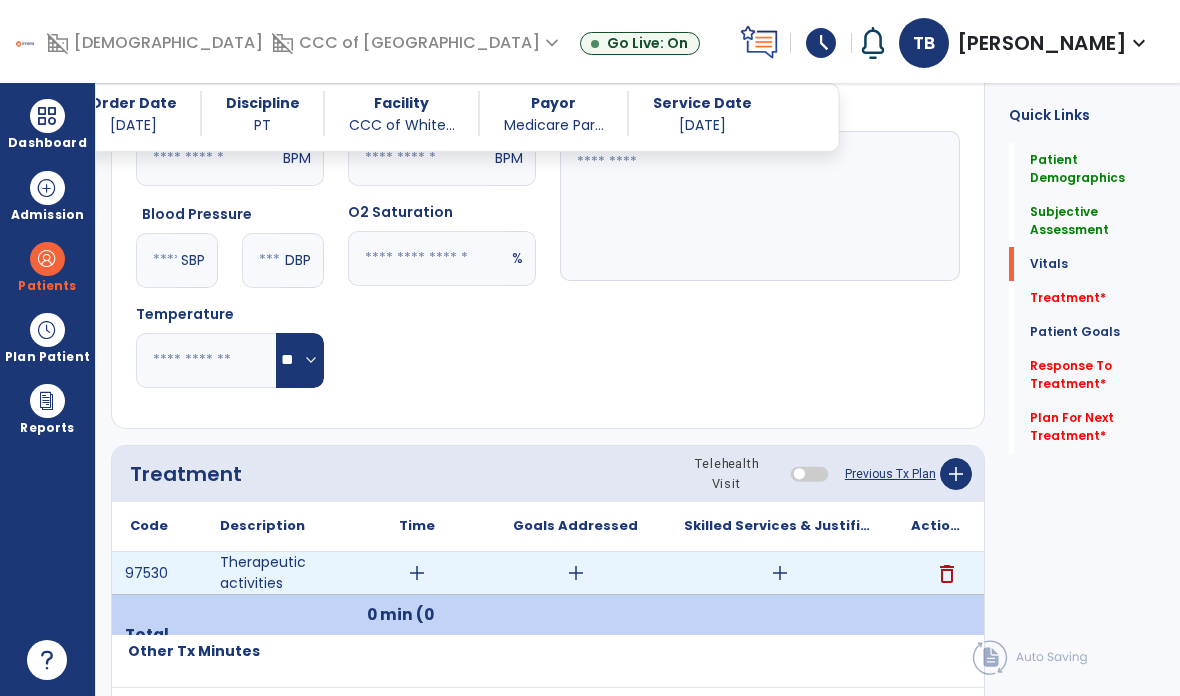 click on "add" at bounding box center (417, 573) 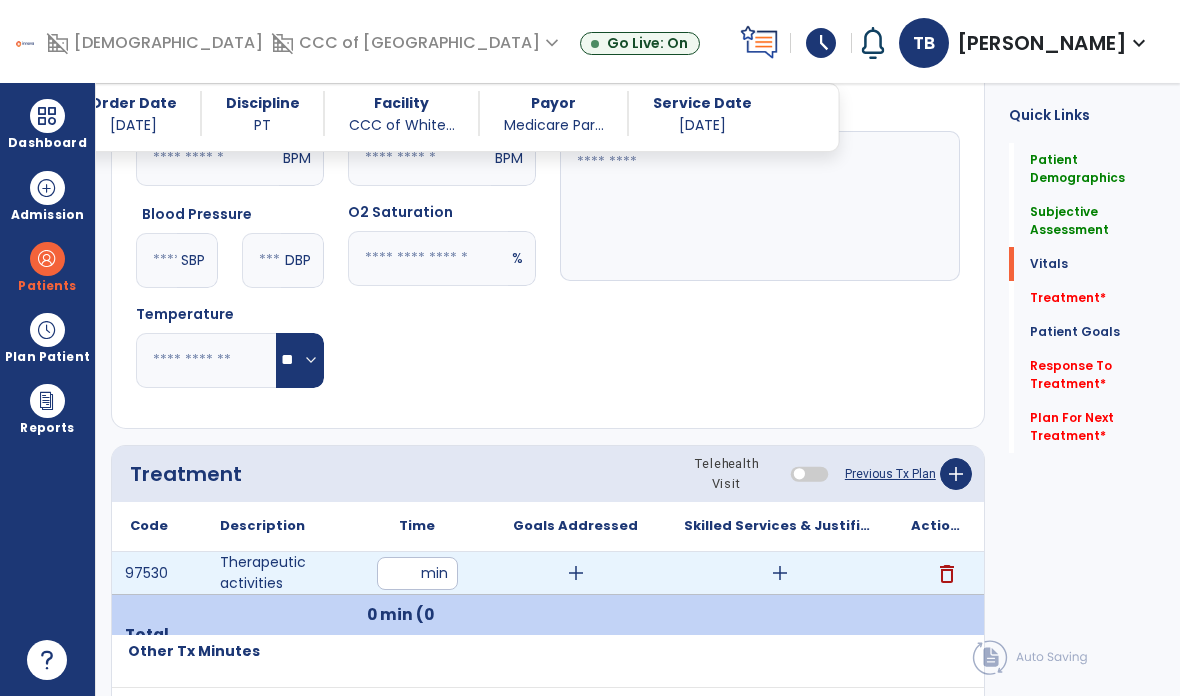 type on "**" 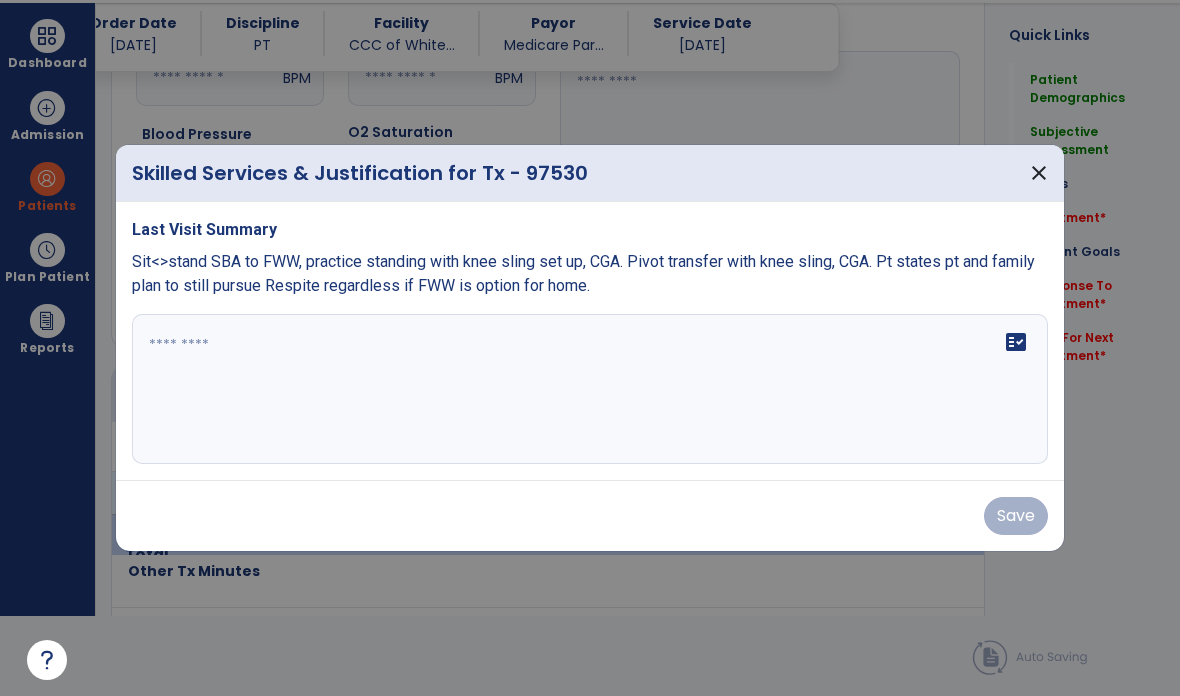 scroll, scrollTop: 0, scrollLeft: 0, axis: both 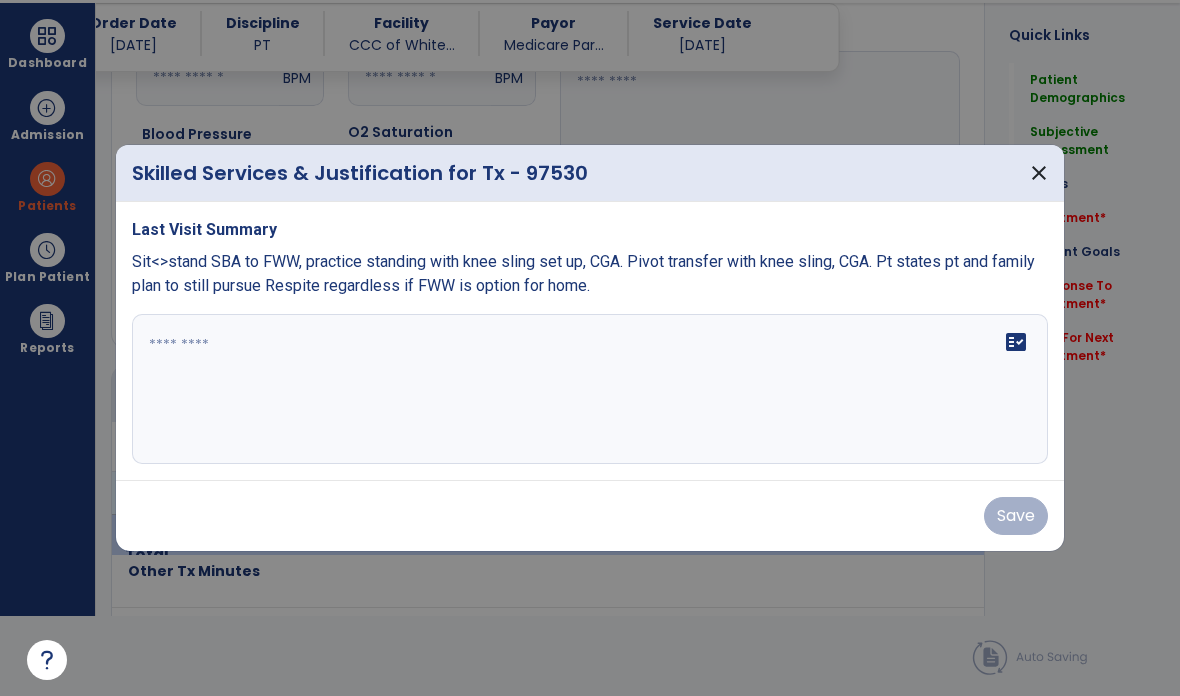 click on "fact_check" at bounding box center (590, 389) 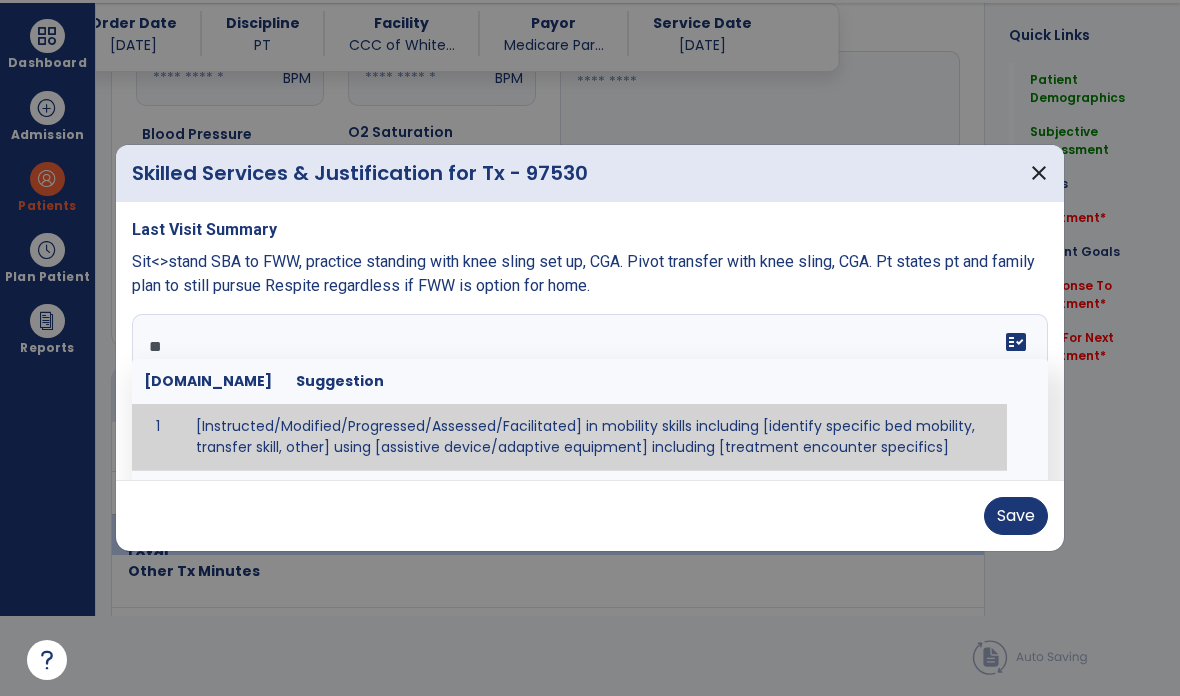 type on "*" 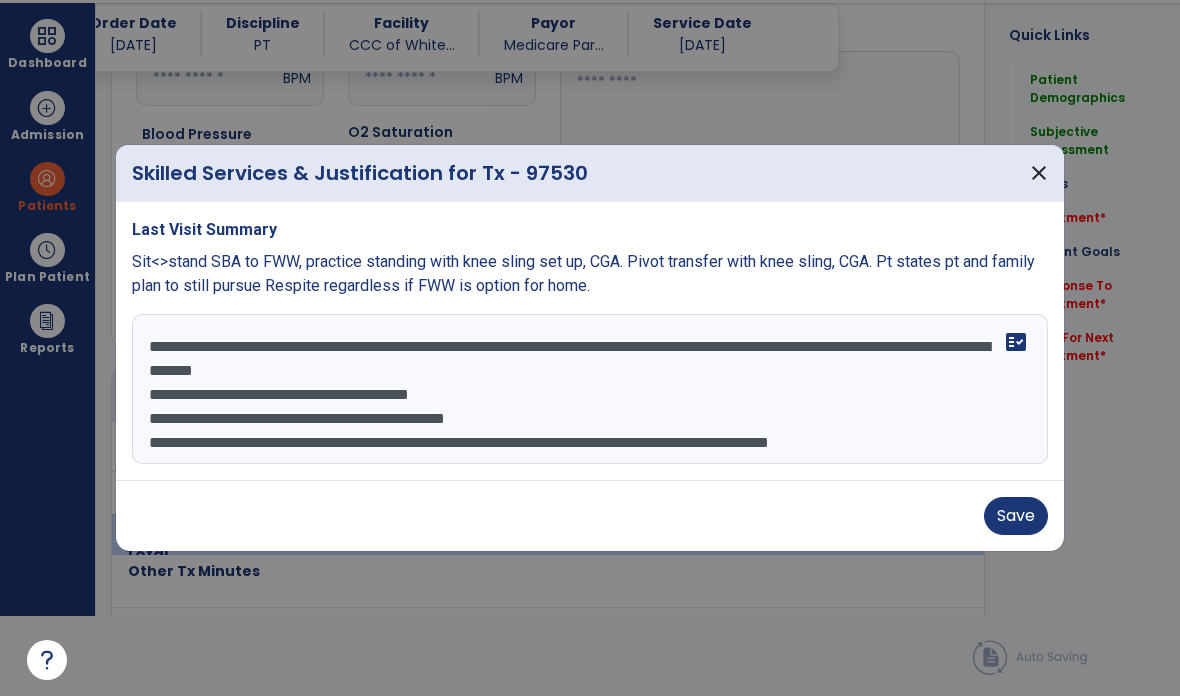 scroll, scrollTop: 15, scrollLeft: 0, axis: vertical 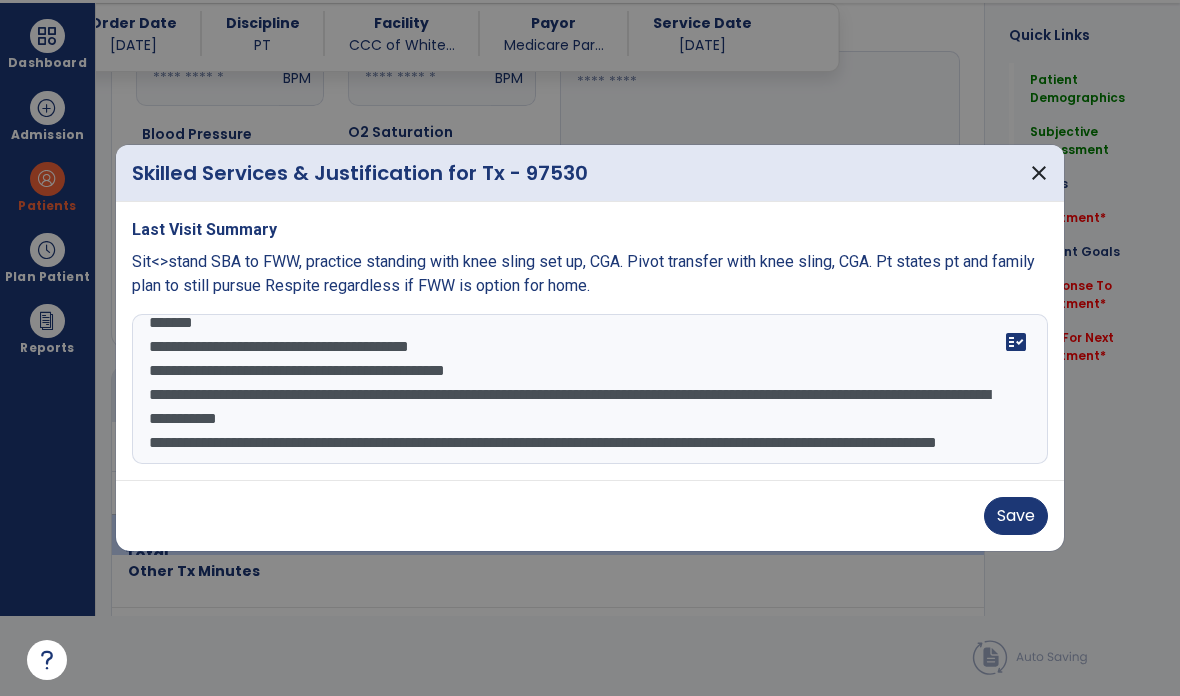 type on "**********" 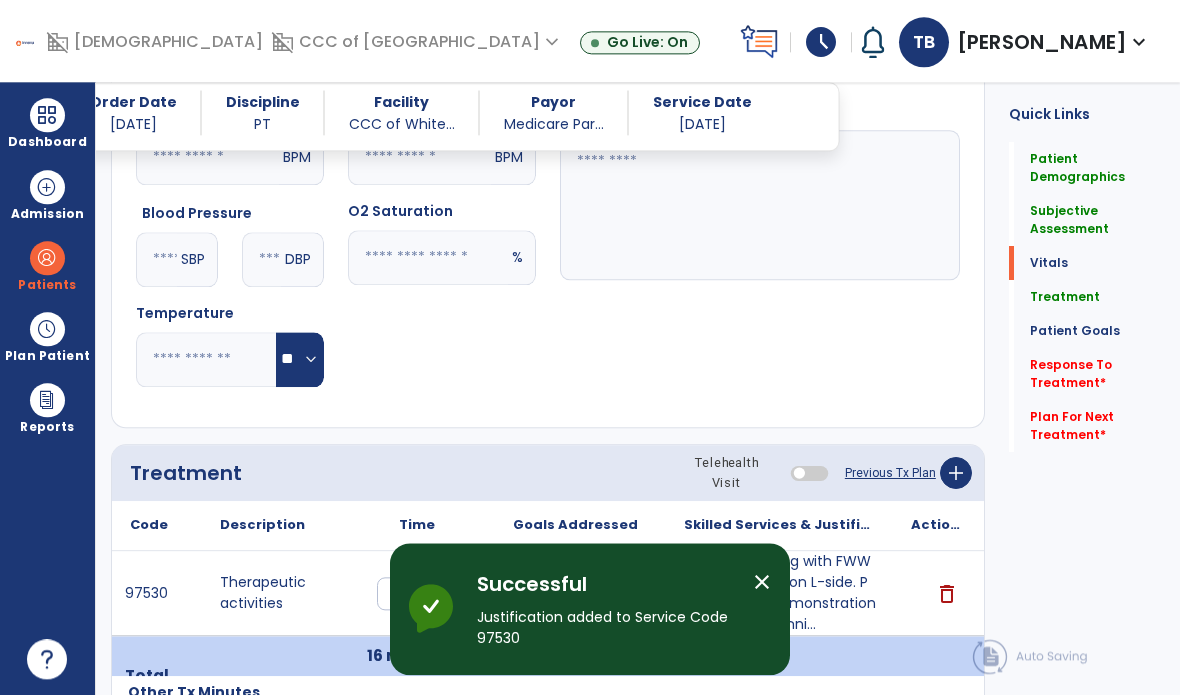 scroll, scrollTop: 80, scrollLeft: 0, axis: vertical 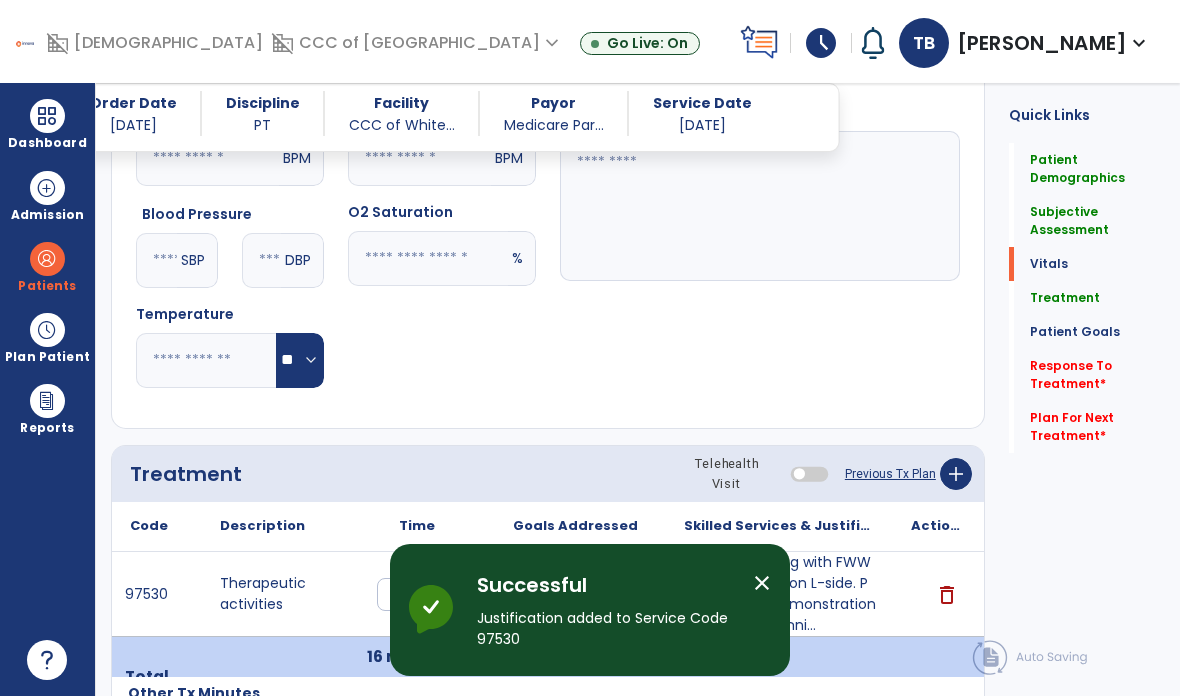 click on "Response To Treatment   *" 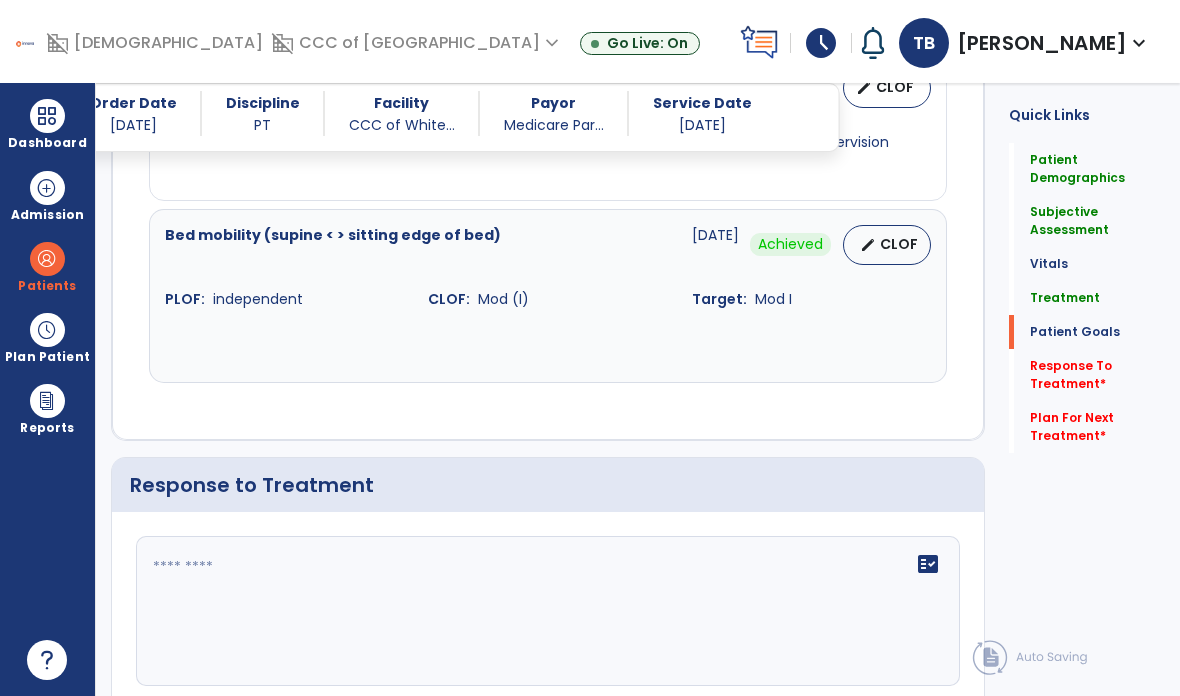scroll, scrollTop: 2479, scrollLeft: 0, axis: vertical 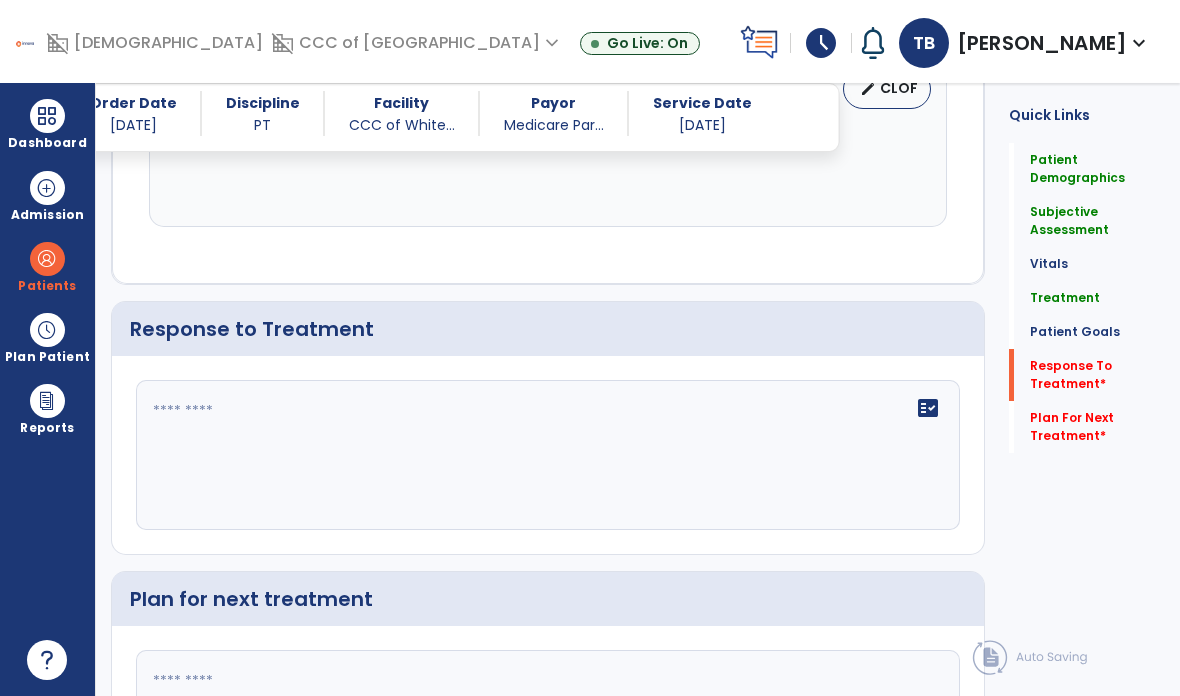 click on "fact_check" 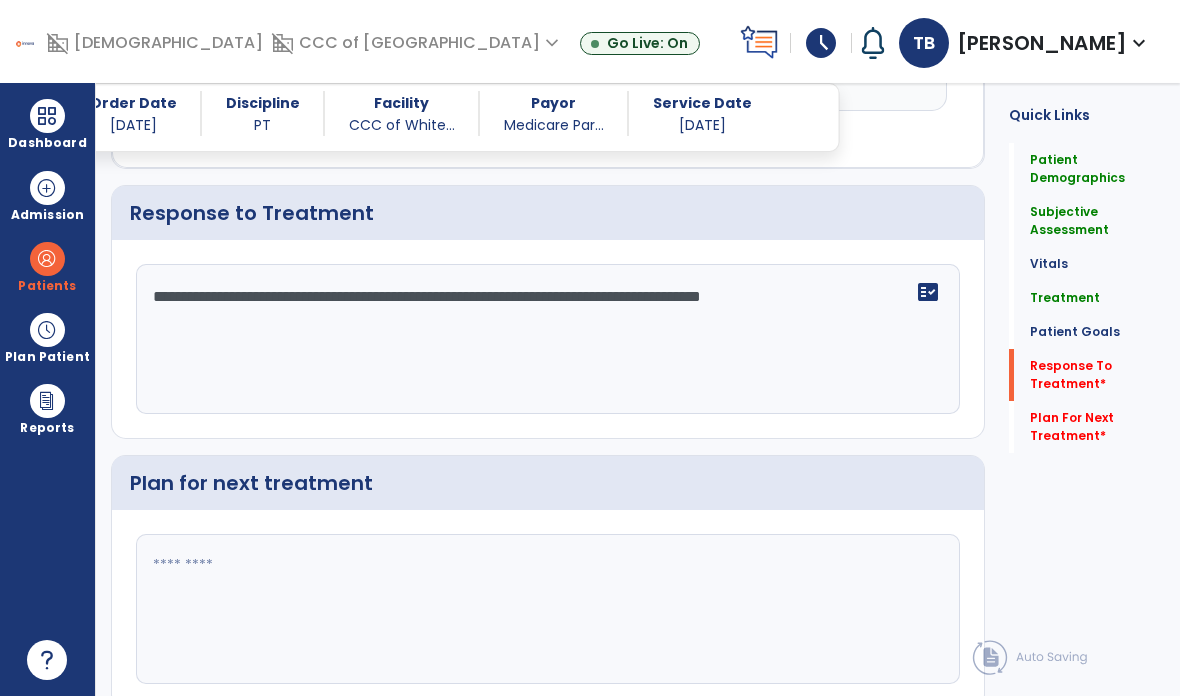 scroll, scrollTop: 2551, scrollLeft: 0, axis: vertical 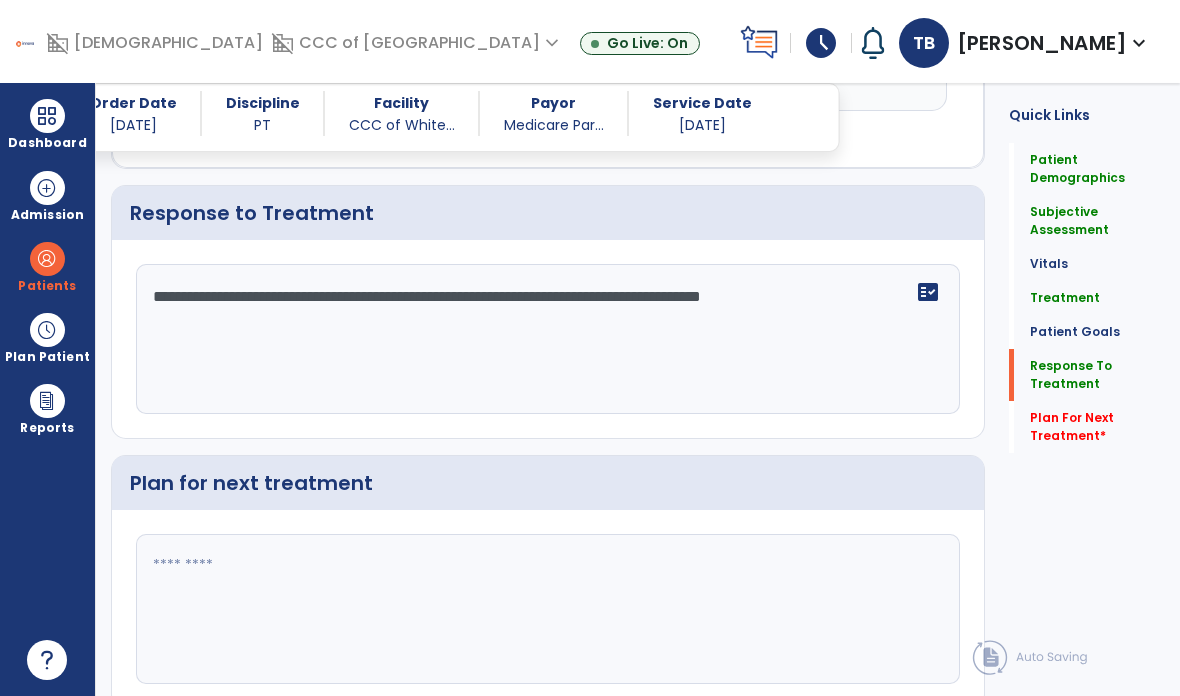 type on "**********" 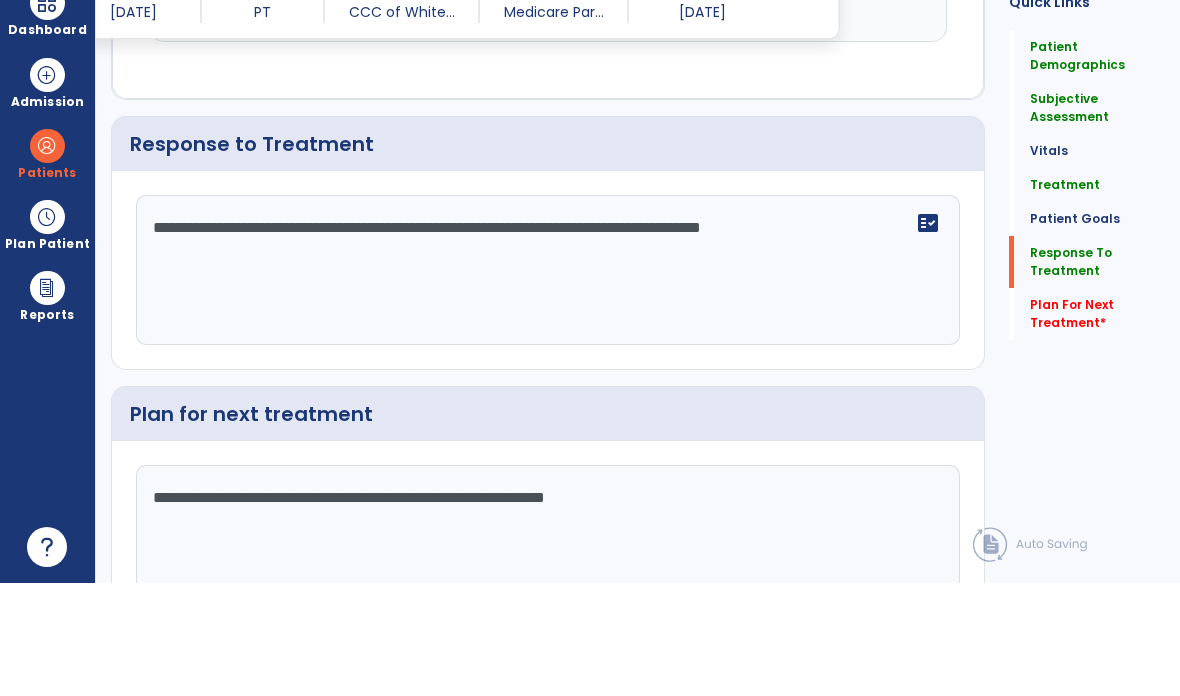 type on "**********" 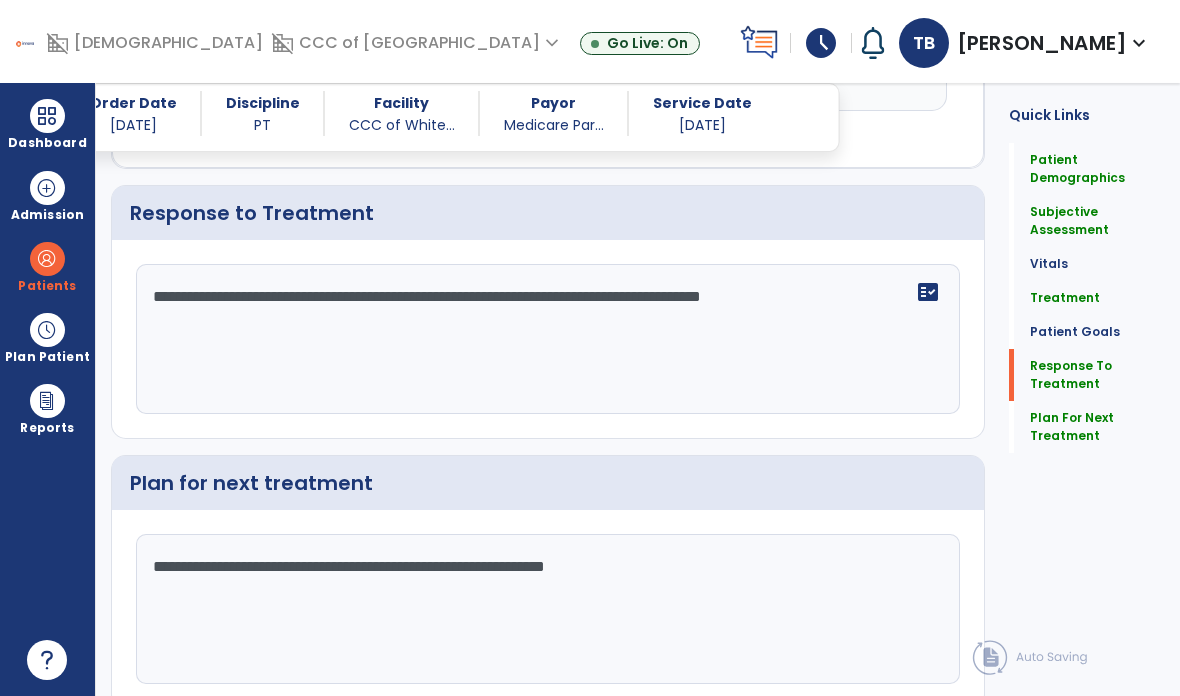 scroll, scrollTop: 2595, scrollLeft: 0, axis: vertical 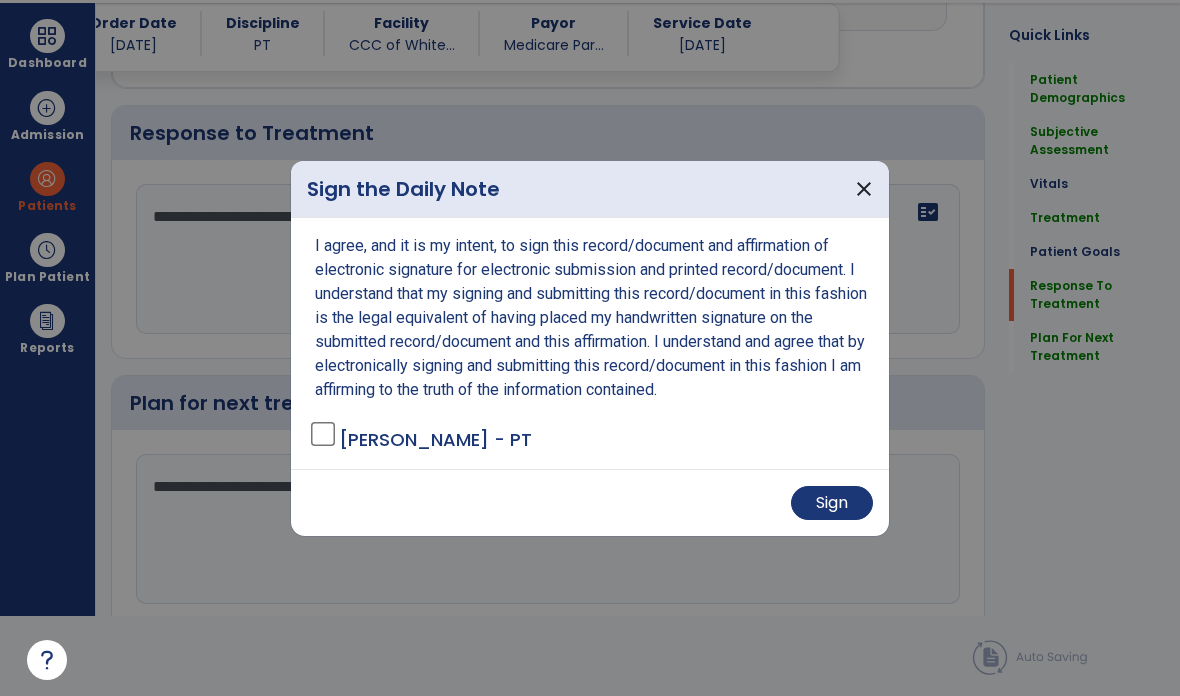 click on "Sign" at bounding box center (832, 503) 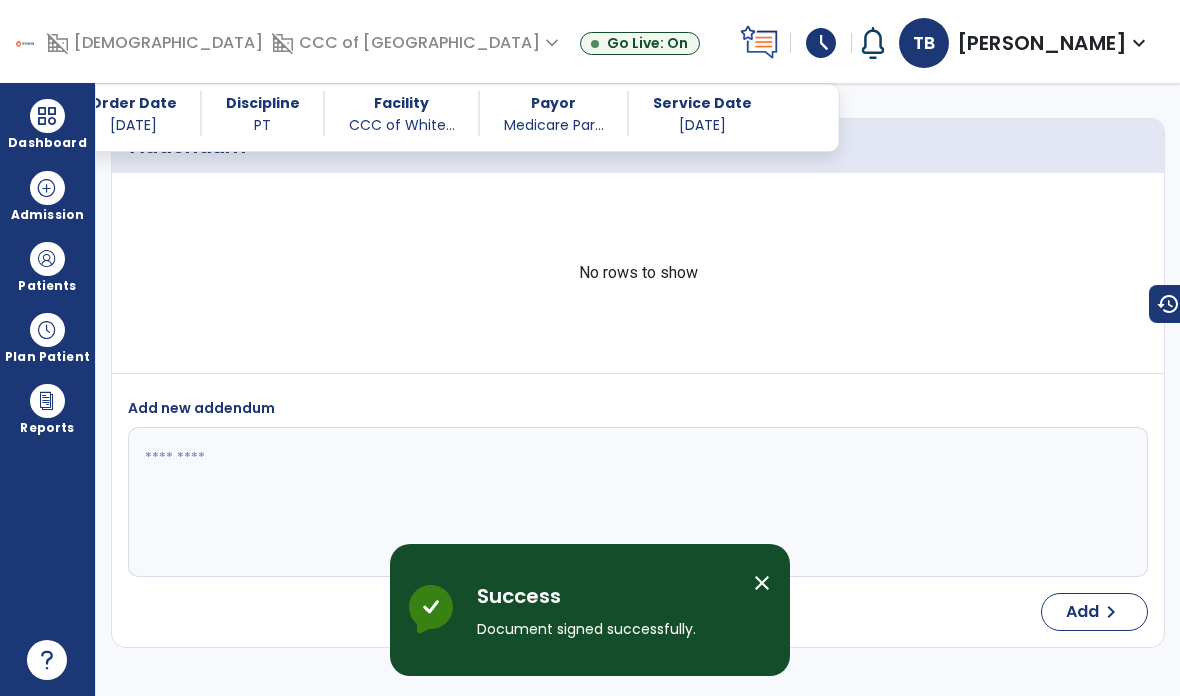 scroll, scrollTop: 80, scrollLeft: 0, axis: vertical 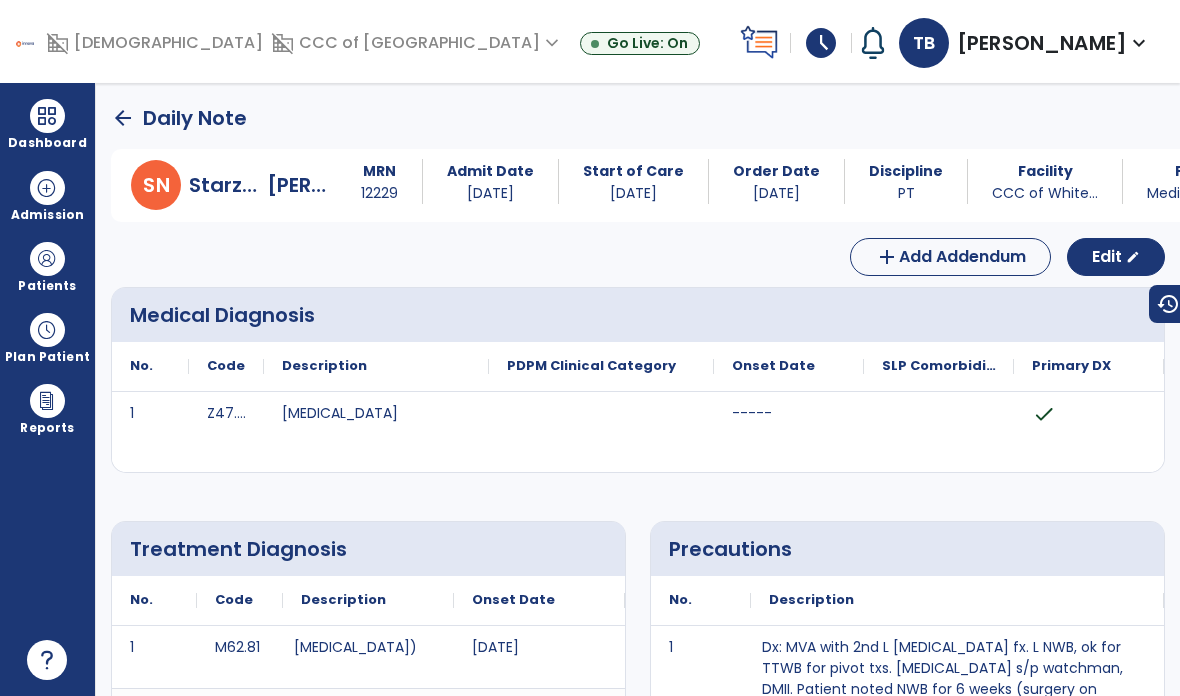 click on "arrow_back" 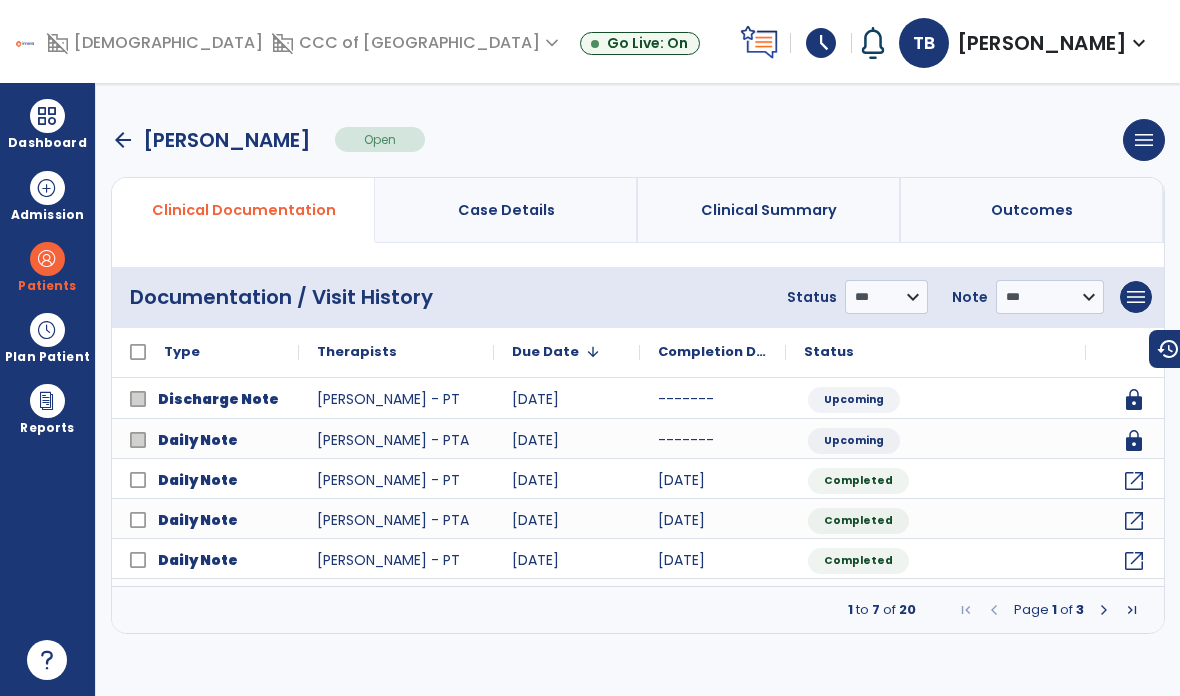 click at bounding box center (47, 116) 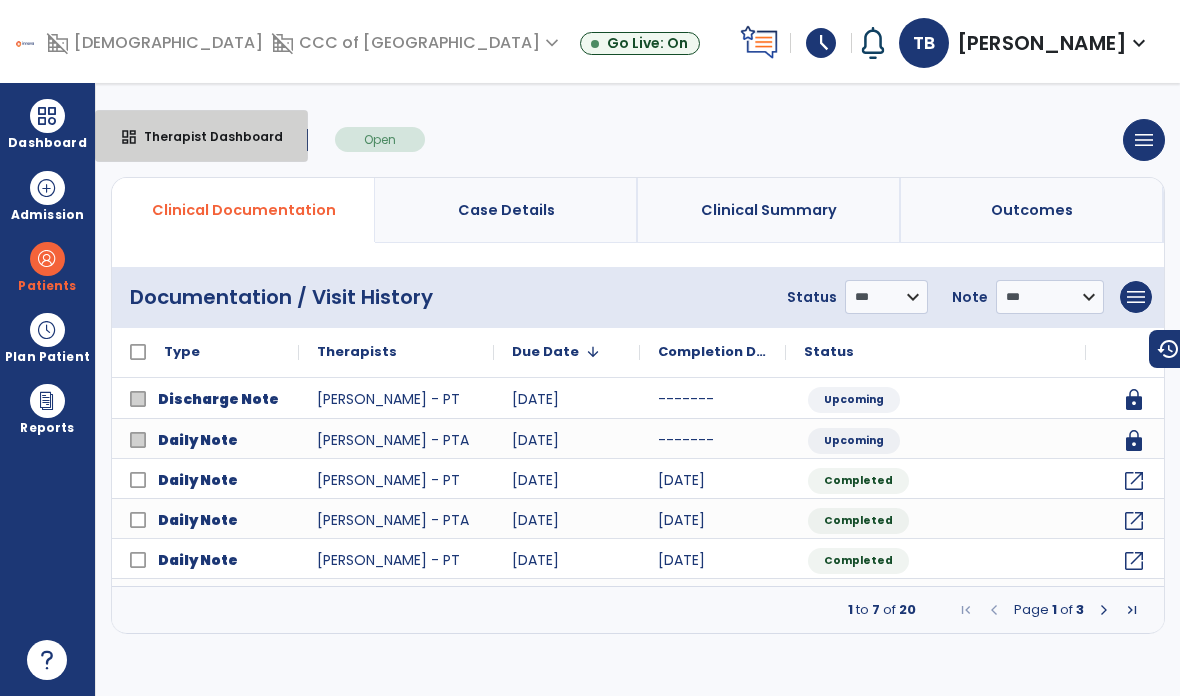 click on "dashboard  Therapist Dashboard" at bounding box center [201, 136] 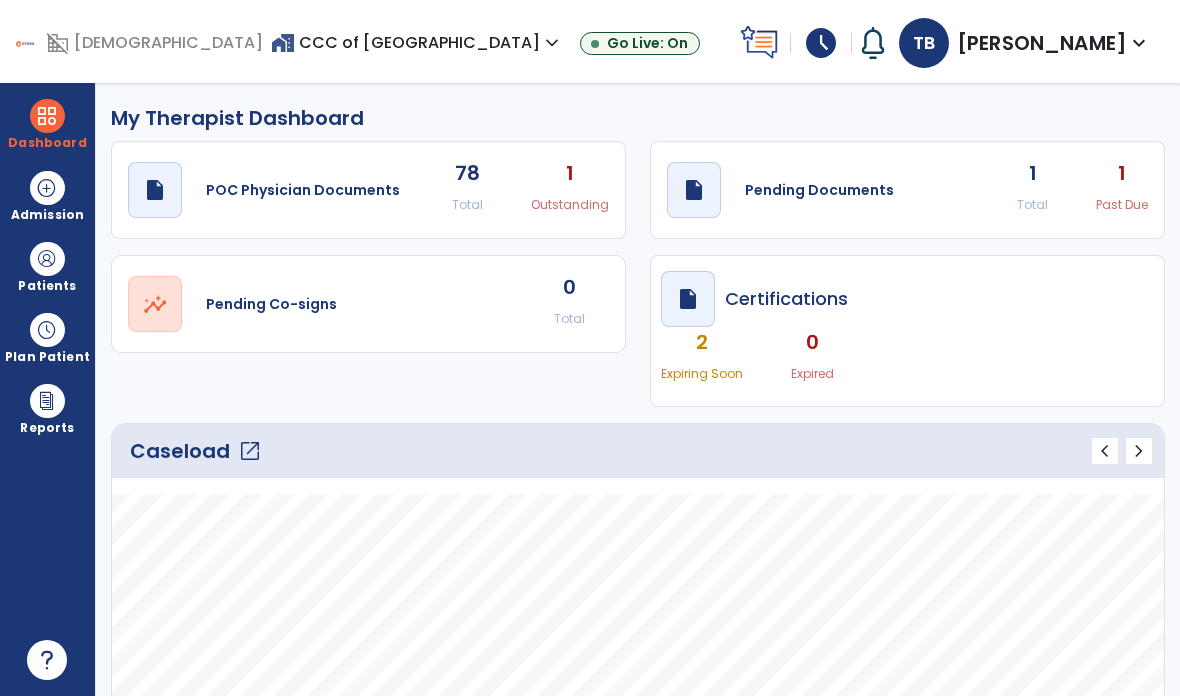 scroll, scrollTop: 0, scrollLeft: 0, axis: both 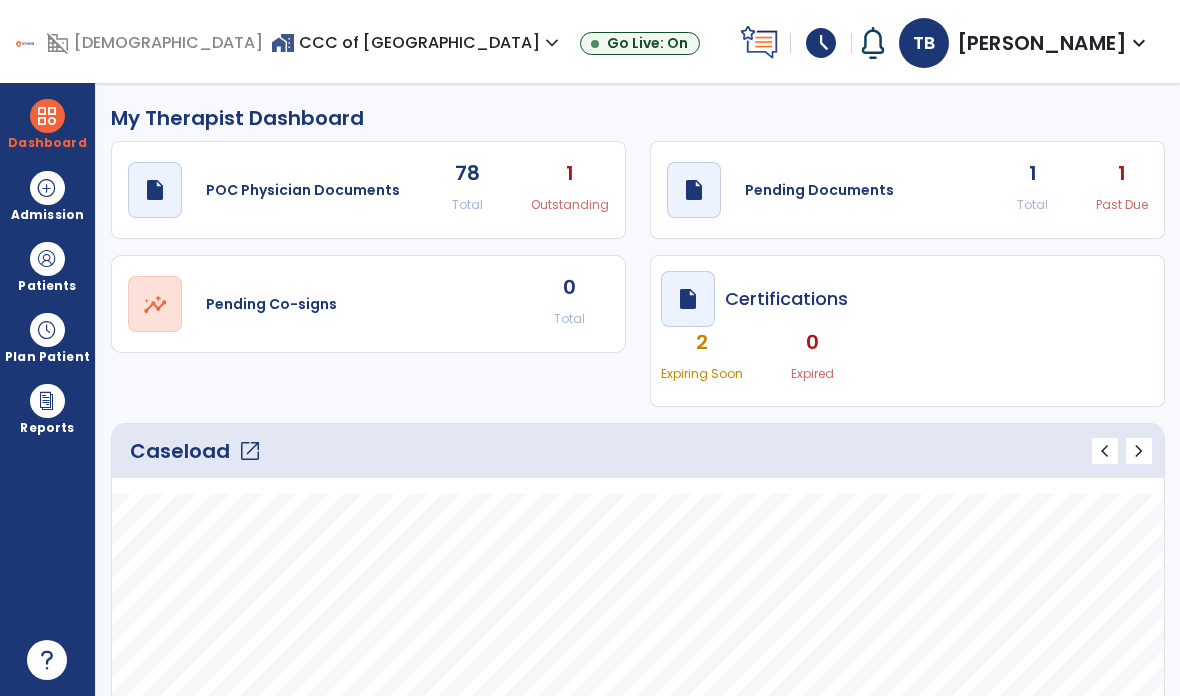 click on "schedule" at bounding box center [821, 43] 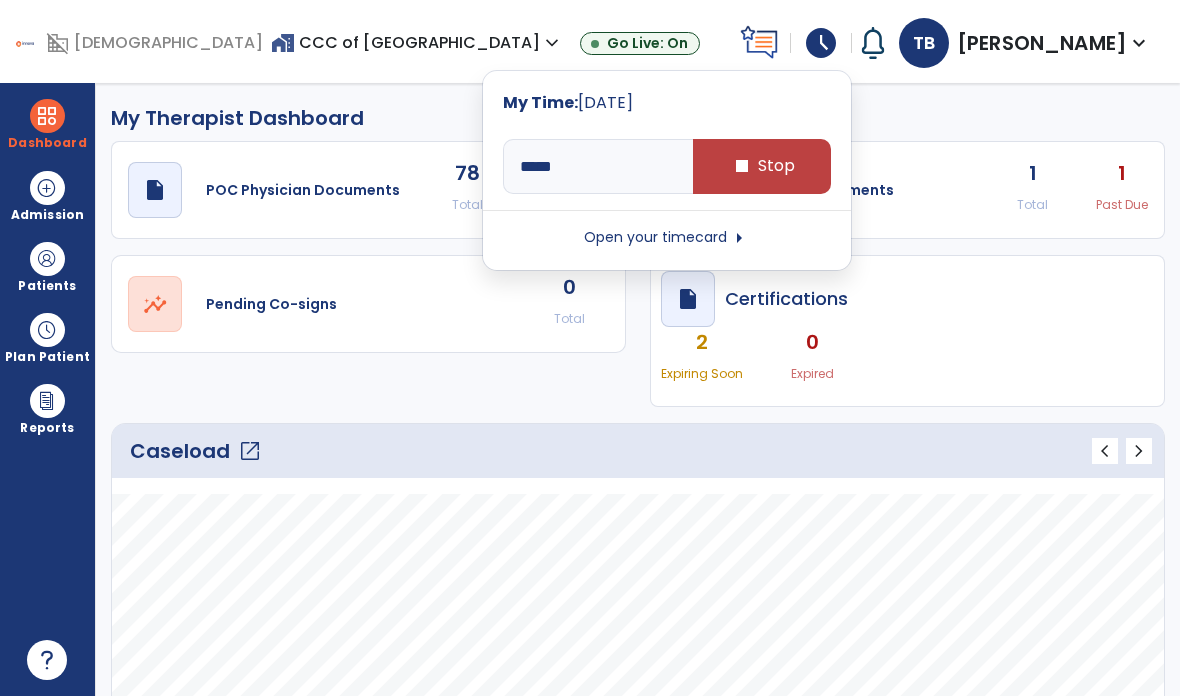 type on "*****" 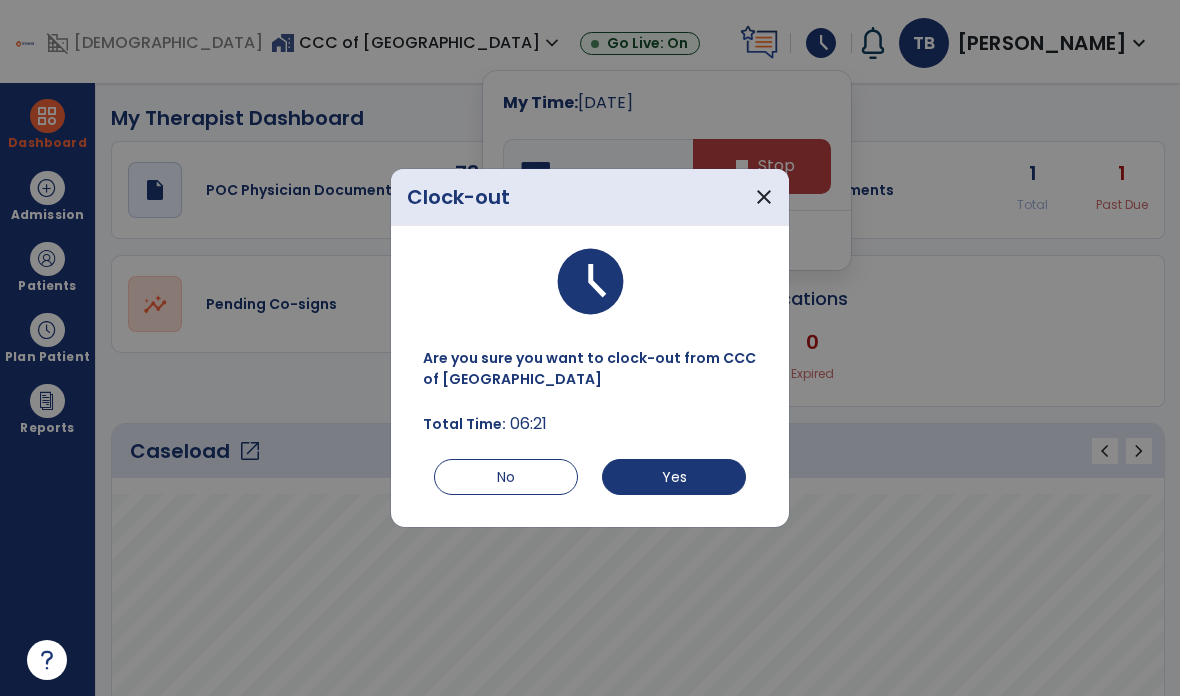 click on "Yes" at bounding box center [674, 477] 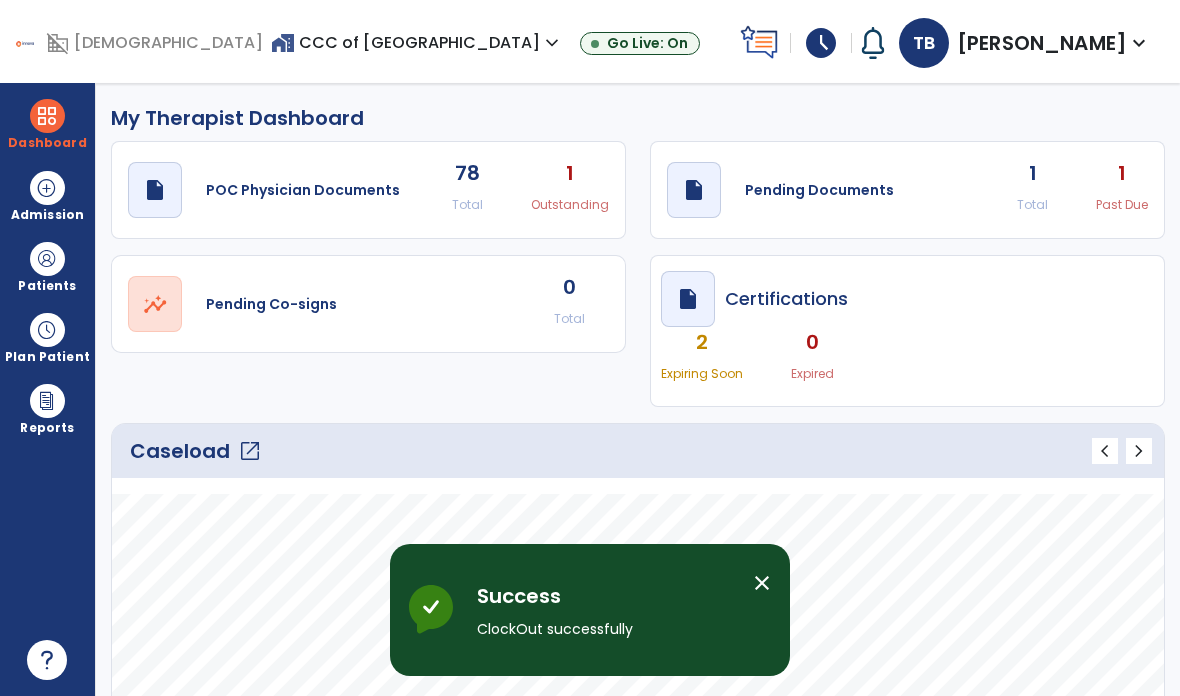 click on "schedule" at bounding box center [821, 43] 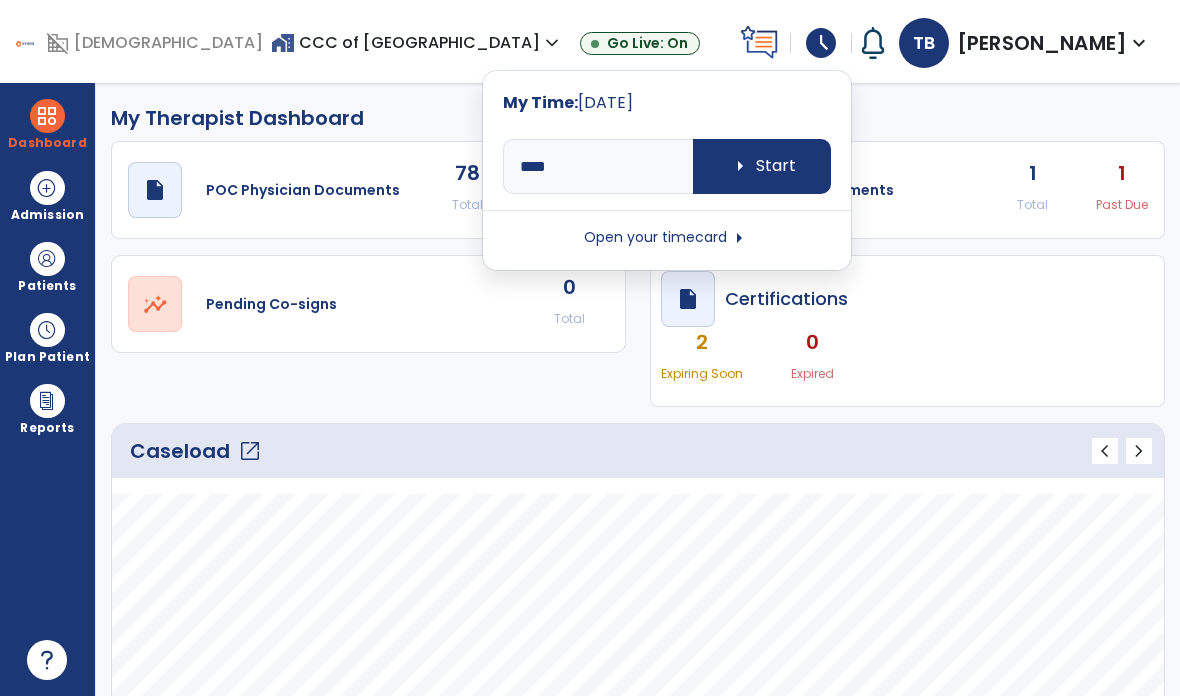 click on "Open your timecard  arrow_right" at bounding box center [667, 238] 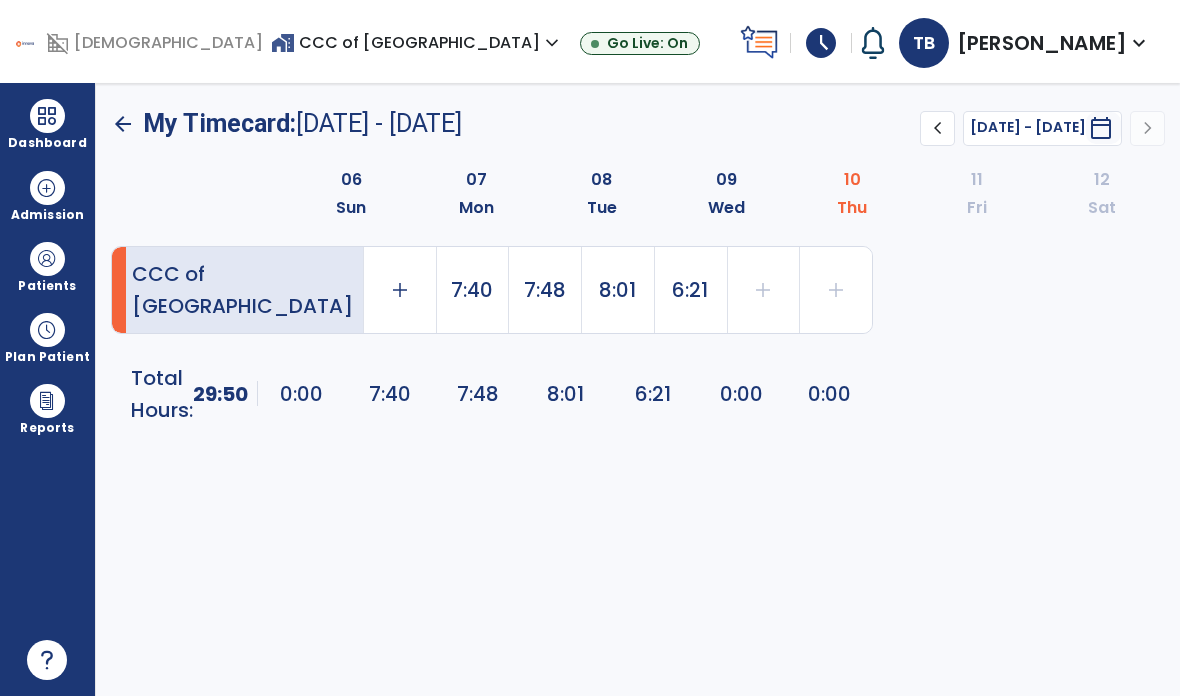 click on "6:21" 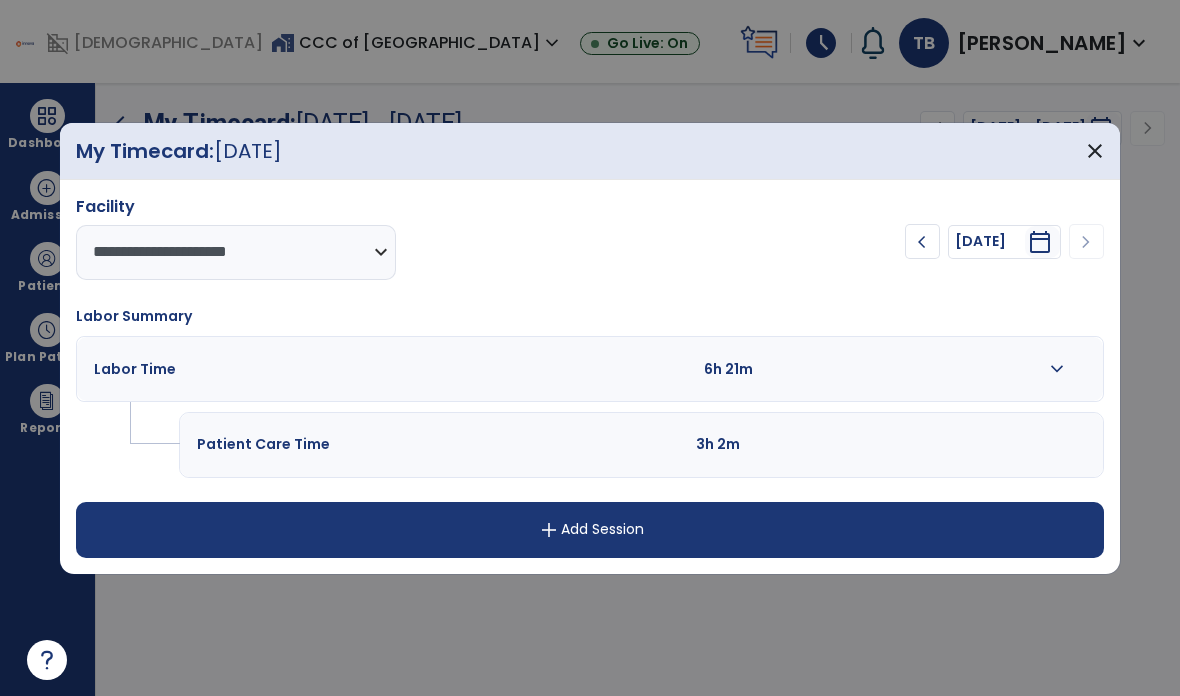 click on "expand_more" at bounding box center (1057, 369) 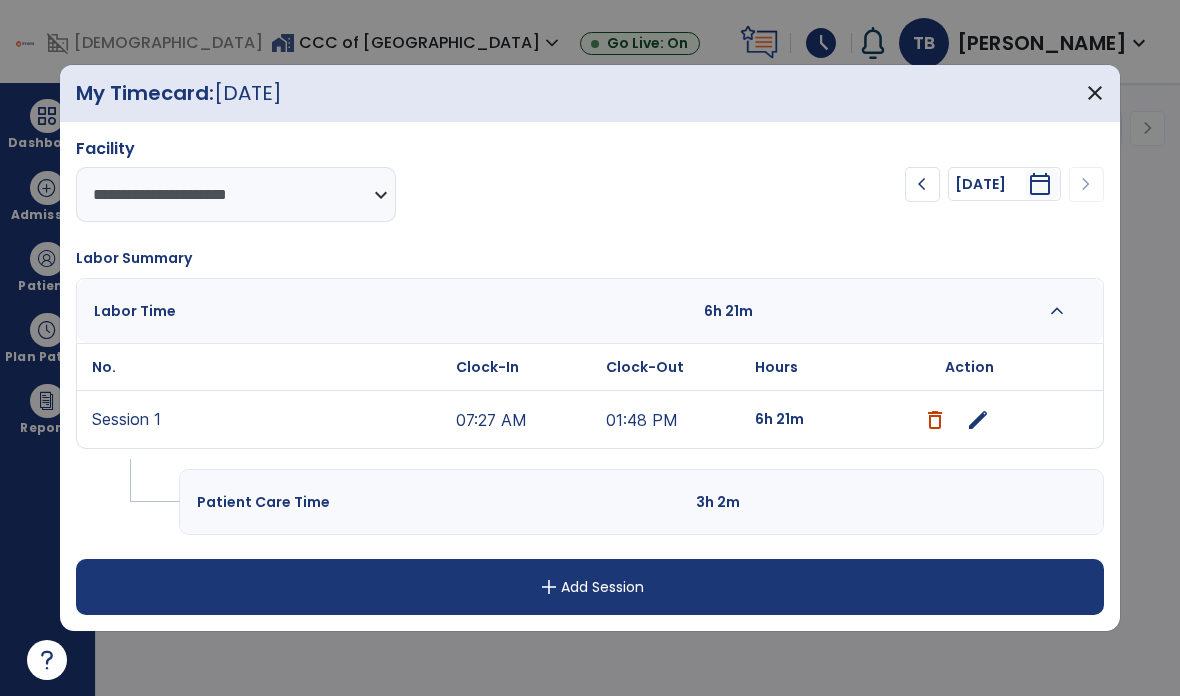 click on "edit" at bounding box center [978, 420] 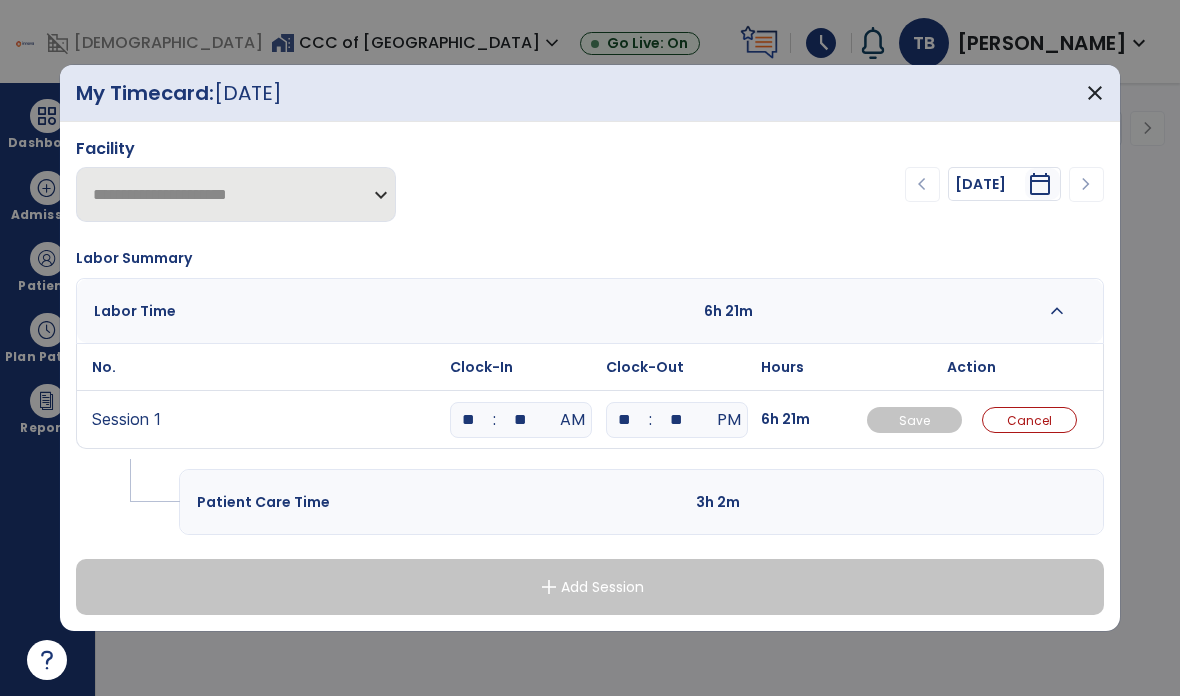 click on "**" at bounding box center (521, 420) 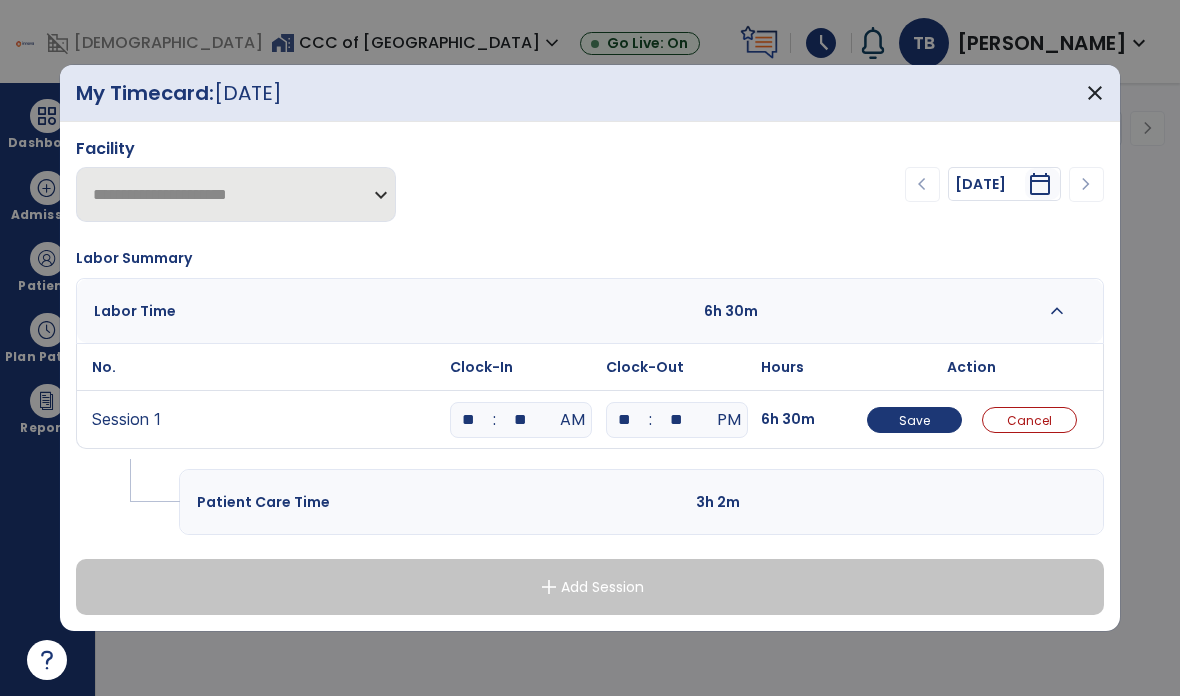 type on "*" 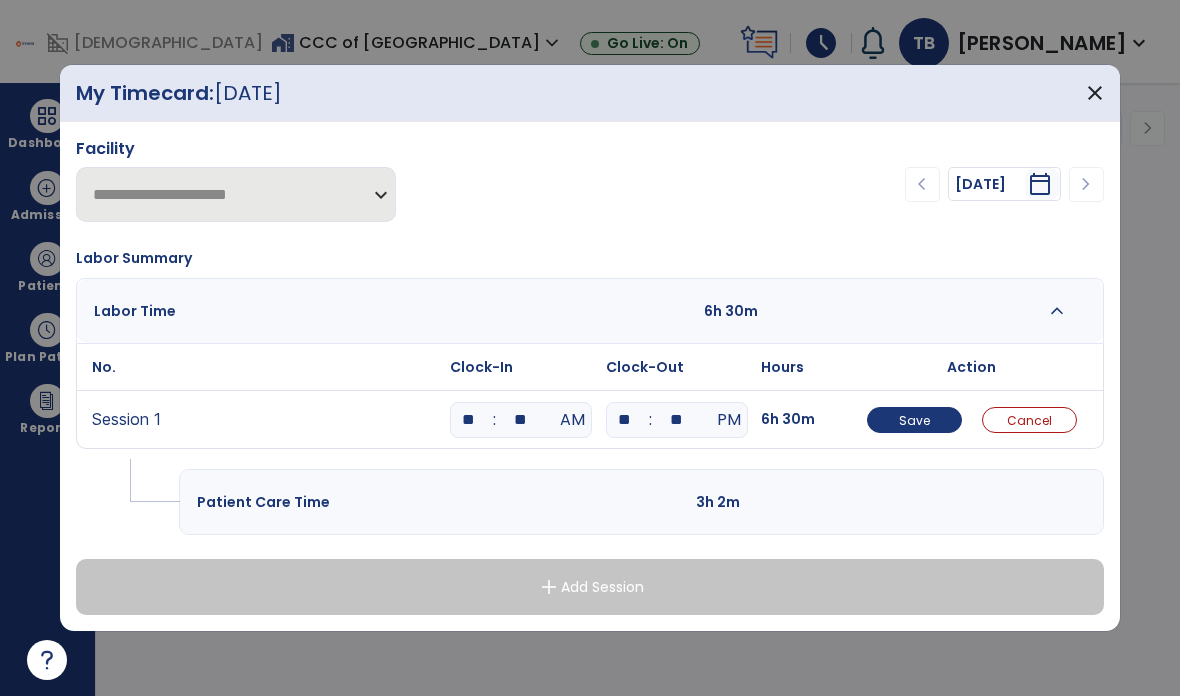 type on "**" 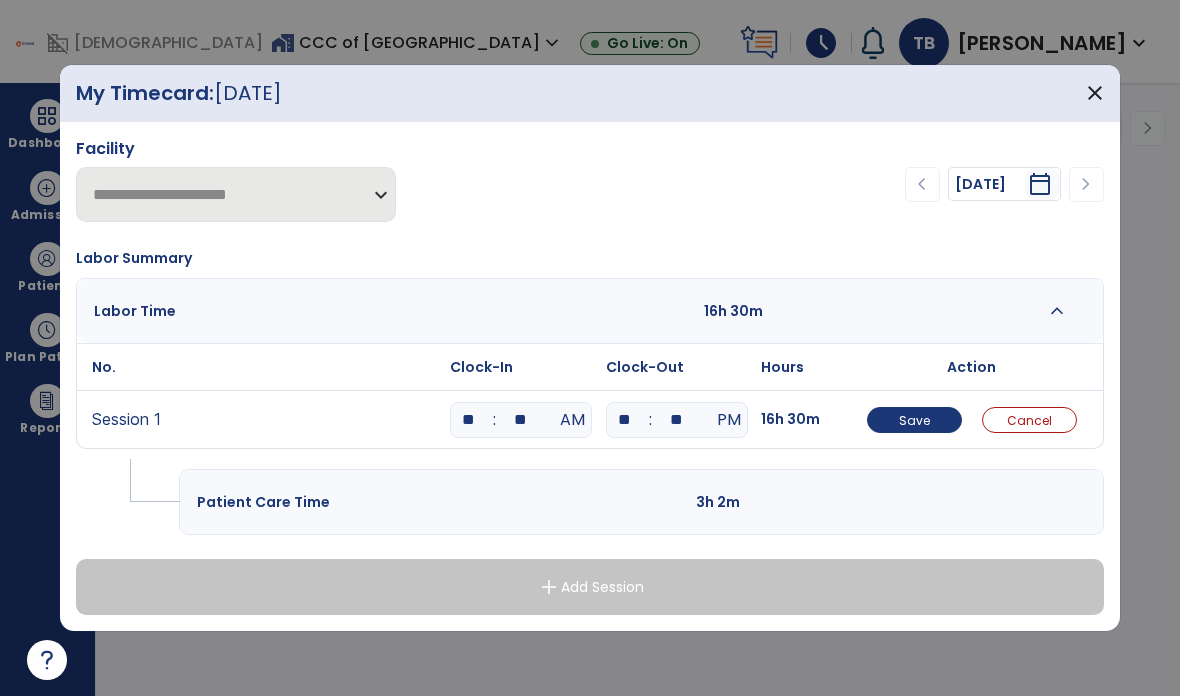 type on "*" 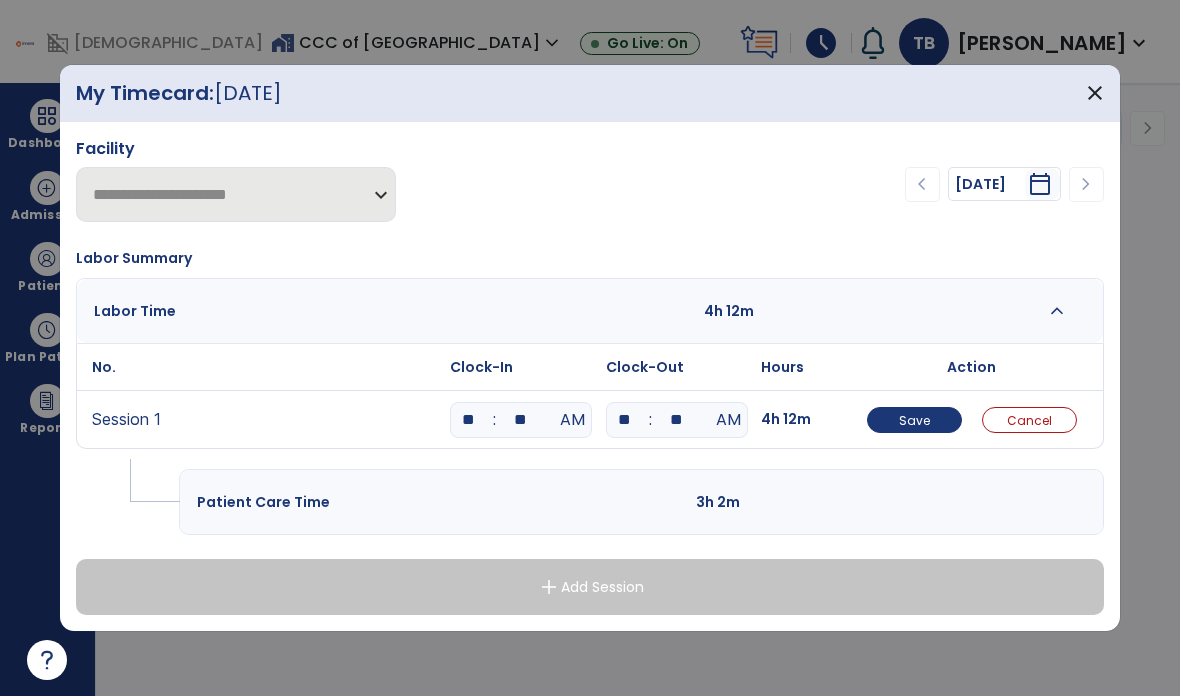click on "Save" at bounding box center [914, 420] 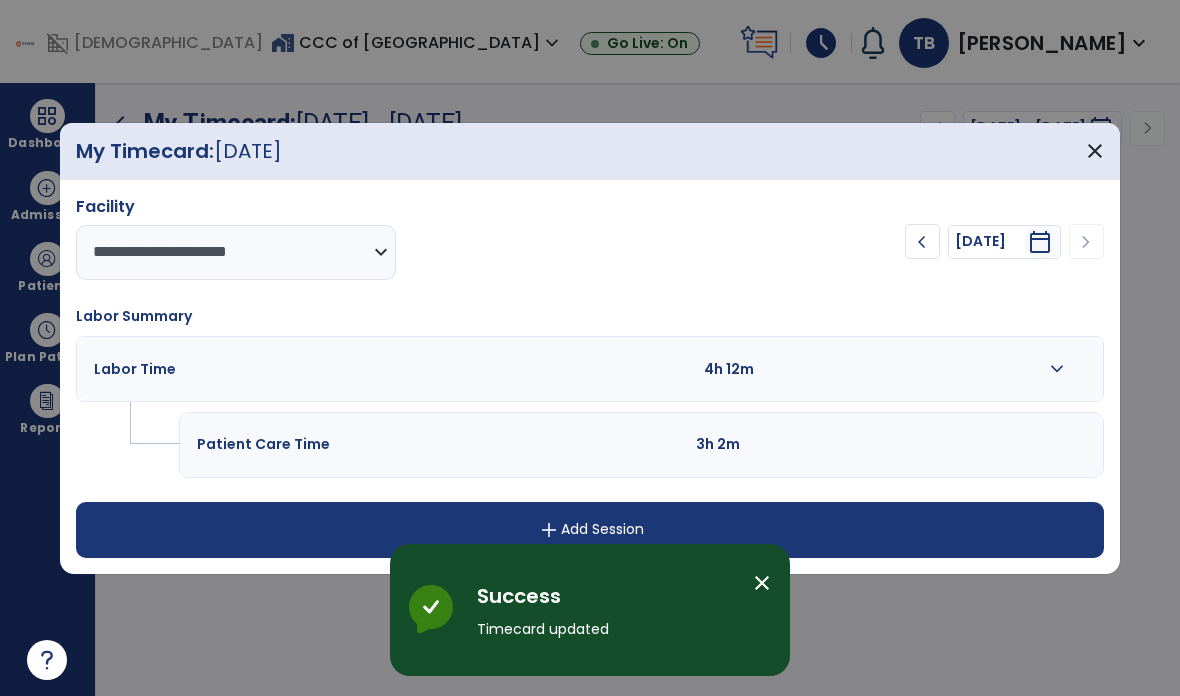 click on "add  Add Session" at bounding box center (590, 530) 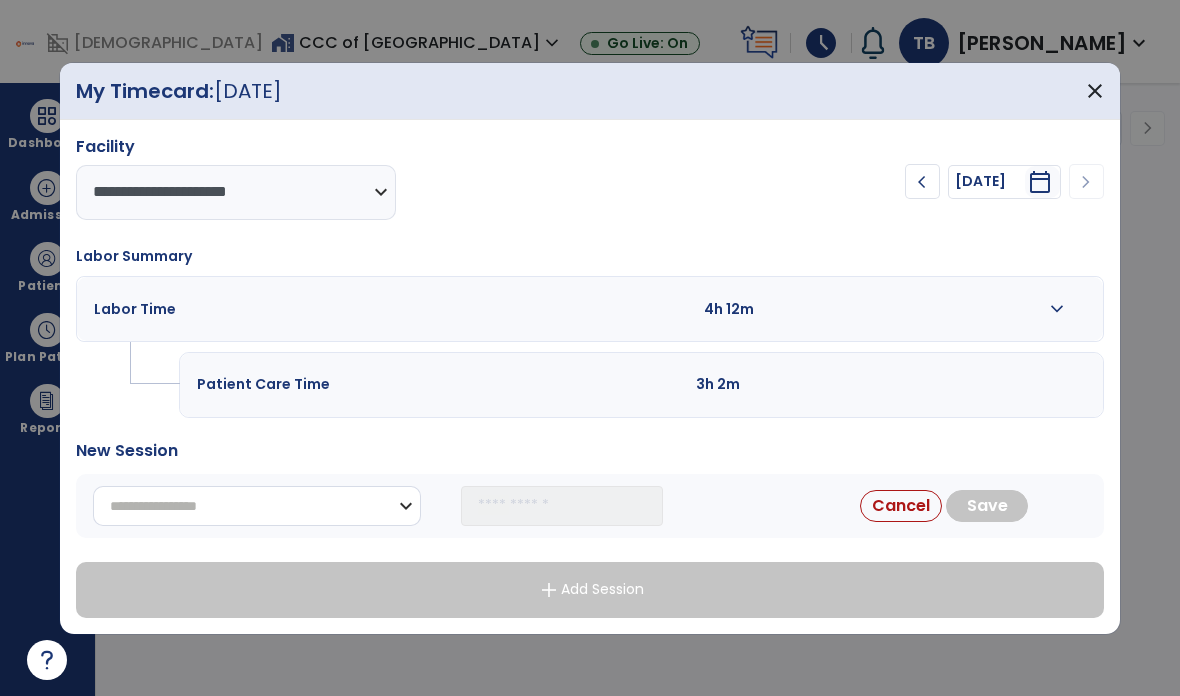 click on "**********" at bounding box center (257, 506) 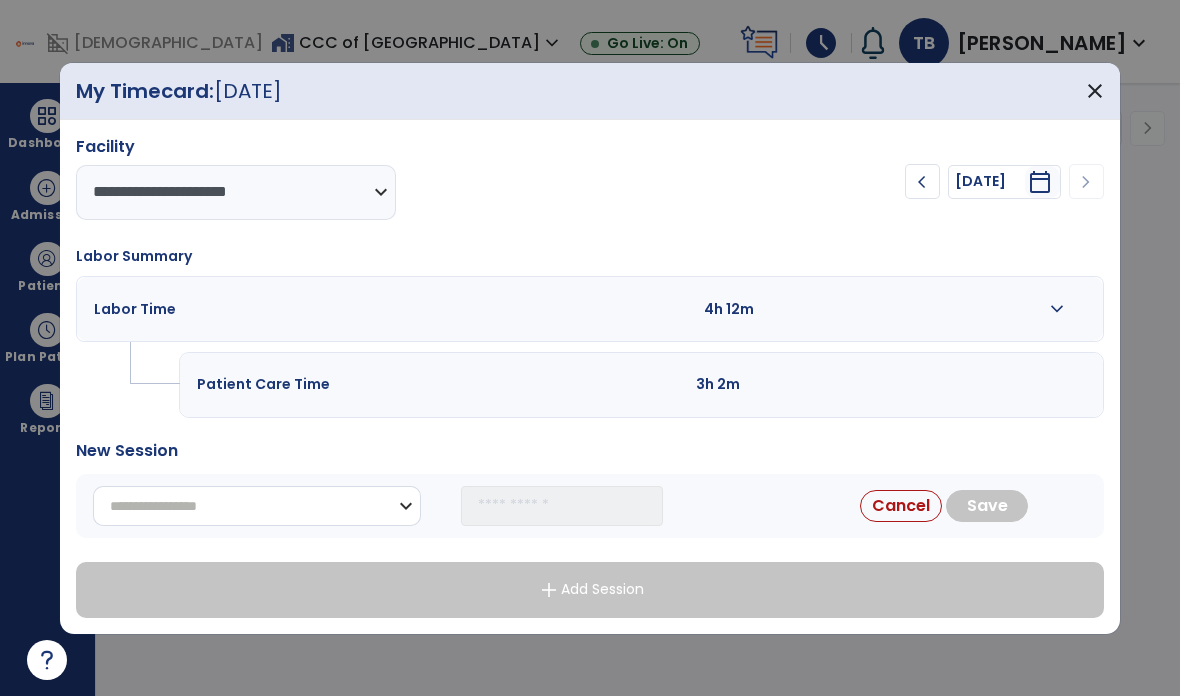 select on "**********" 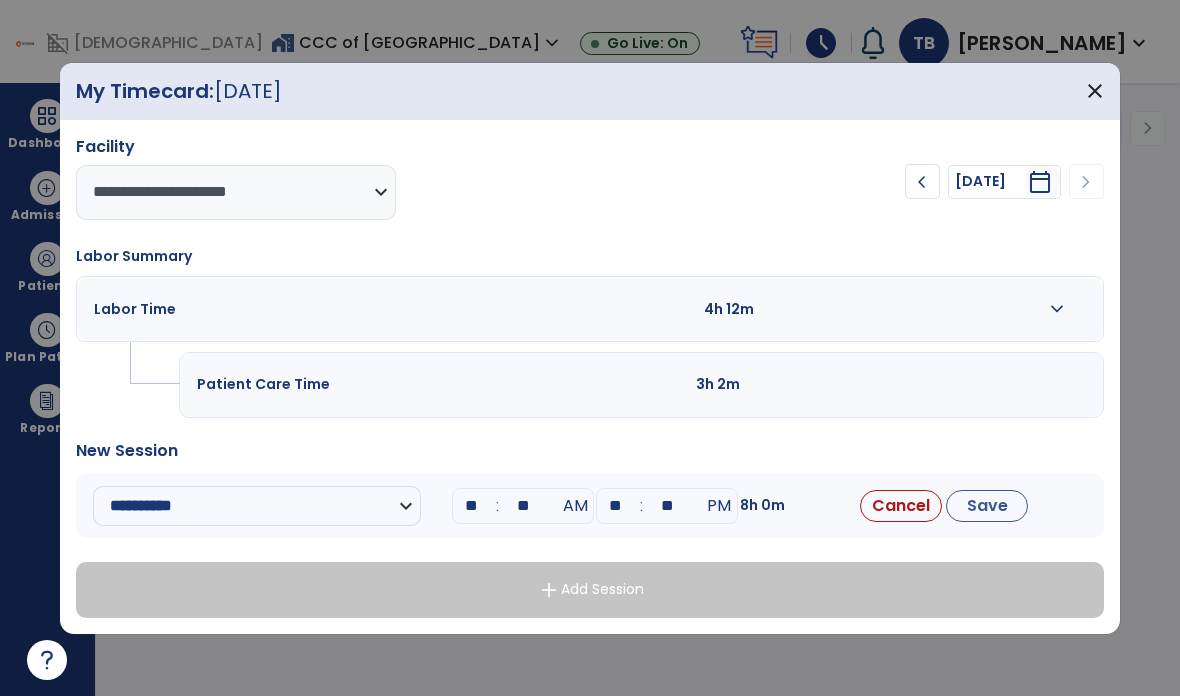 click on "**" at bounding box center (523, 506) 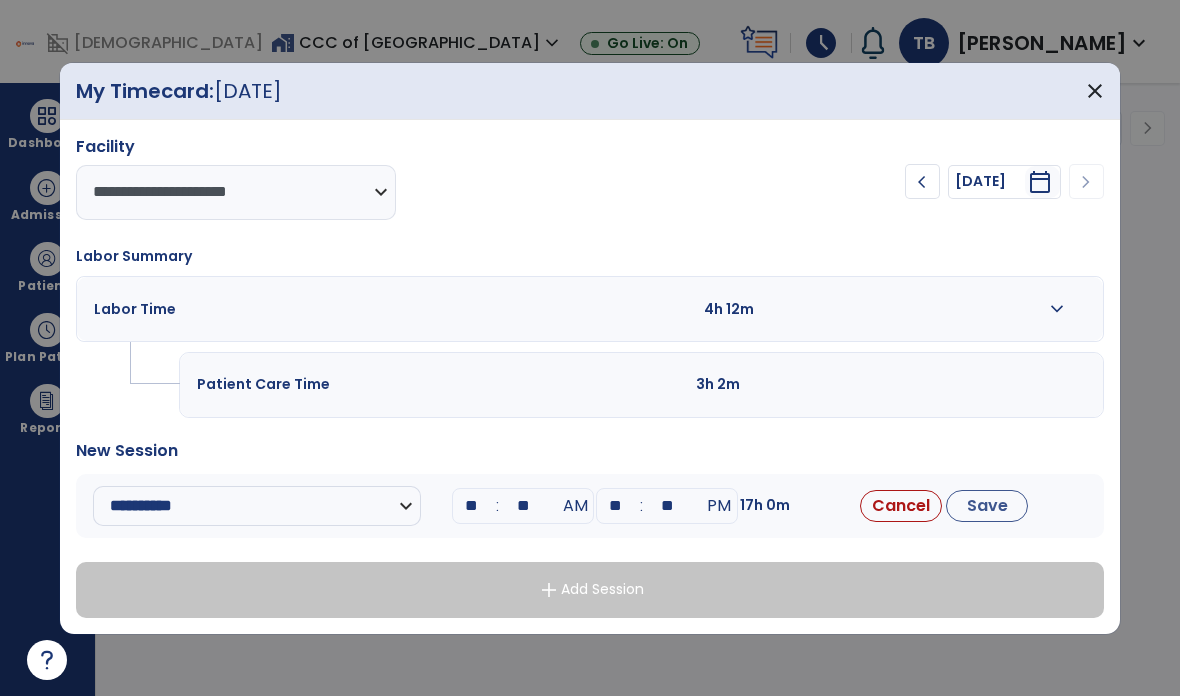 click on "AM" at bounding box center [575, 506] 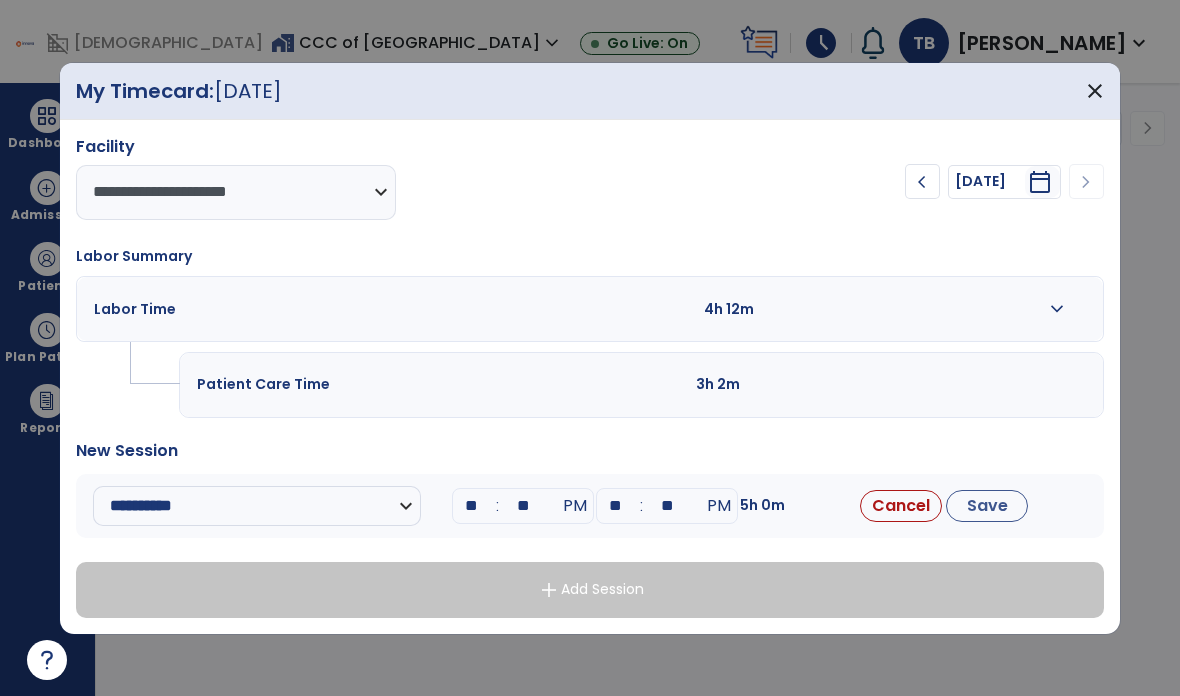 click on "**" at bounding box center (615, 506) 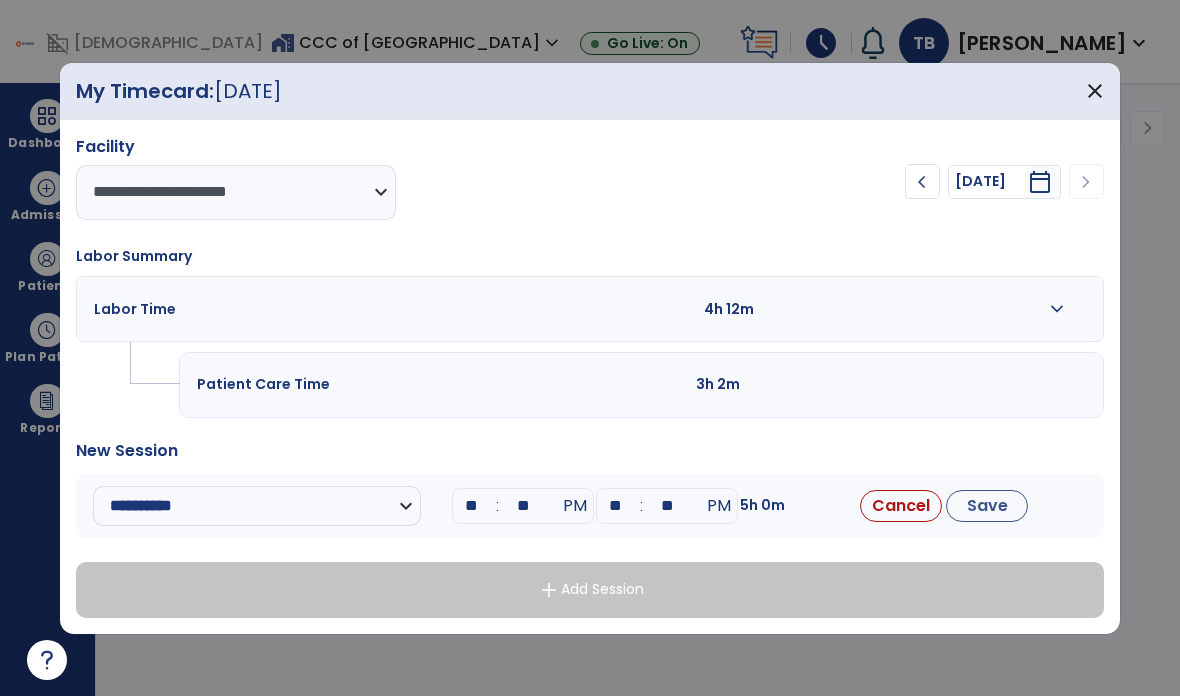 type on "**" 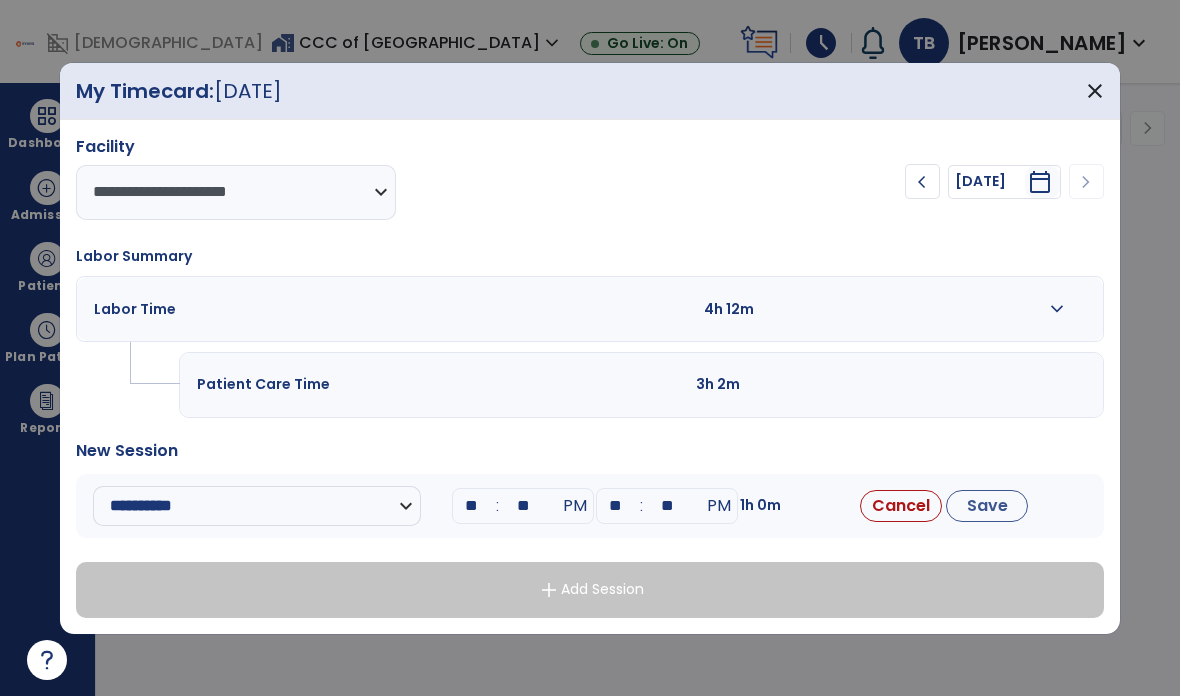 type on "*" 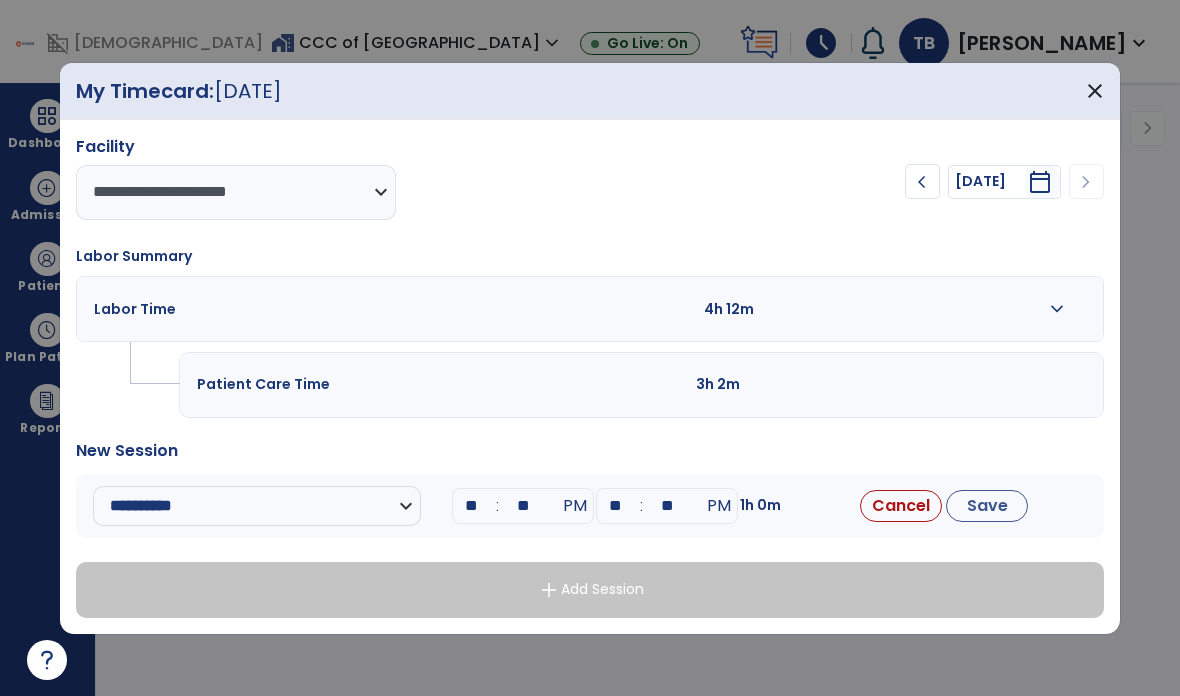 type on "**" 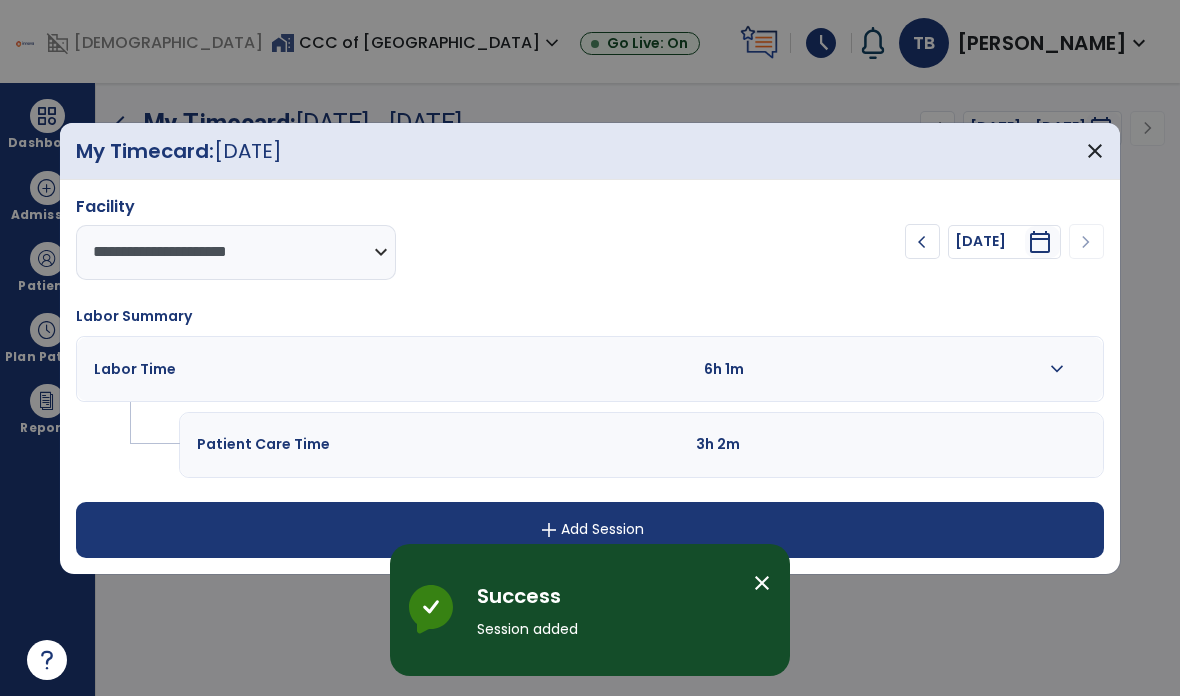 click on "add  Add Session" at bounding box center [590, 530] 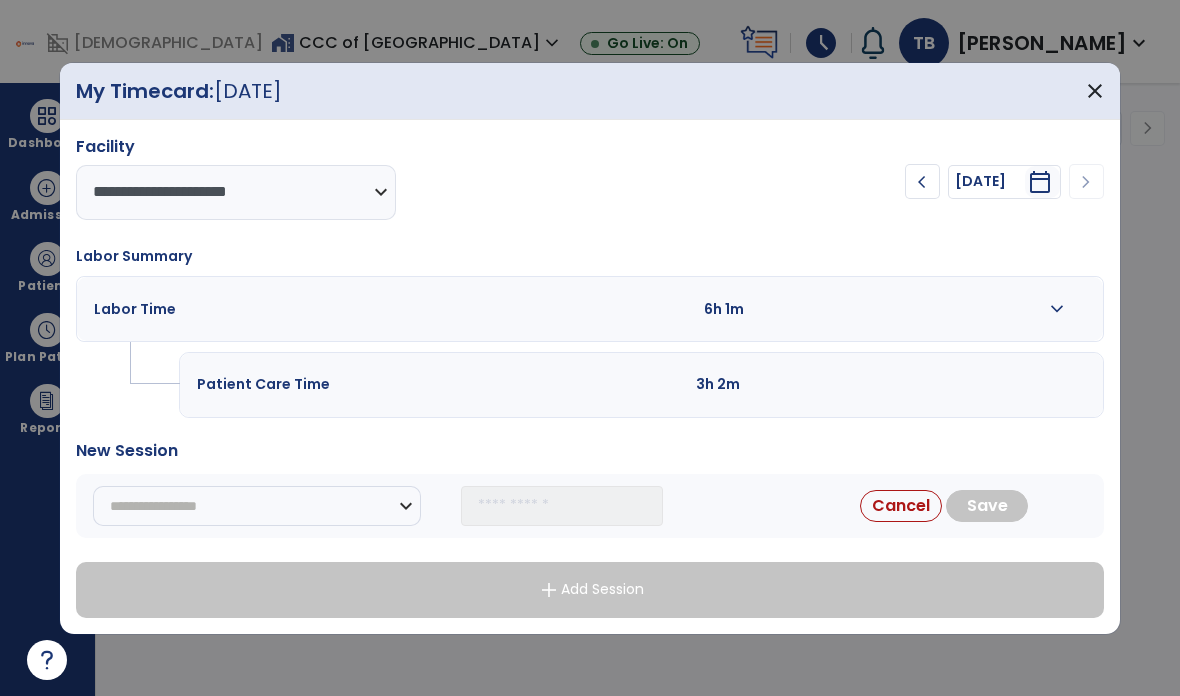 click on "**********" at bounding box center (257, 506) 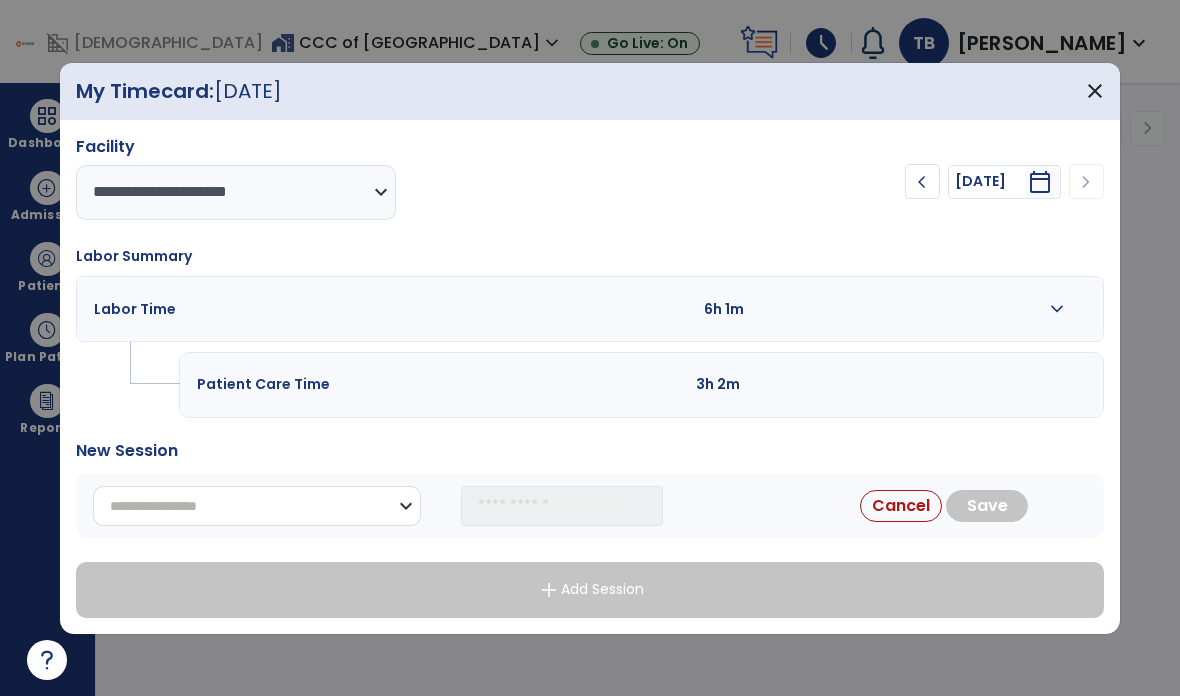 select on "**********" 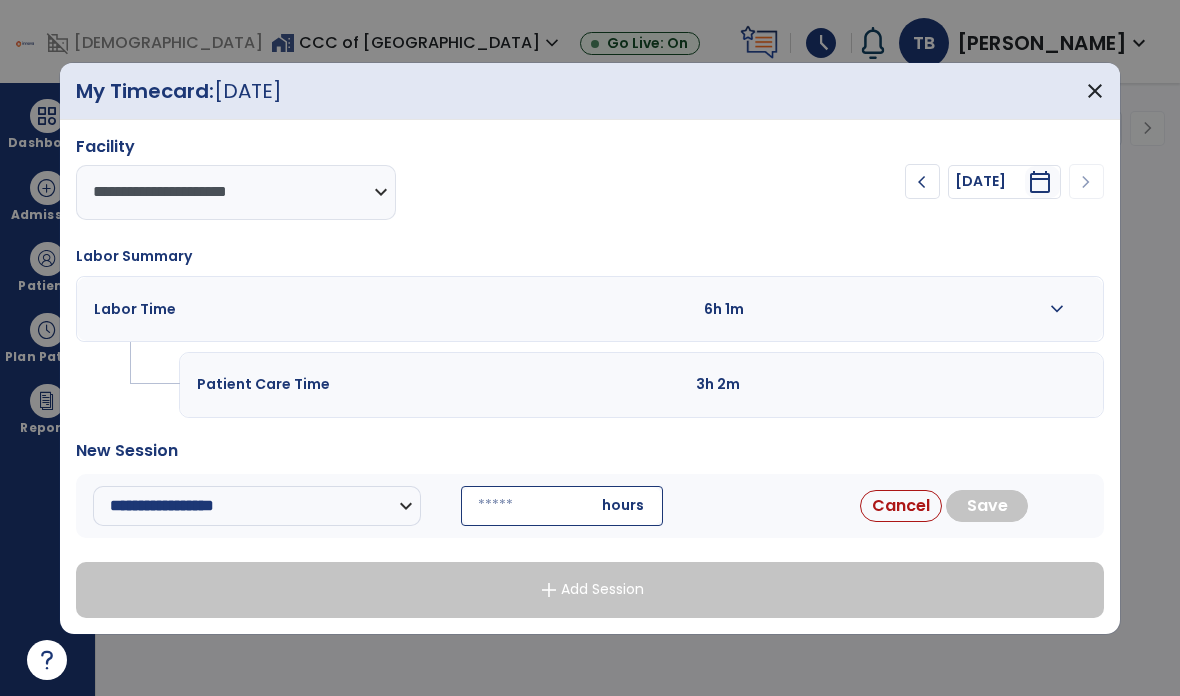 click at bounding box center (562, 506) 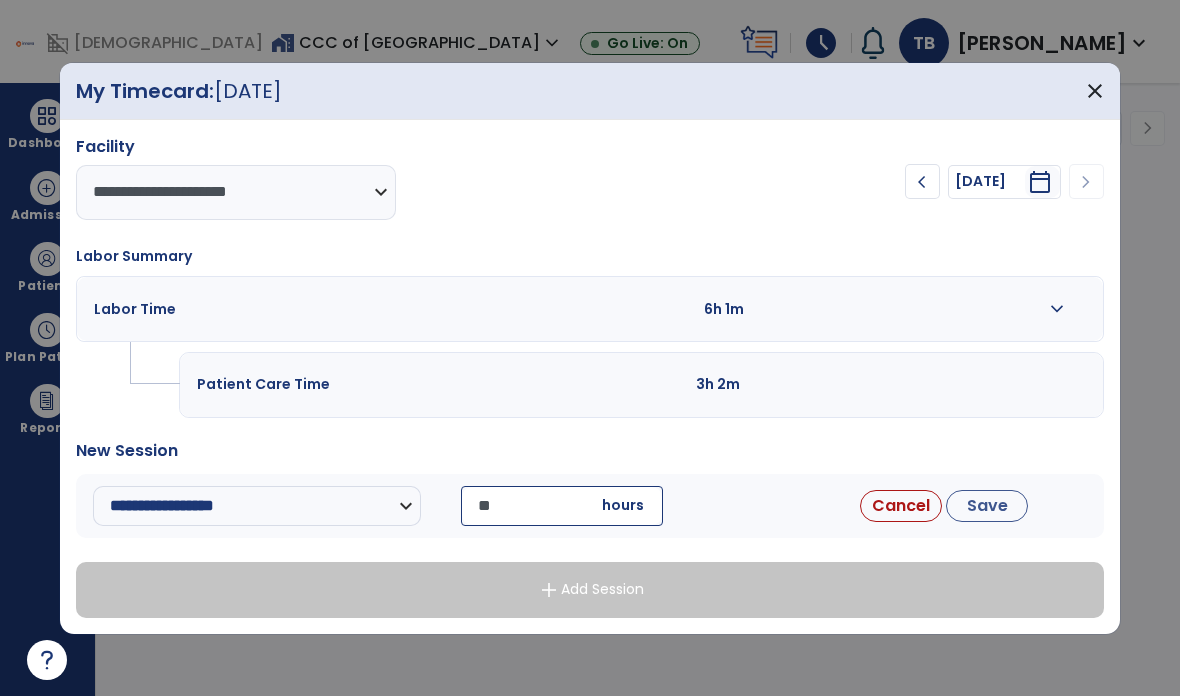 click on "**********" at bounding box center (590, 506) 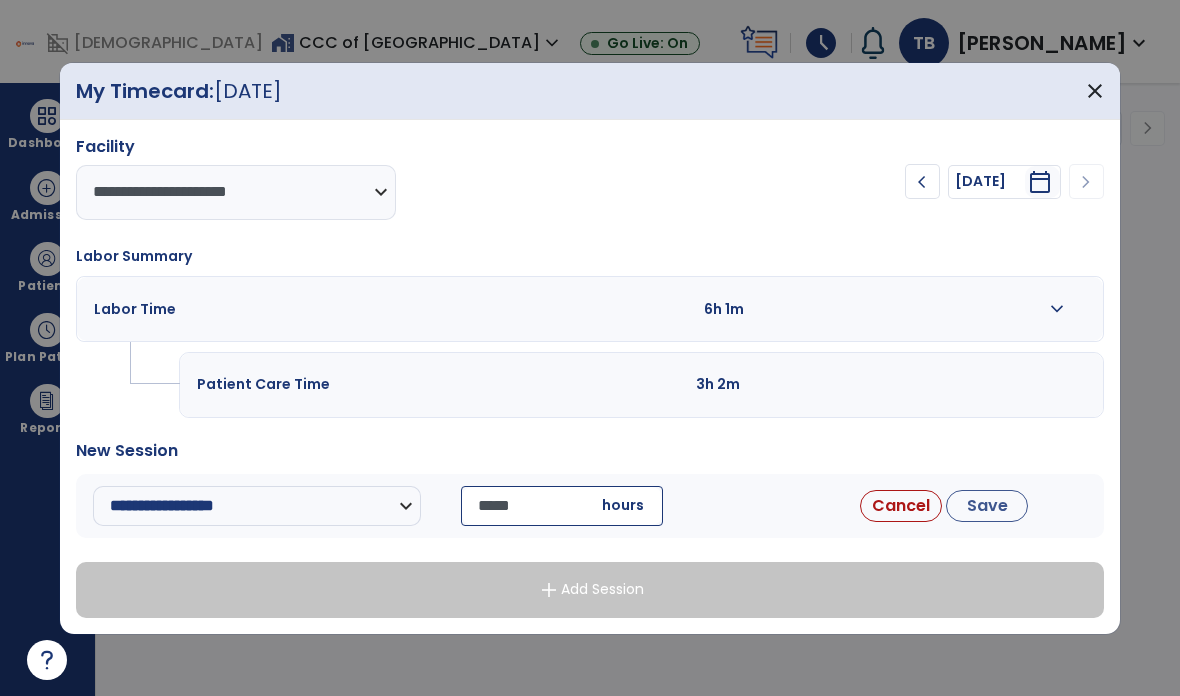 type on "*****" 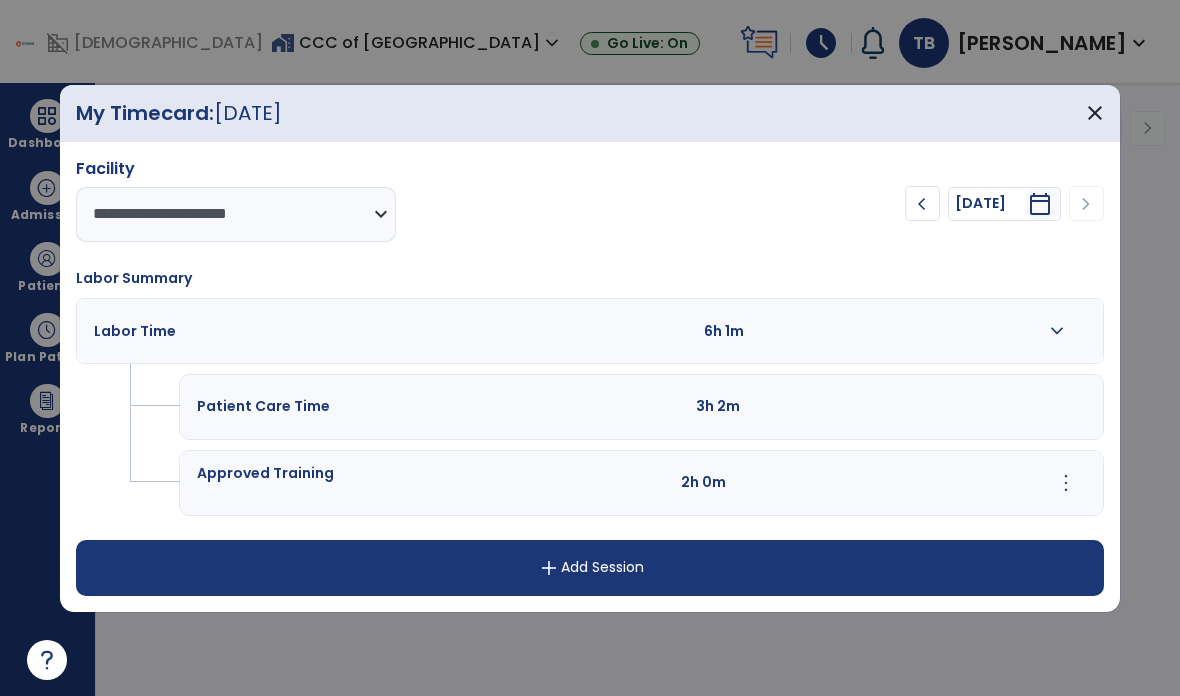 click on "close" at bounding box center (1095, 113) 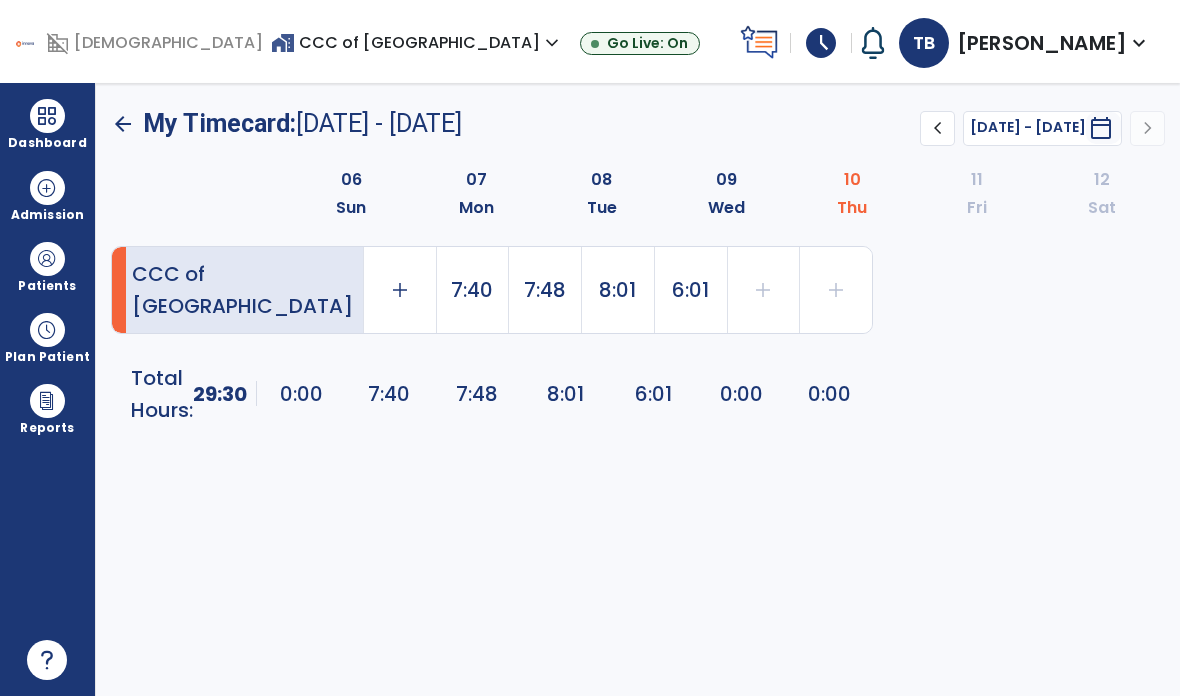 click on "TB   [PERSON_NAME]   expand_more" at bounding box center [1025, 43] 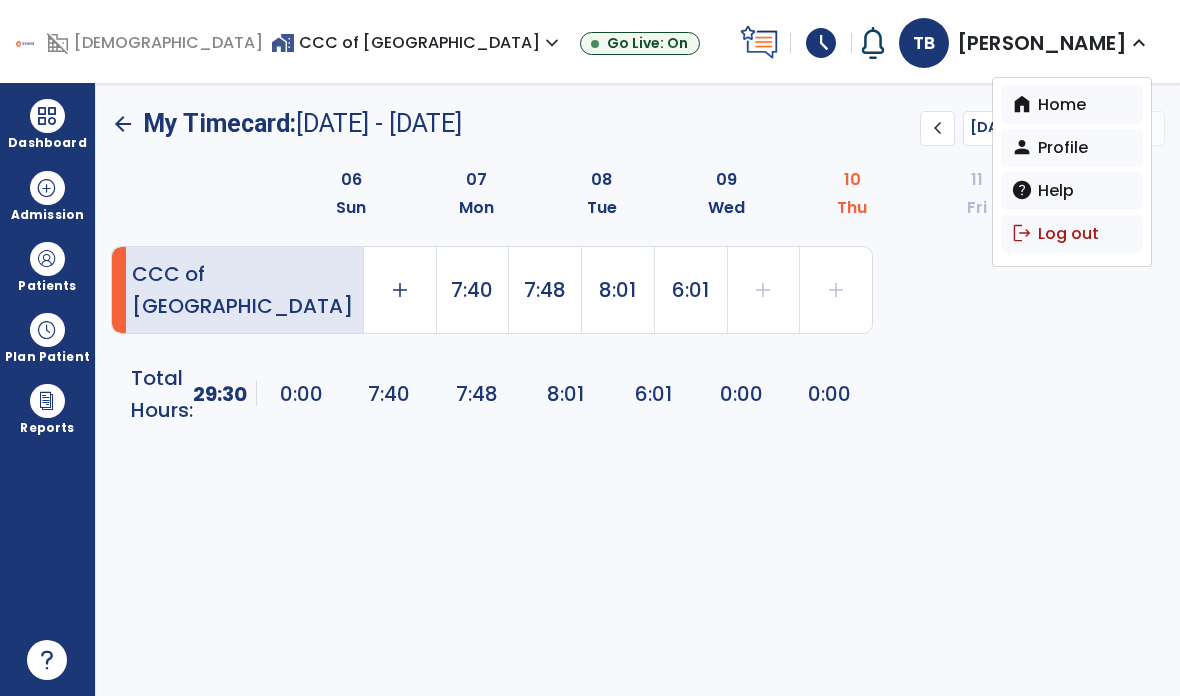 click on "logout   Log out" at bounding box center (1072, 234) 